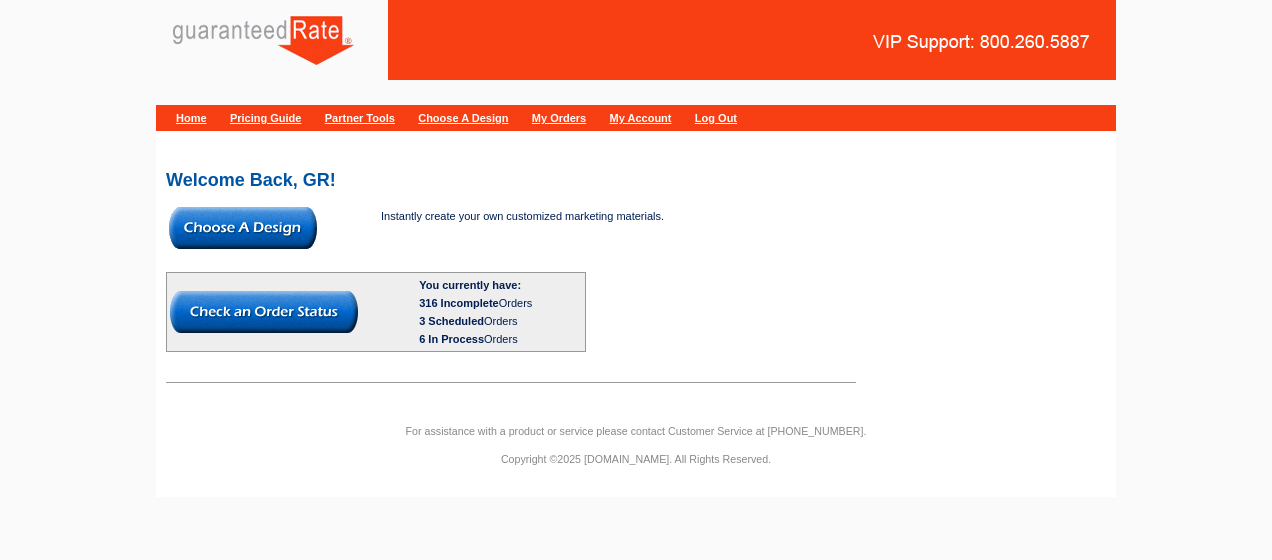 scroll, scrollTop: 0, scrollLeft: 0, axis: both 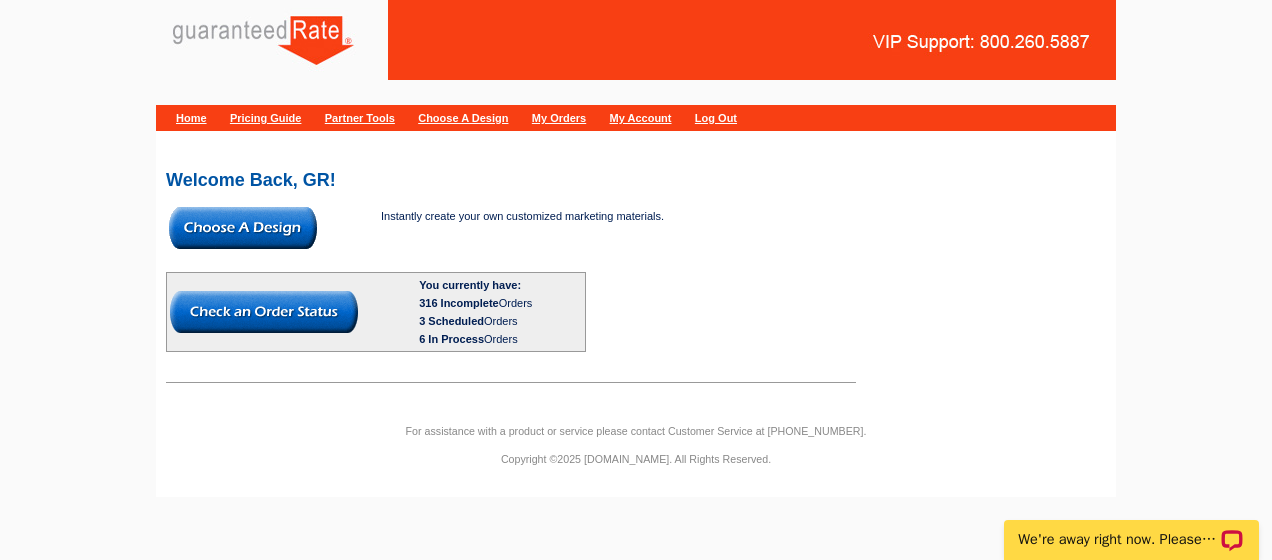 click on "Home
Pricing Guide
Partner Tools
Choose A Design
My Orders
My Account
Log Out
Welcome Back, GR!
Instantly create your own customized marketing materials.
You currently have:
316 Incomplete  Orders
3 Scheduled  Orders
6 In Process  Orders
For assistance with a product or service please contact Customer Service at (800) 260-5887.
Copyright ©2025 Expresscopy.com. All Rights Reserved." at bounding box center (636, 248) 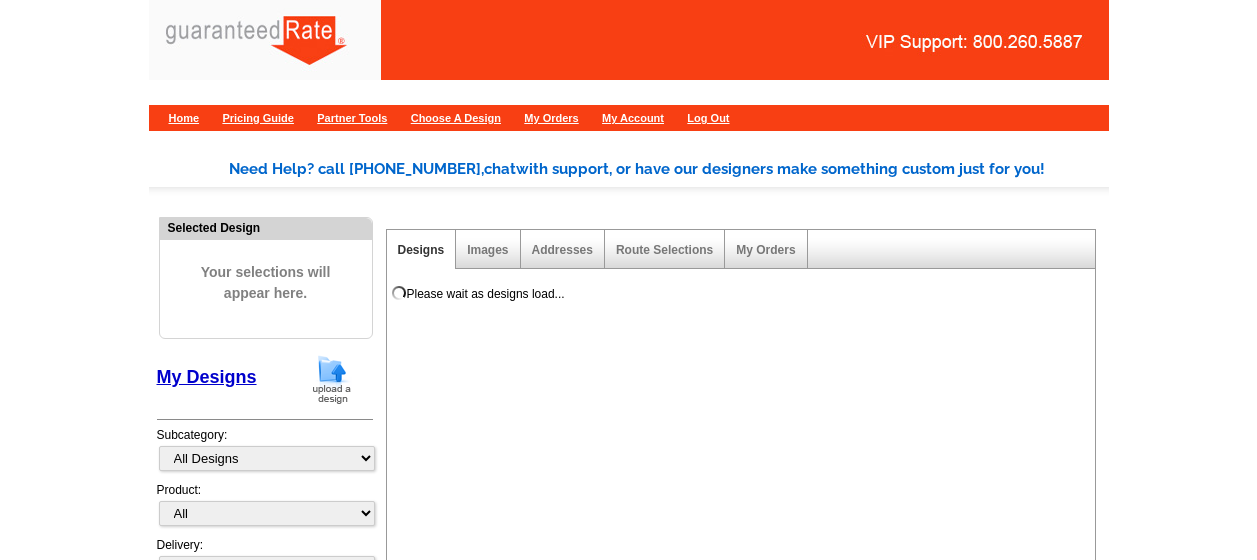 scroll, scrollTop: 0, scrollLeft: 0, axis: both 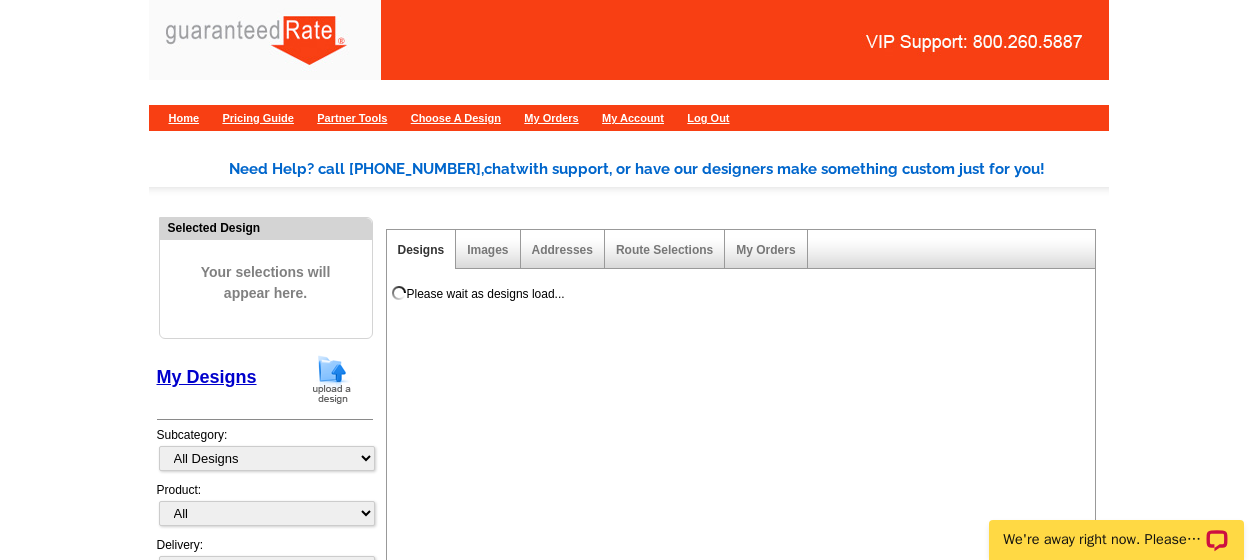 click at bounding box center [332, 379] 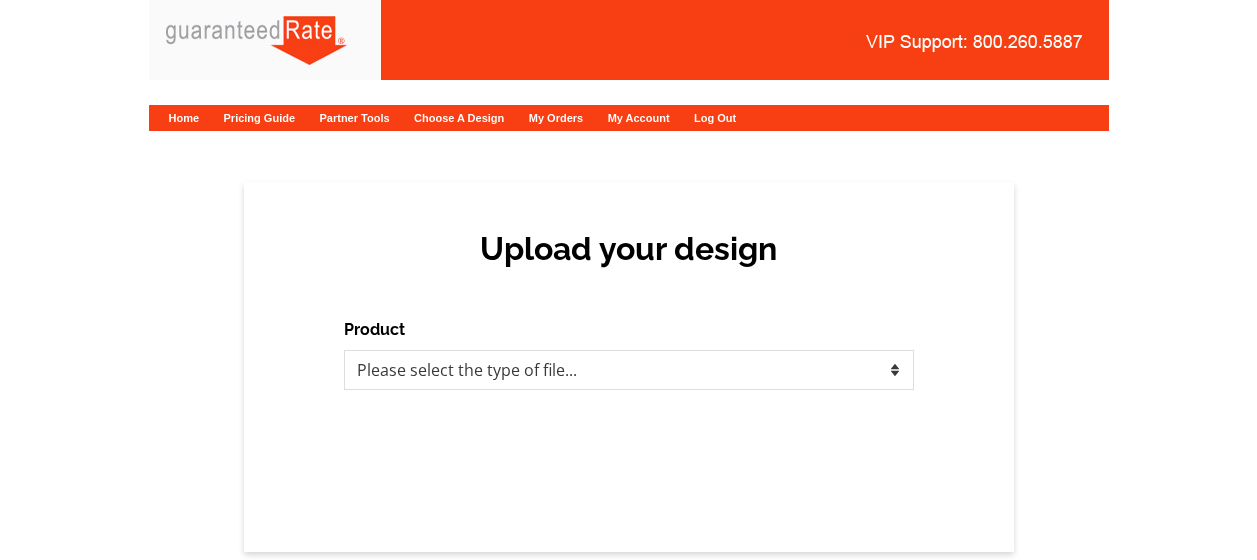 scroll, scrollTop: 0, scrollLeft: 0, axis: both 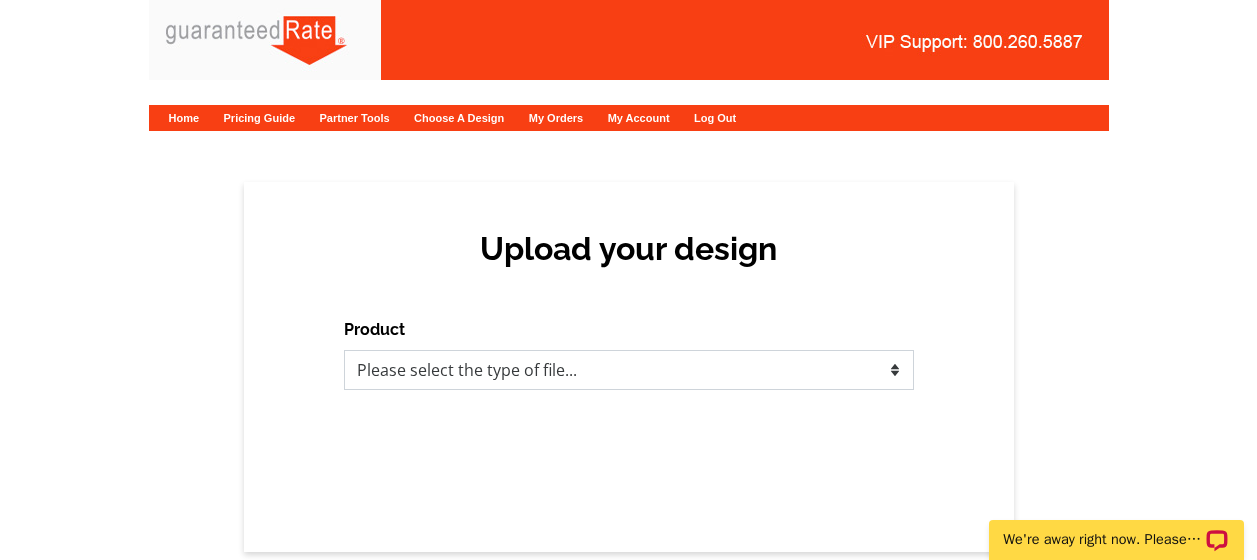 click on "Please select the type of file...
Postcards
Calendars
Business Cards
Letters and flyers
Greeting Cards" at bounding box center (629, 370) 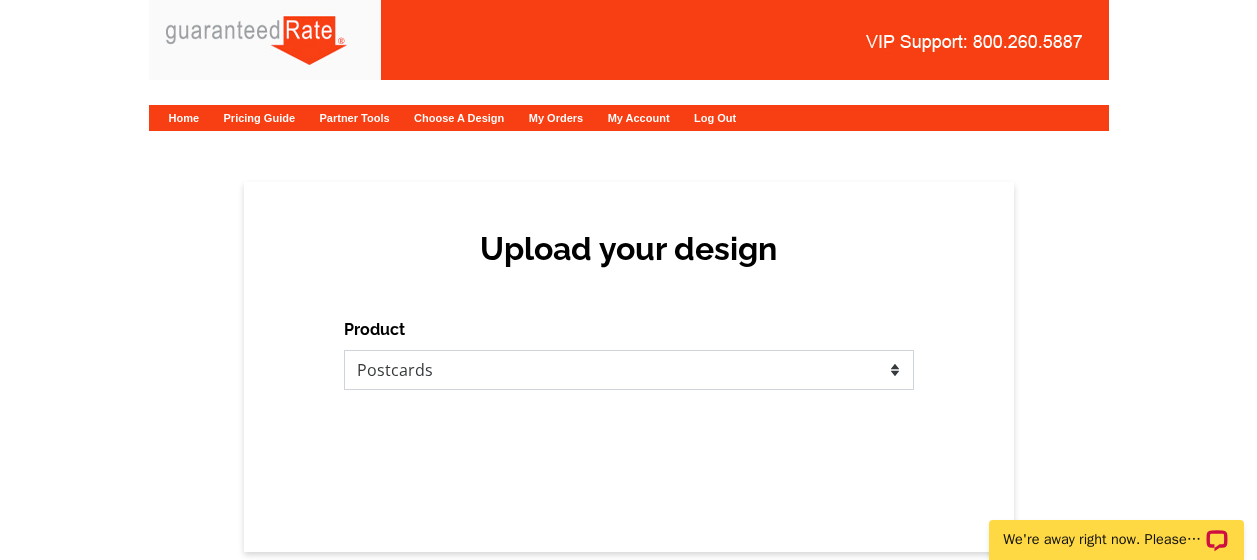 click on "Please select the type of file...
Postcards
Calendars
Business Cards
Letters and flyers
Greeting Cards" at bounding box center [629, 370] 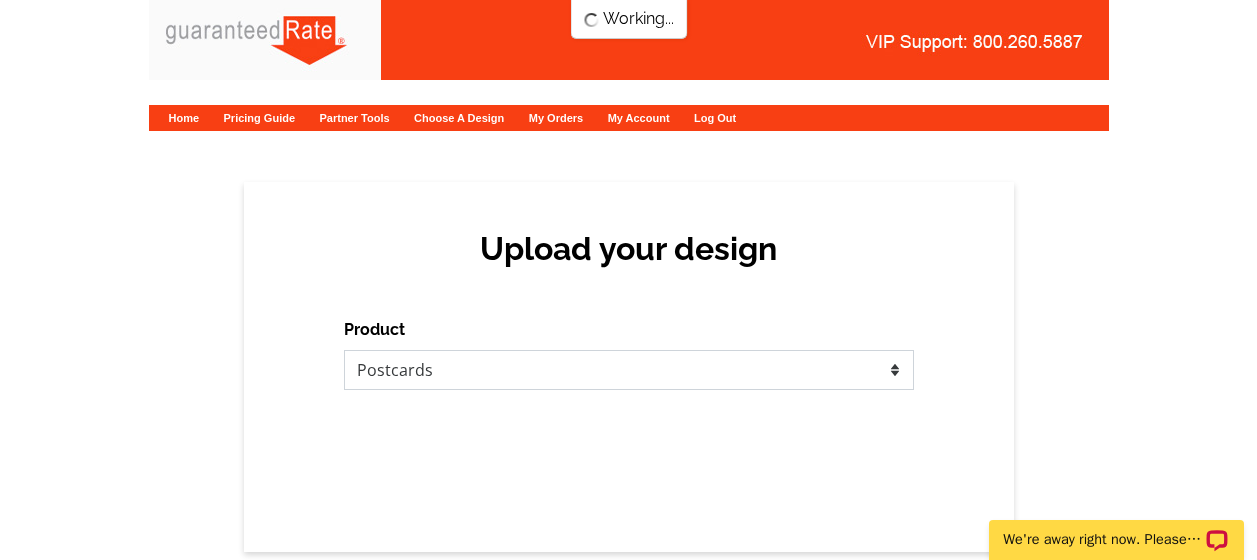scroll, scrollTop: 0, scrollLeft: 0, axis: both 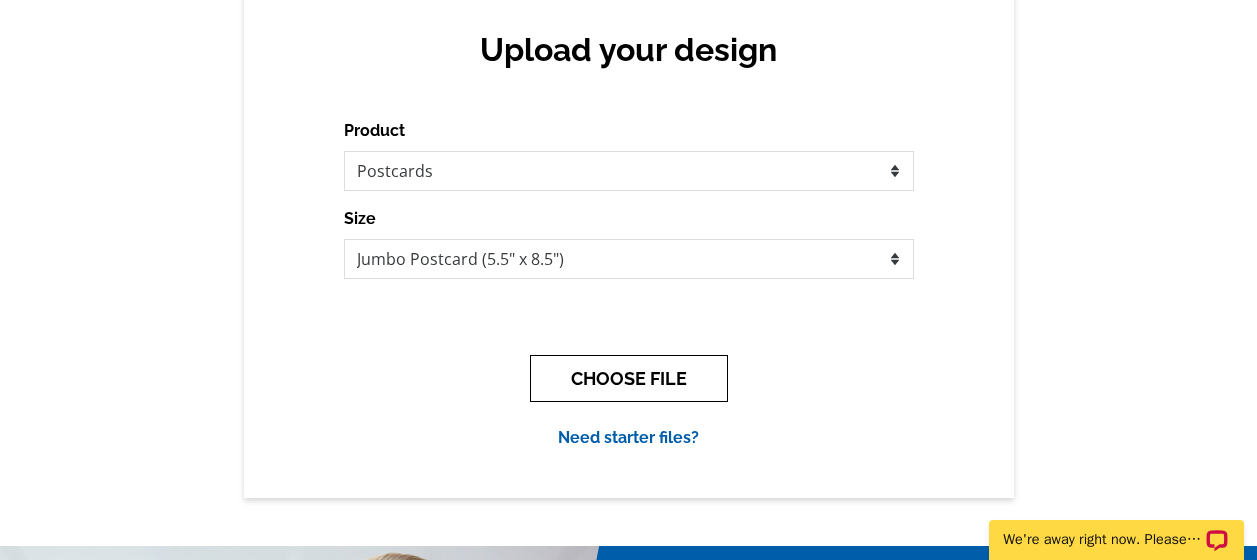 click on "CHOOSE FILE" at bounding box center [629, 378] 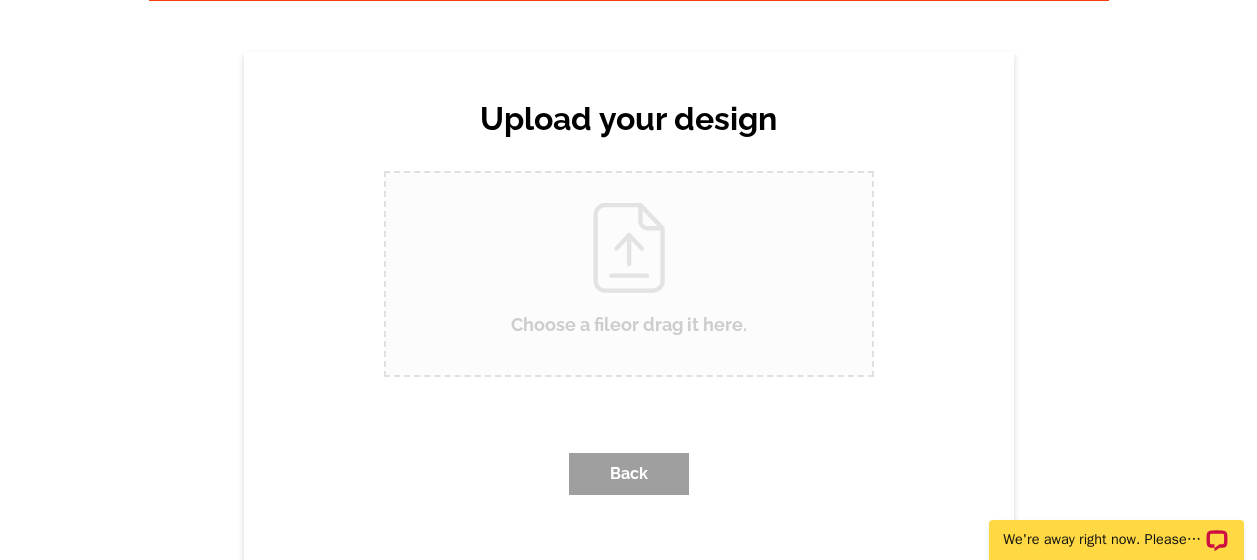 scroll, scrollTop: 0, scrollLeft: 0, axis: both 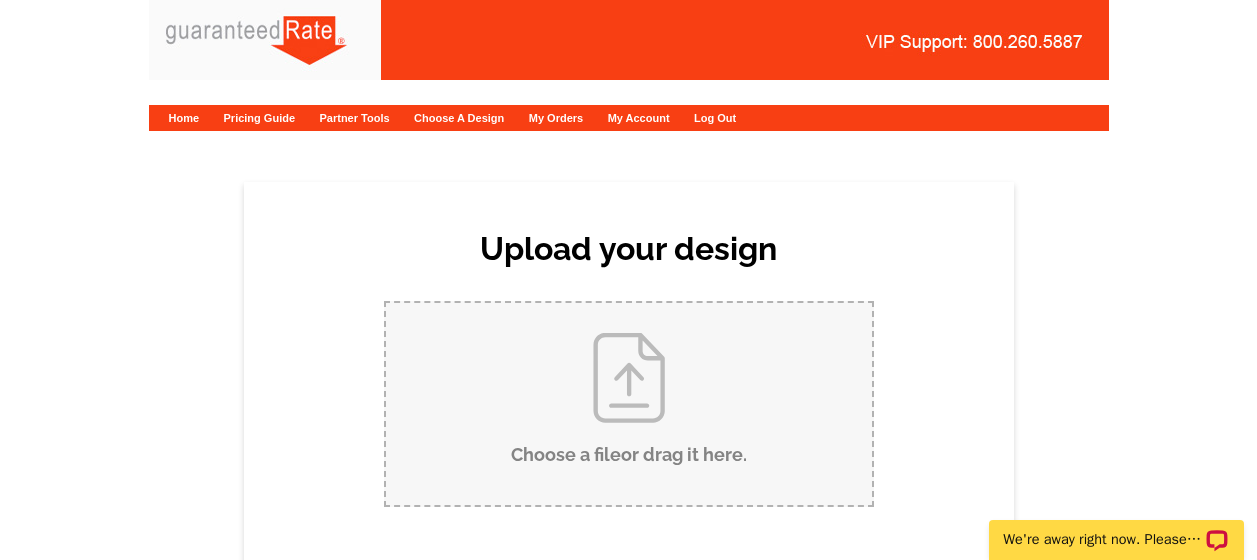 click on "Choose a file  or drag it here ." at bounding box center (629, 404) 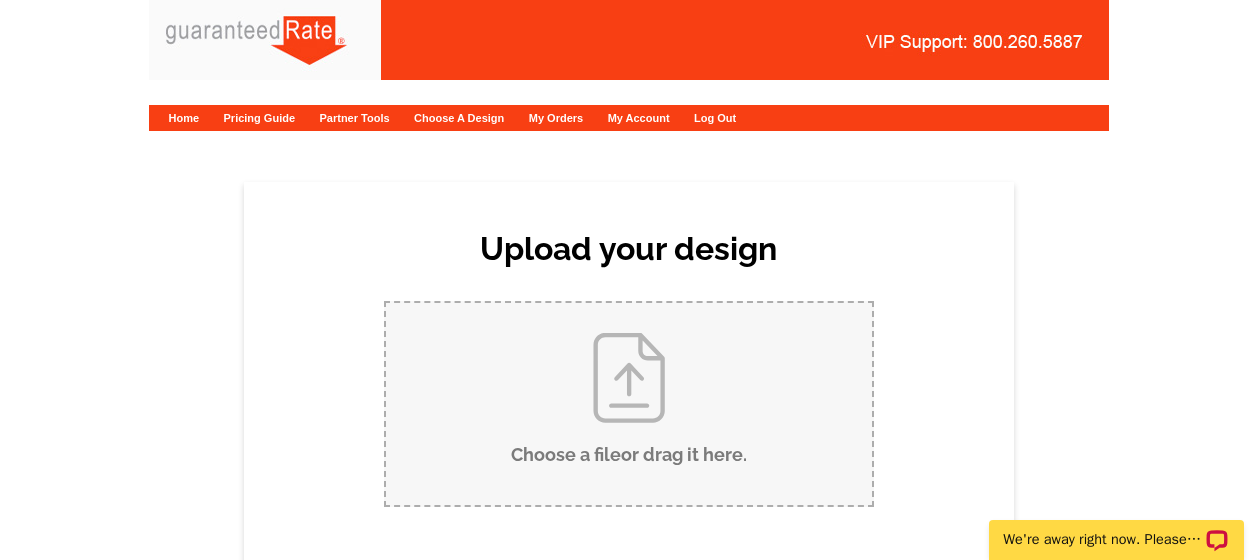 click on "Choose a file  or drag it here ." at bounding box center (629, 404) 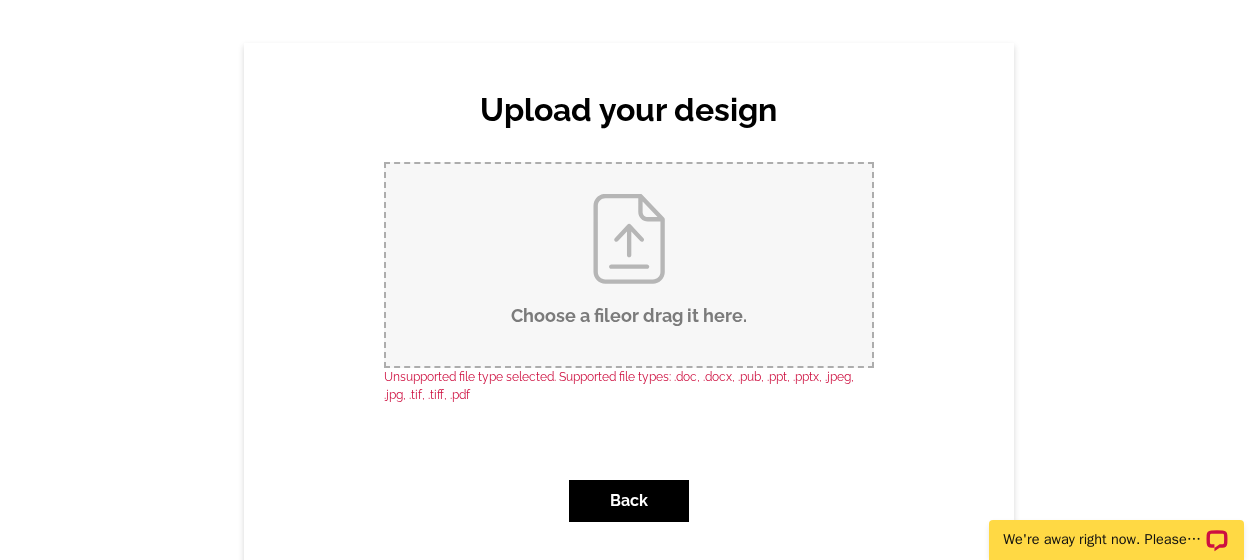 scroll, scrollTop: 138, scrollLeft: 0, axis: vertical 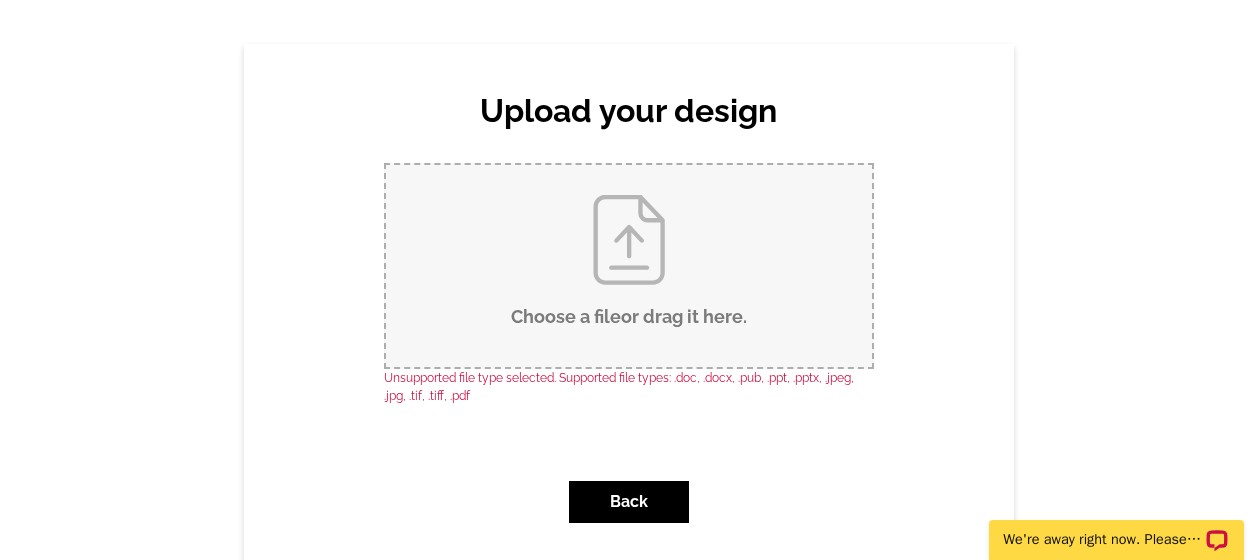 click on "Choose a file  or drag it here ." at bounding box center [629, 266] 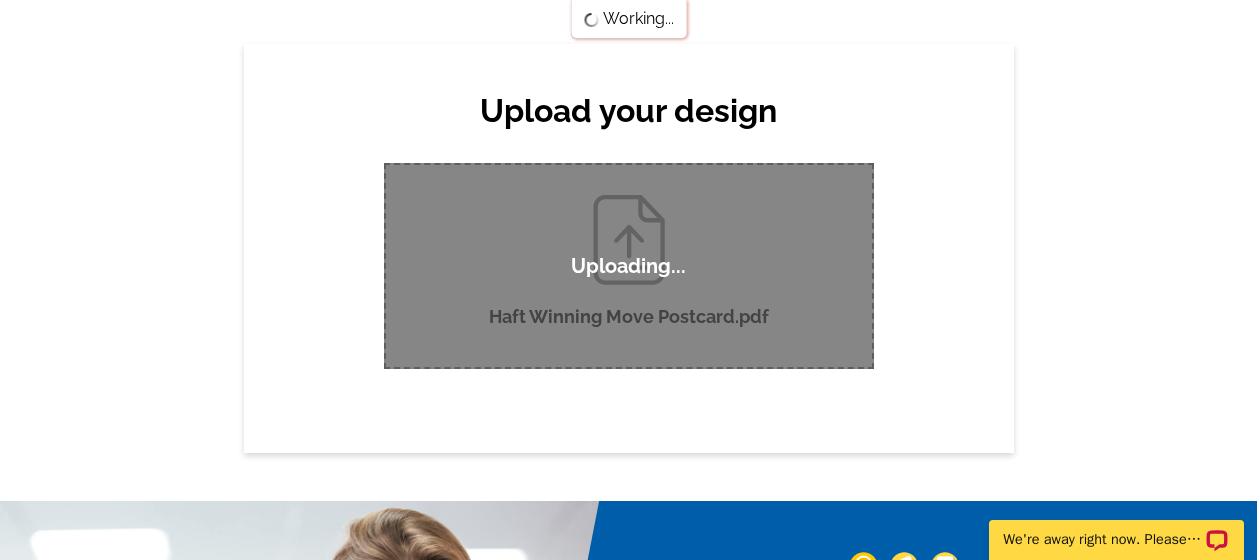 type 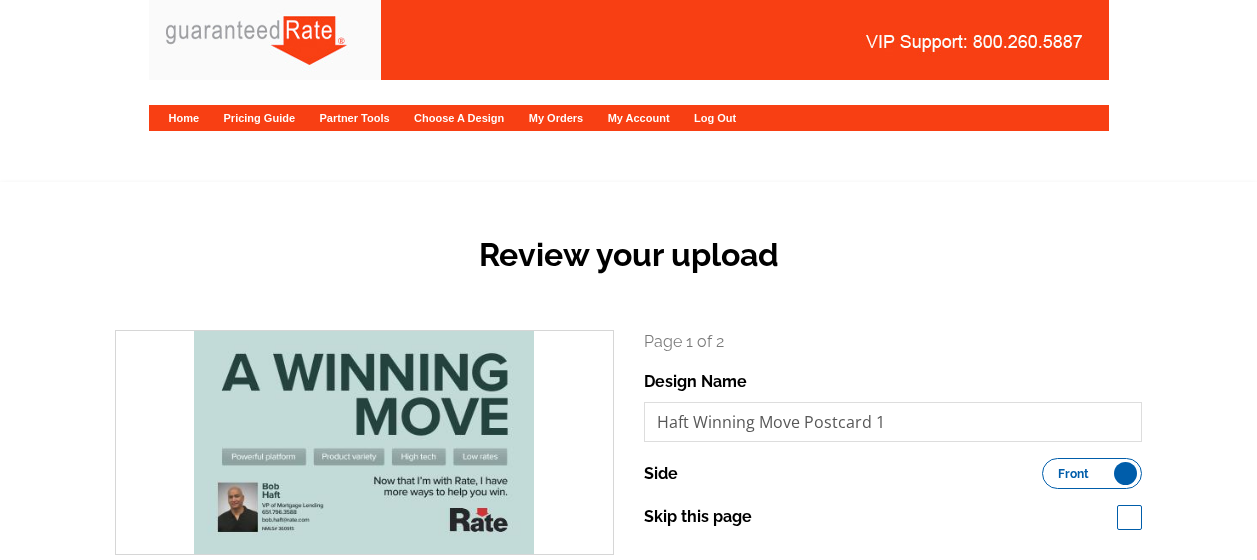 scroll, scrollTop: 0, scrollLeft: 0, axis: both 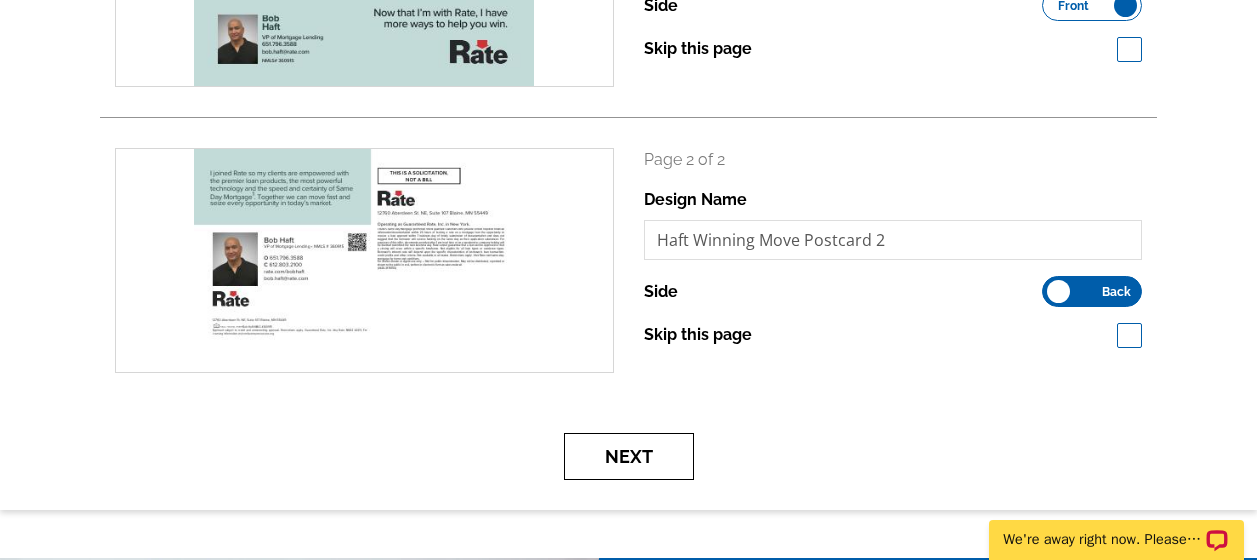 click on "Next" at bounding box center [629, 456] 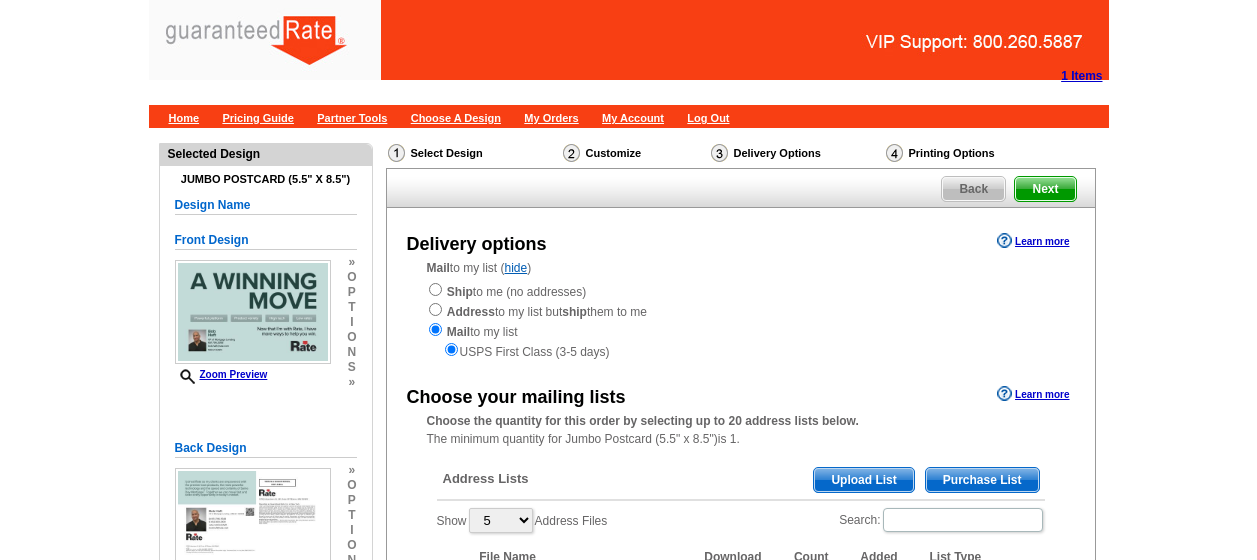 scroll, scrollTop: 0, scrollLeft: 0, axis: both 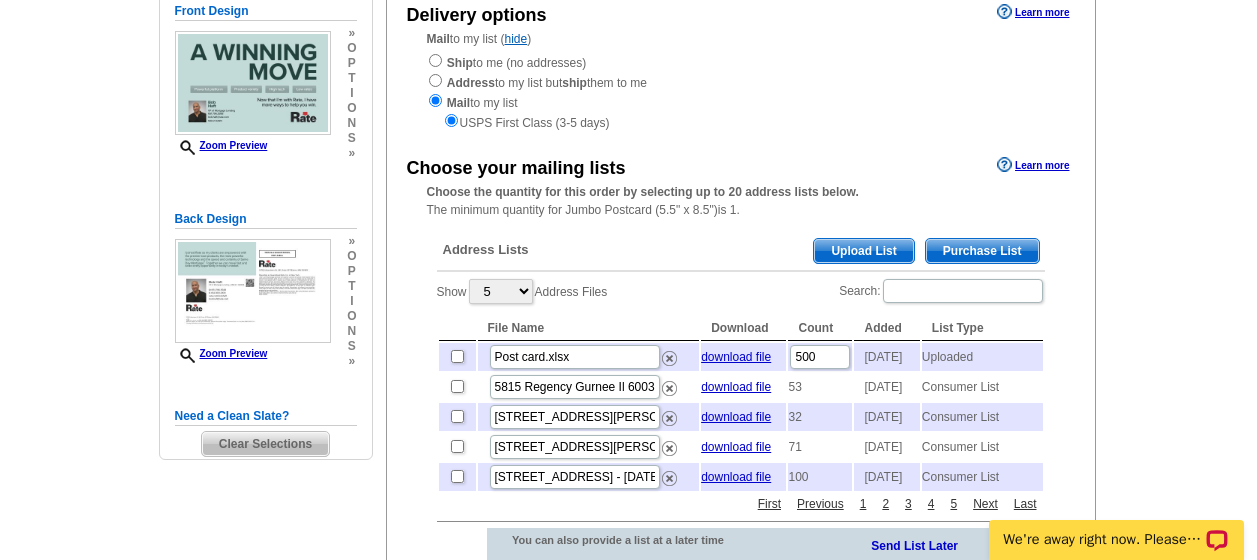 click on "Upload List" at bounding box center (863, 251) 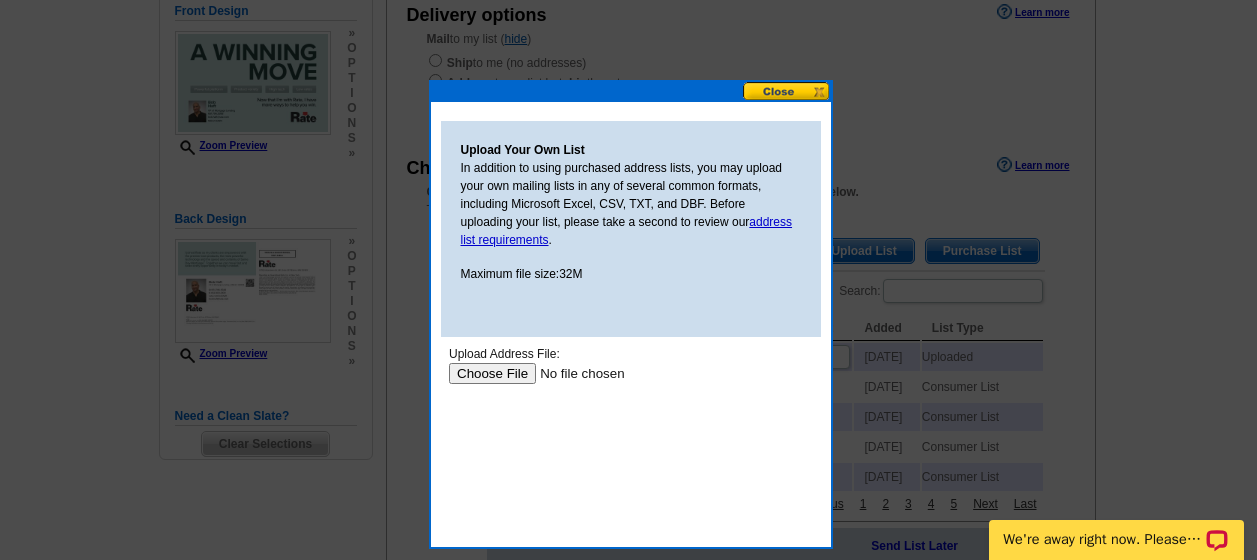 scroll, scrollTop: 0, scrollLeft: 0, axis: both 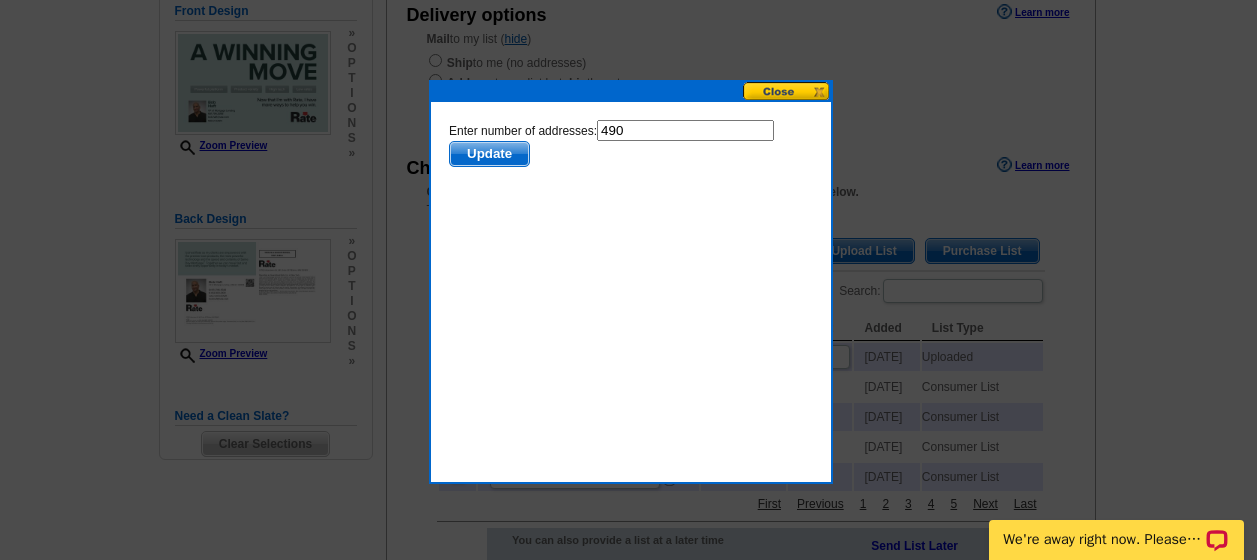 click on "490" at bounding box center (684, 130) 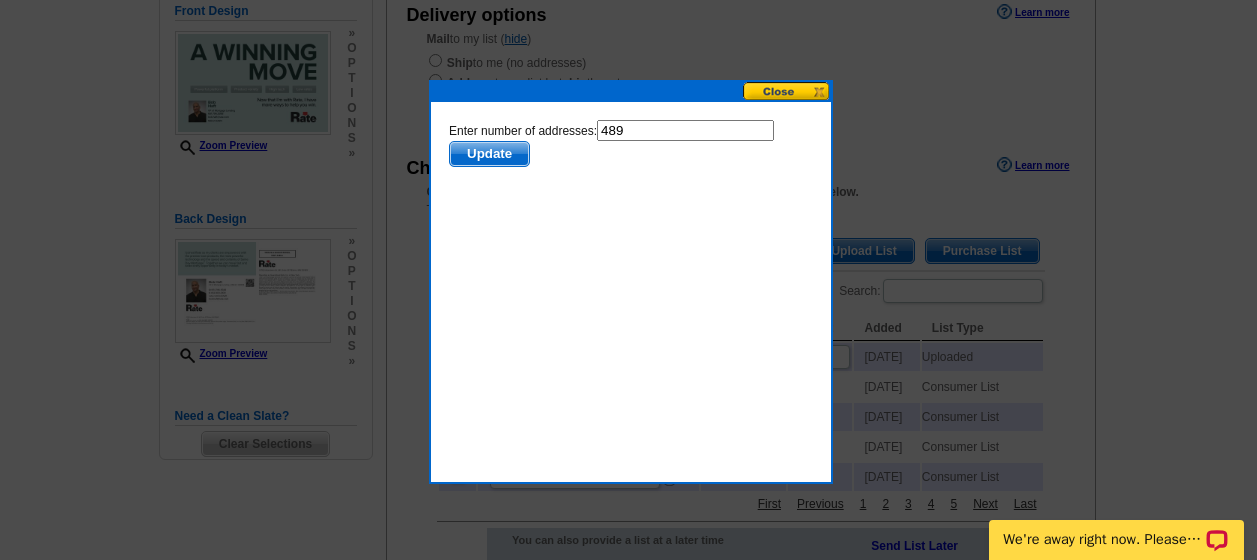 type on "489" 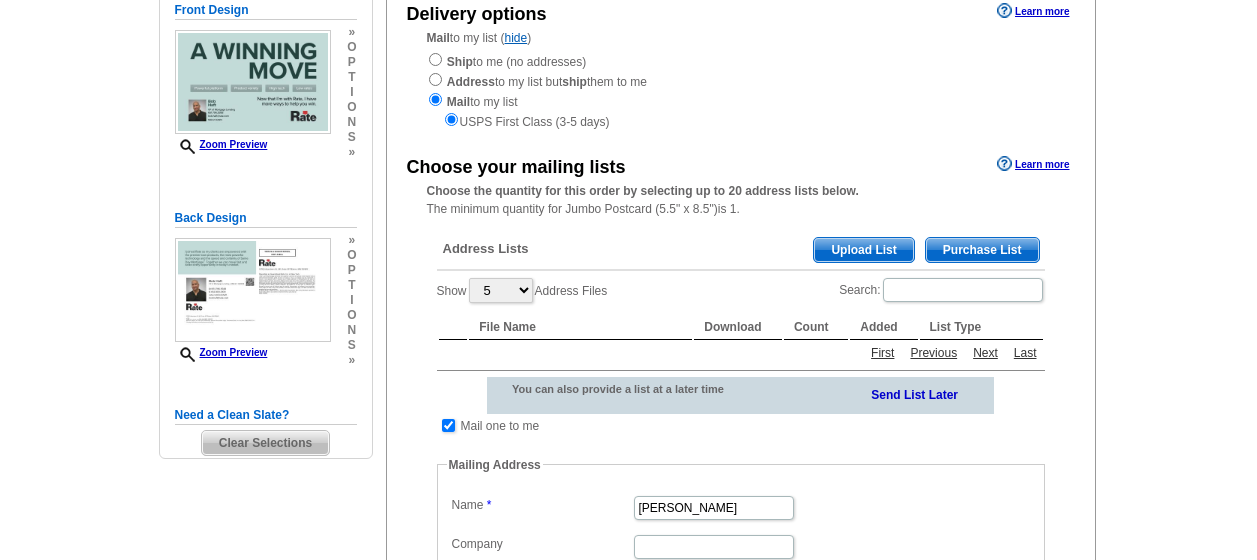 scroll, scrollTop: 229, scrollLeft: 0, axis: vertical 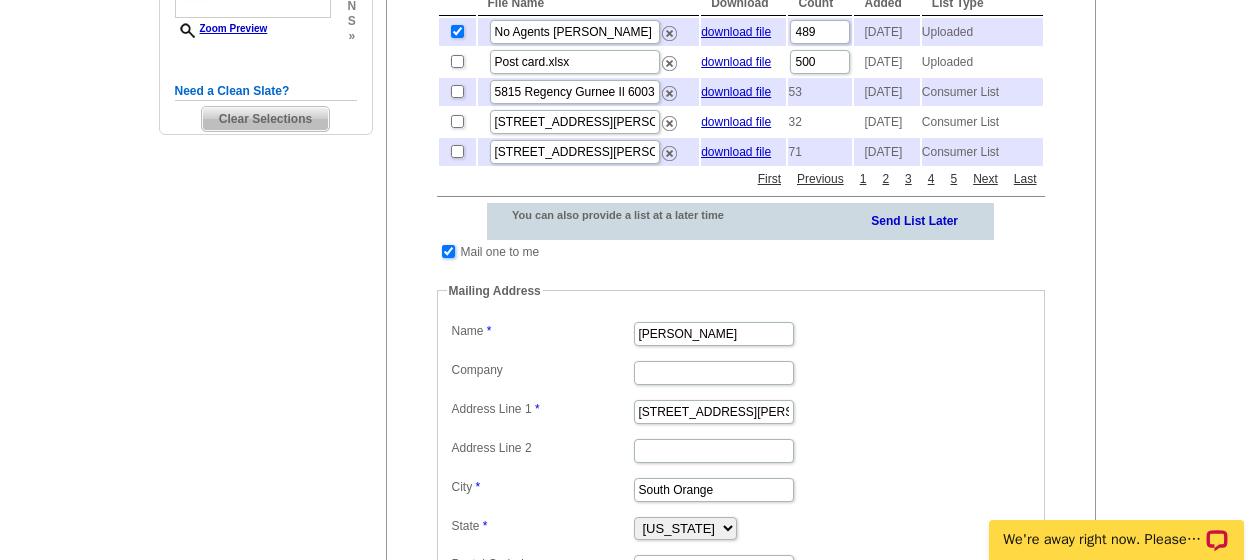 click at bounding box center [448, 251] 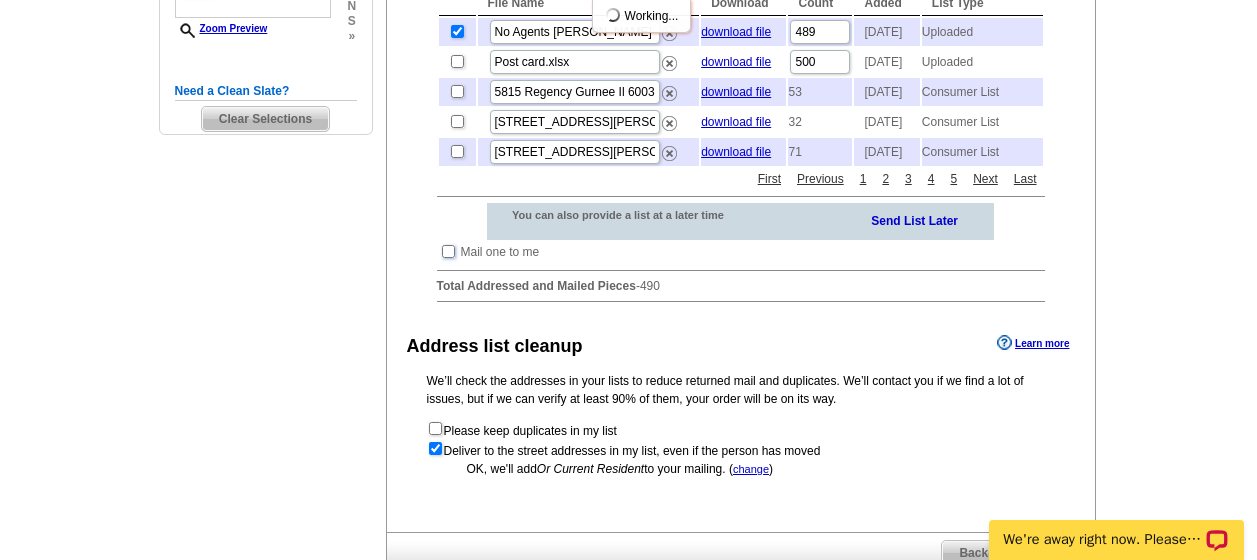 scroll, scrollTop: 789, scrollLeft: 0, axis: vertical 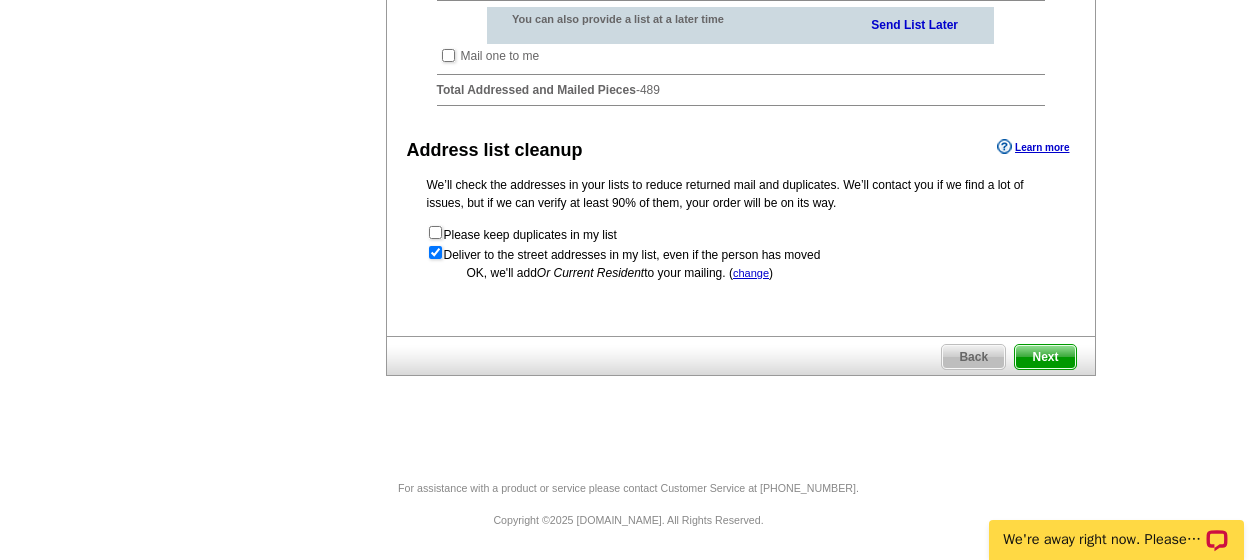click on "Next" at bounding box center [1045, 357] 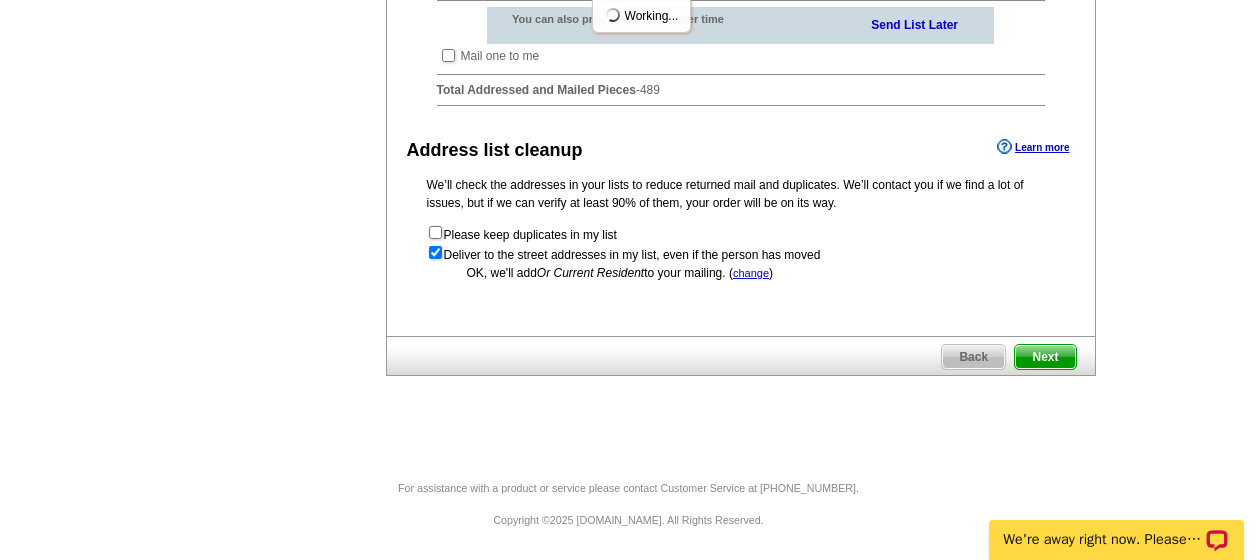 scroll, scrollTop: 0, scrollLeft: 0, axis: both 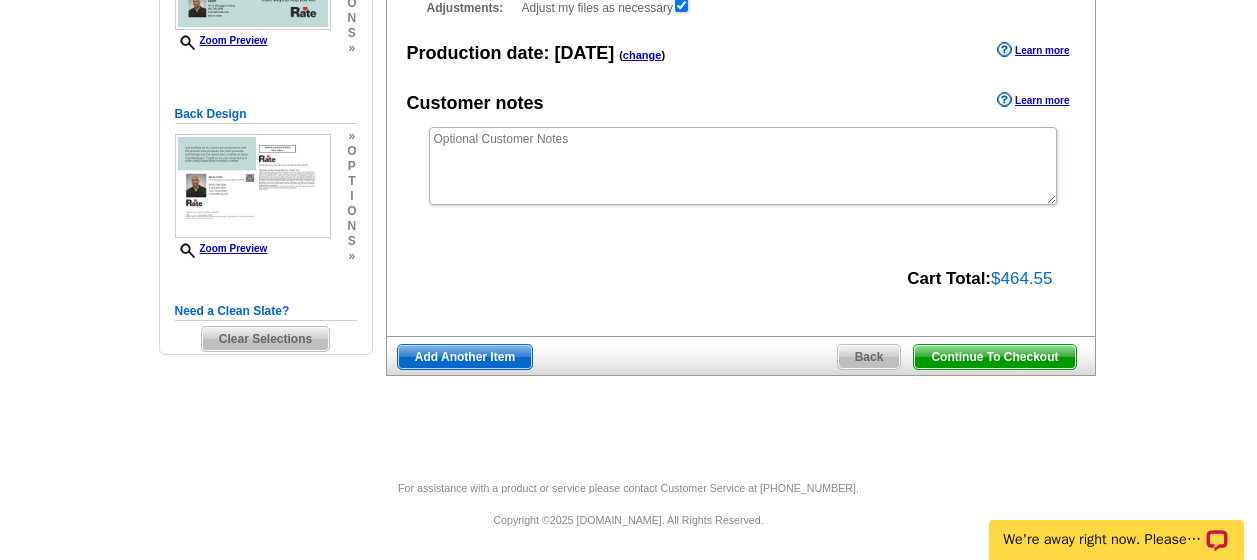 click on "Continue To Checkout" at bounding box center [994, 357] 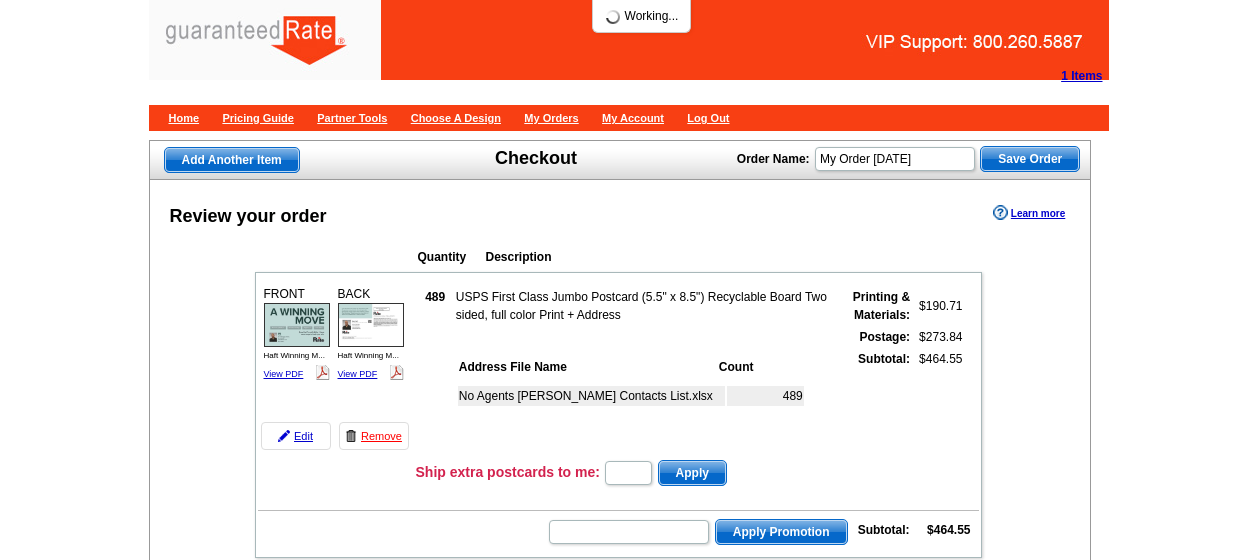 scroll, scrollTop: 0, scrollLeft: 0, axis: both 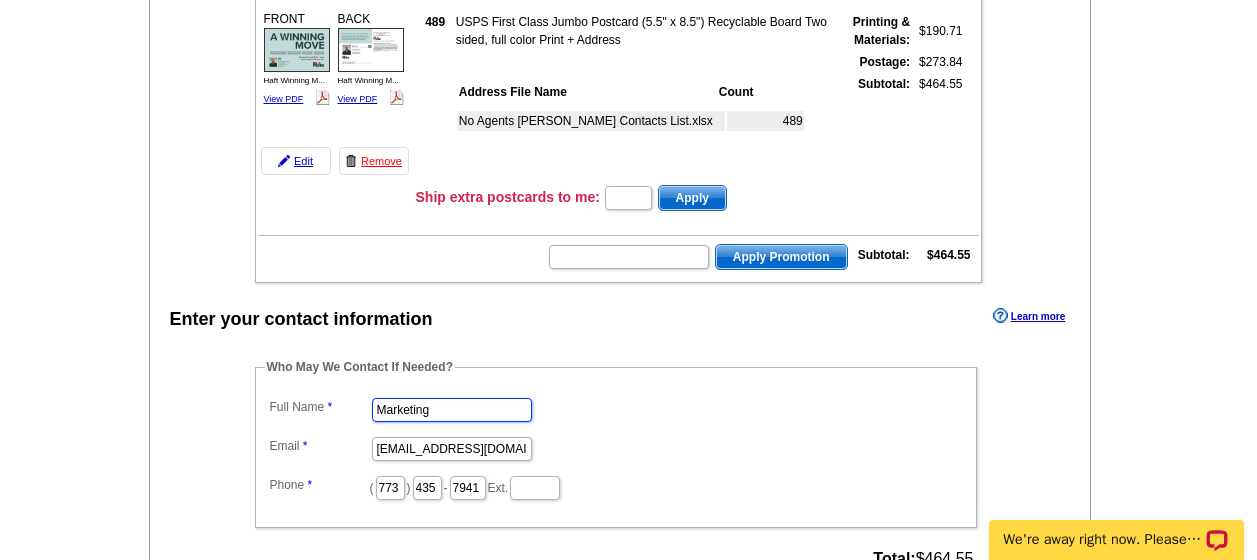 click on "Marketing" at bounding box center [452, 410] 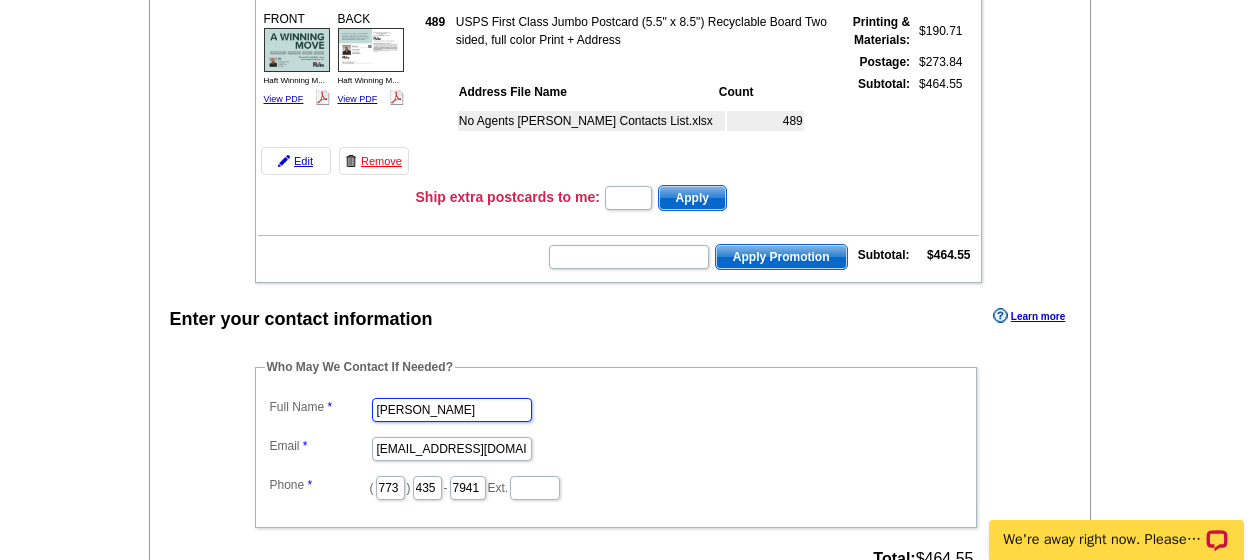 type on "Addie Hansen" 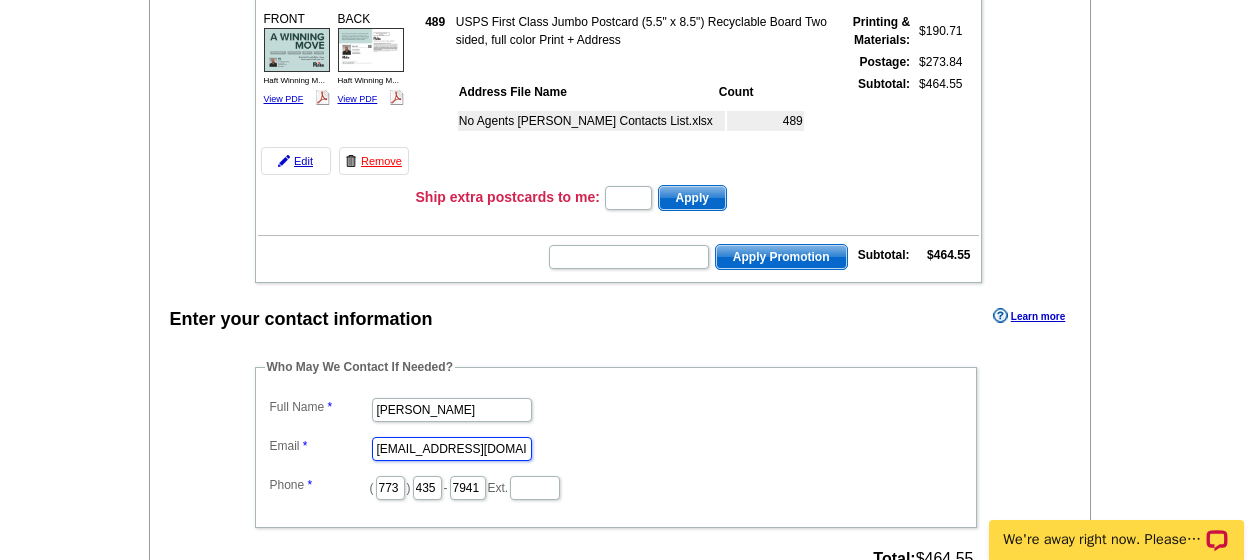 scroll, scrollTop: 0, scrollLeft: 0, axis: both 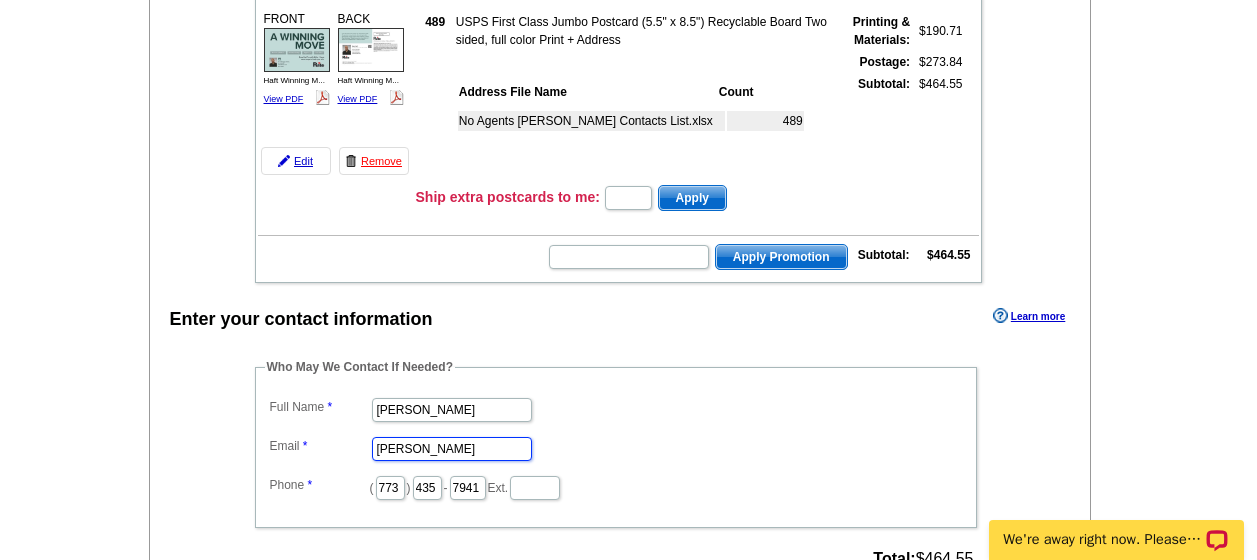 type on "addie.hansen@rate.com" 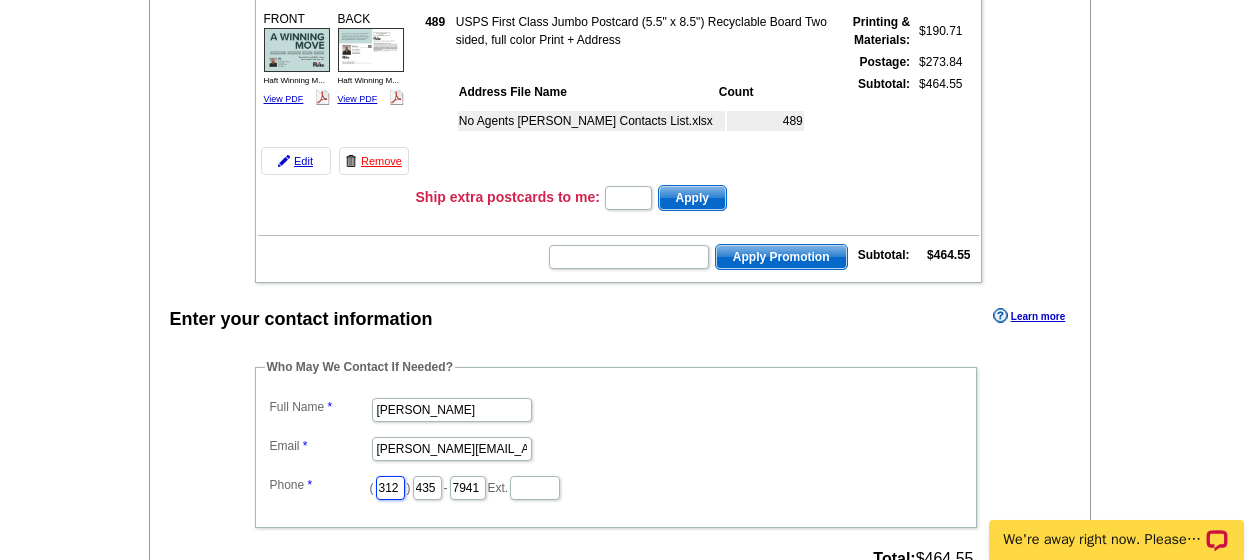 type on "312" 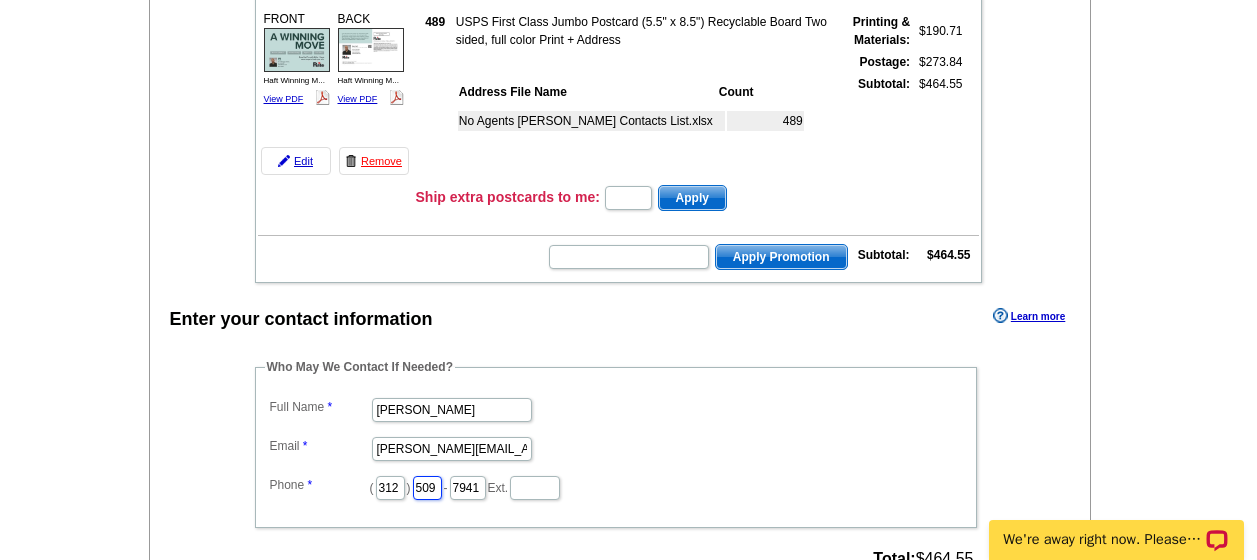 type on "509" 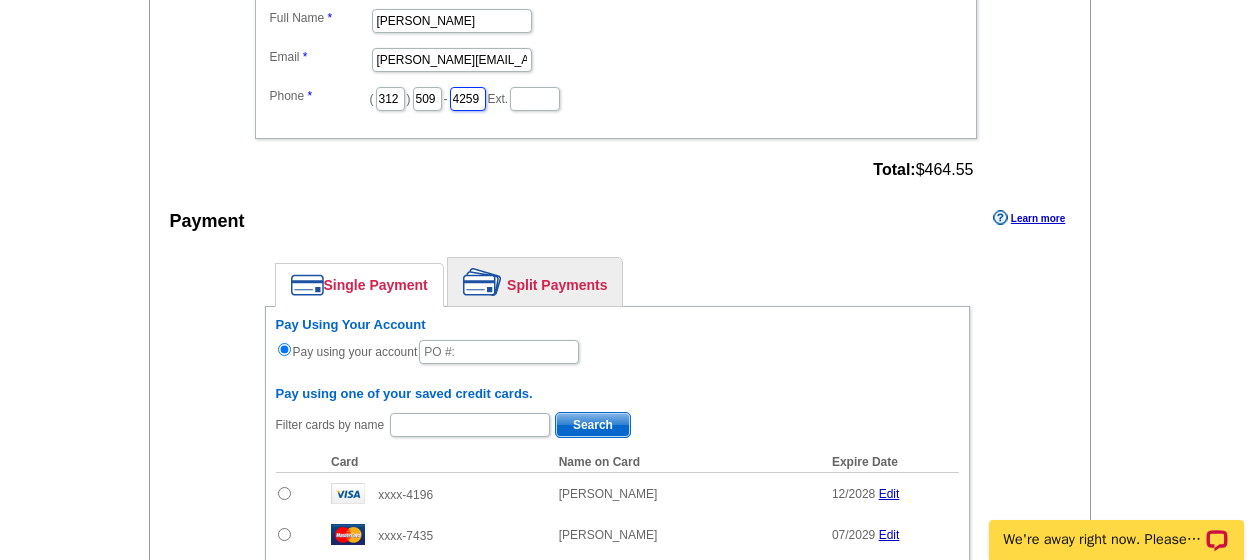 scroll, scrollTop: 665, scrollLeft: 0, axis: vertical 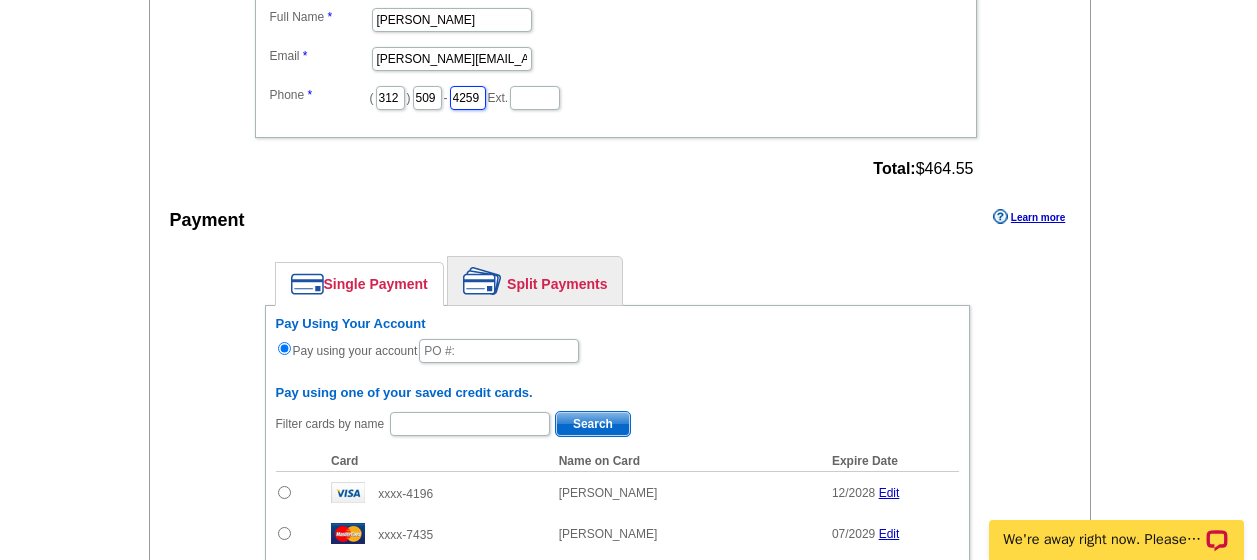 type on "4259" 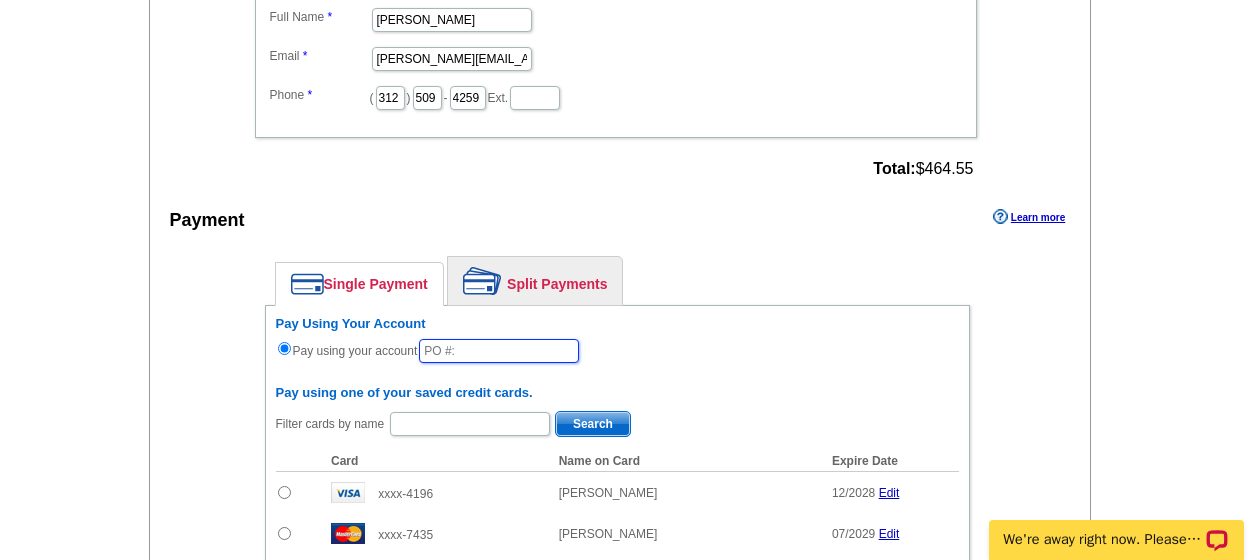 click at bounding box center (499, 351) 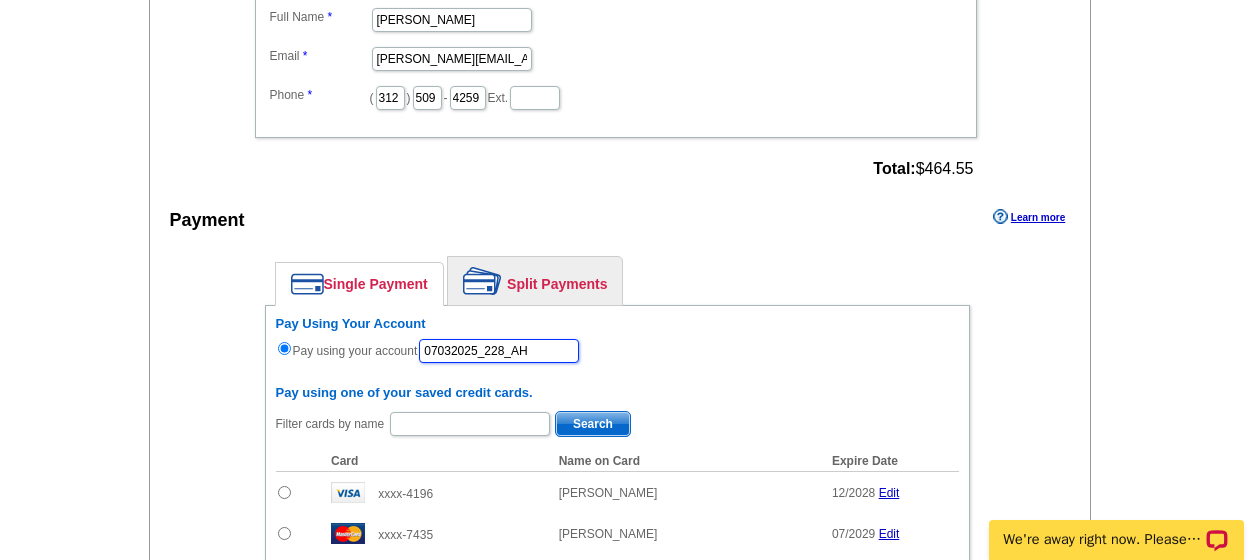 scroll, scrollTop: 778, scrollLeft: 0, axis: vertical 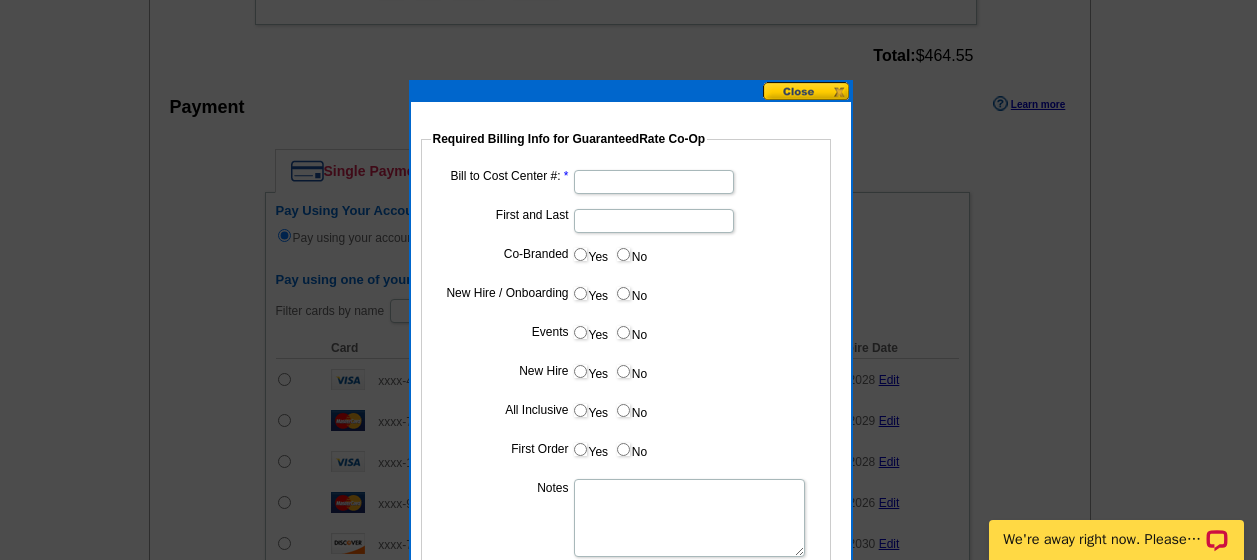 type on "07032025_228_AH" 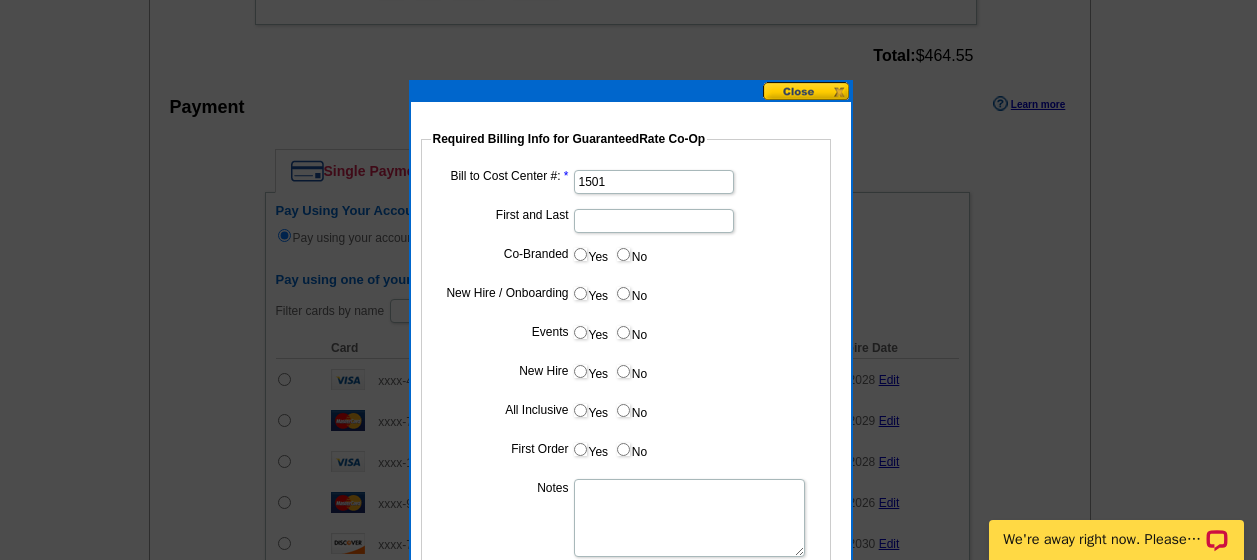 type on "1501" 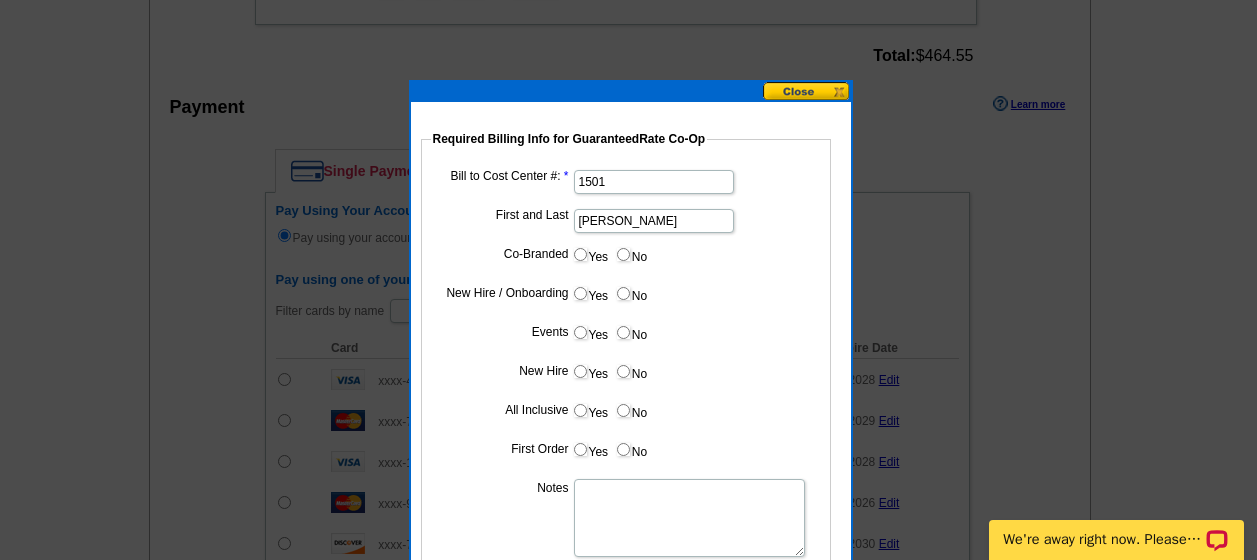 type on "Bob Haft" 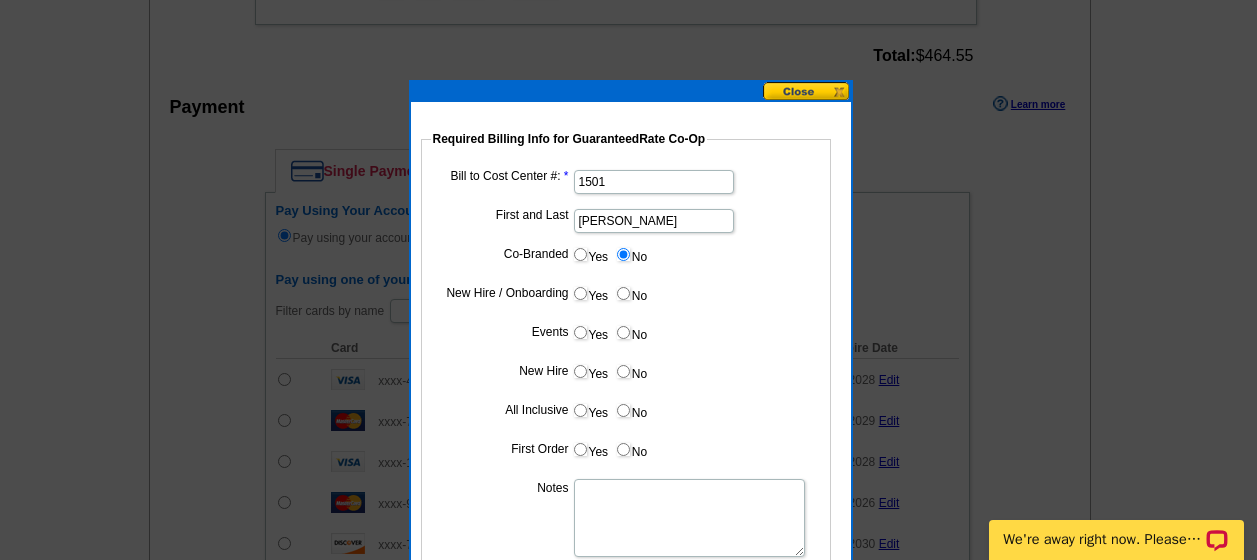click on "Yes" at bounding box center (580, 293) 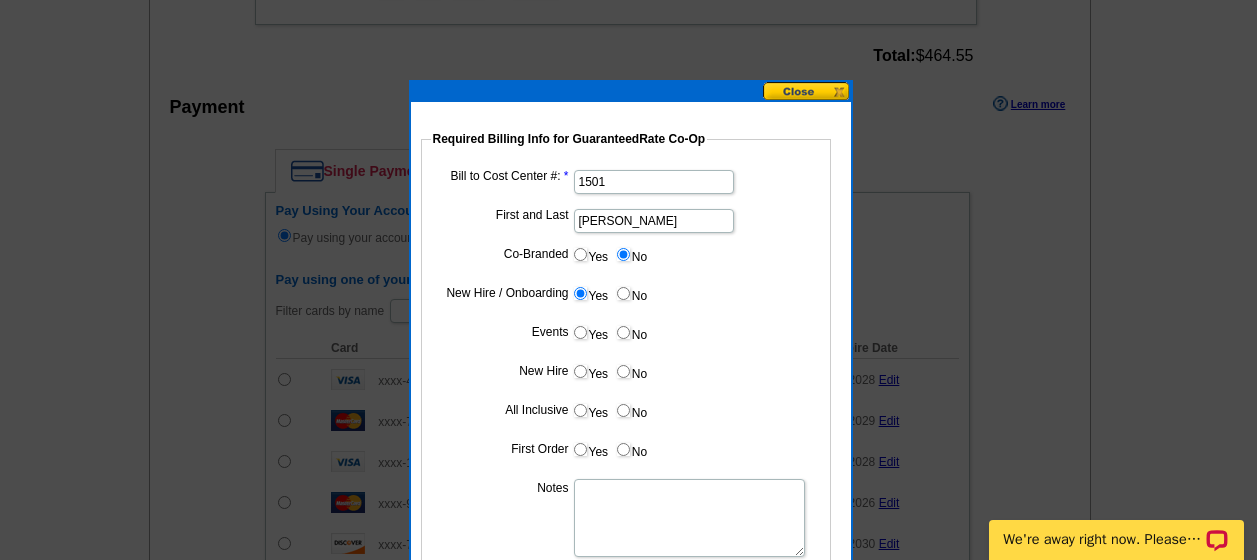 click on "No" at bounding box center [623, 332] 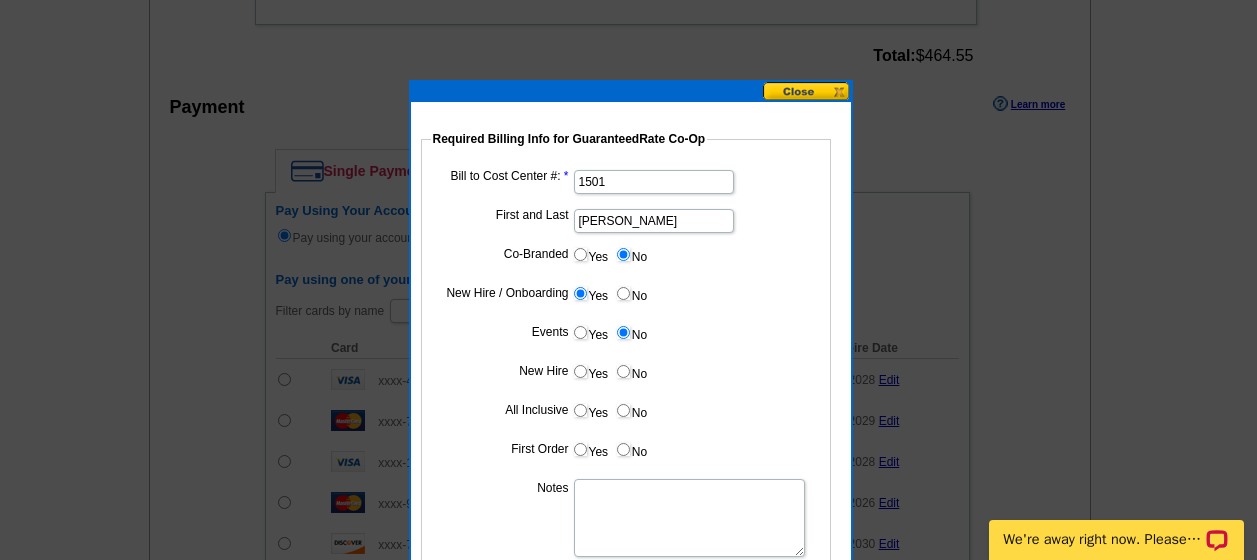 click on "Yes" at bounding box center [580, 371] 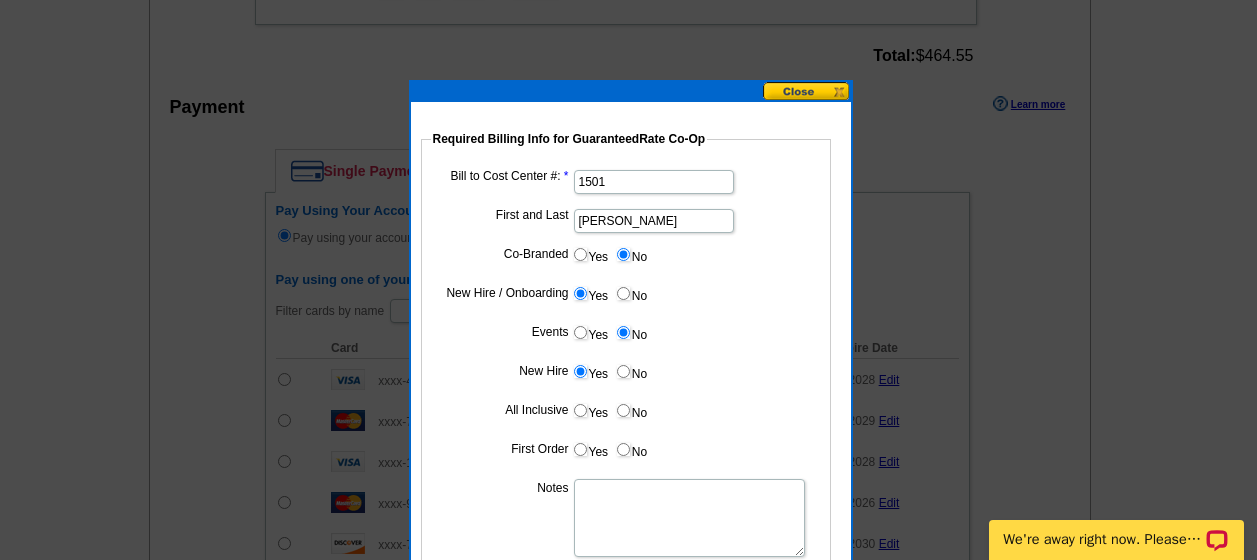 click on "No" at bounding box center (623, 410) 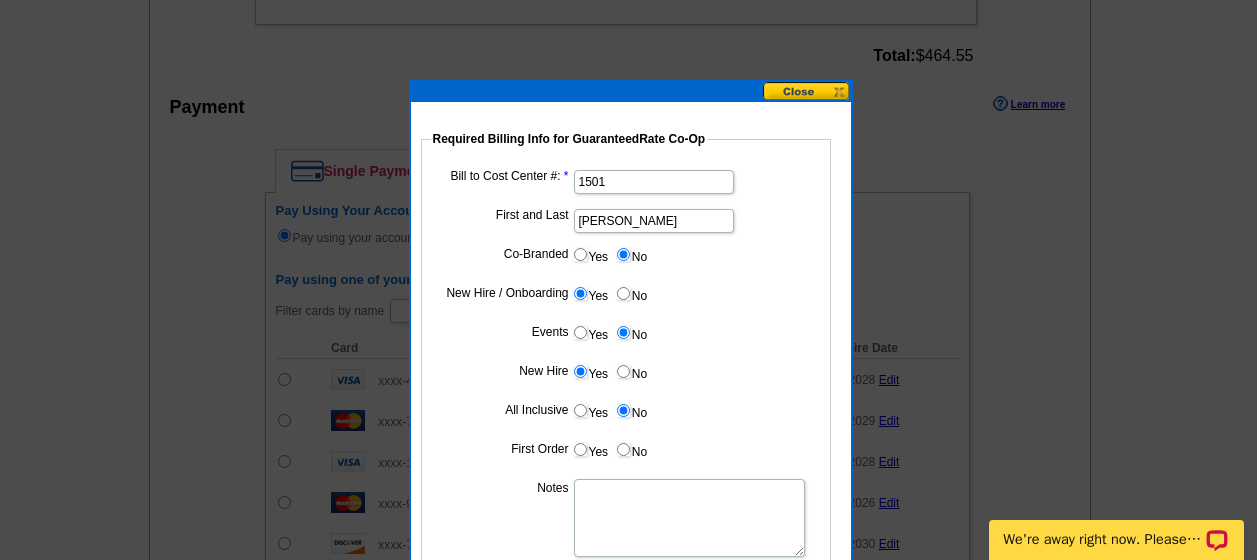 click on "Yes" at bounding box center [580, 449] 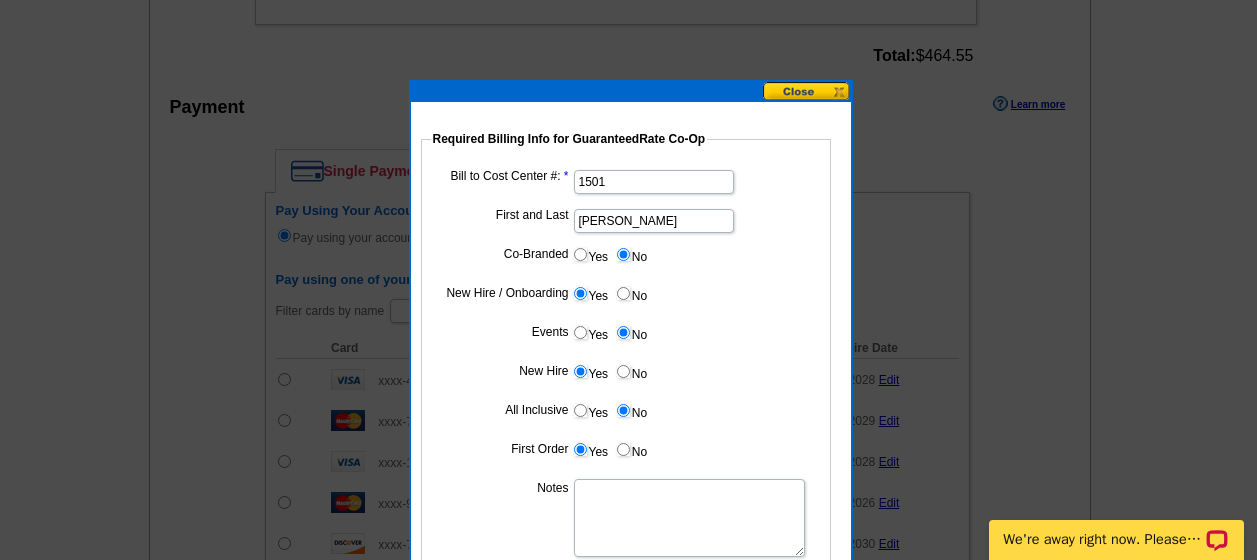 click on "Notes" at bounding box center [689, 518] 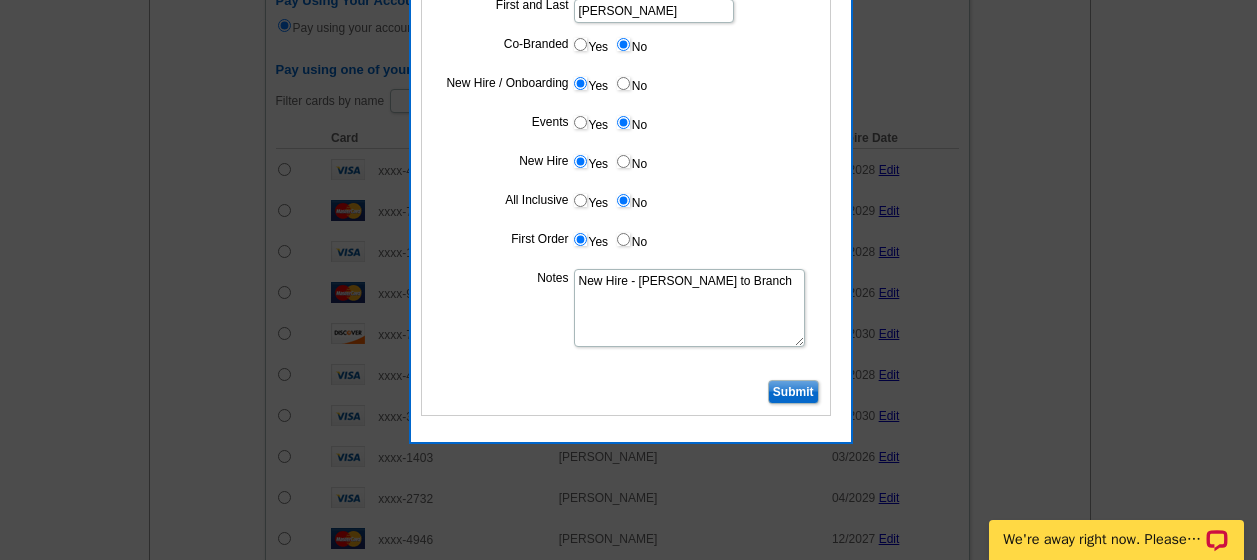 scroll, scrollTop: 989, scrollLeft: 0, axis: vertical 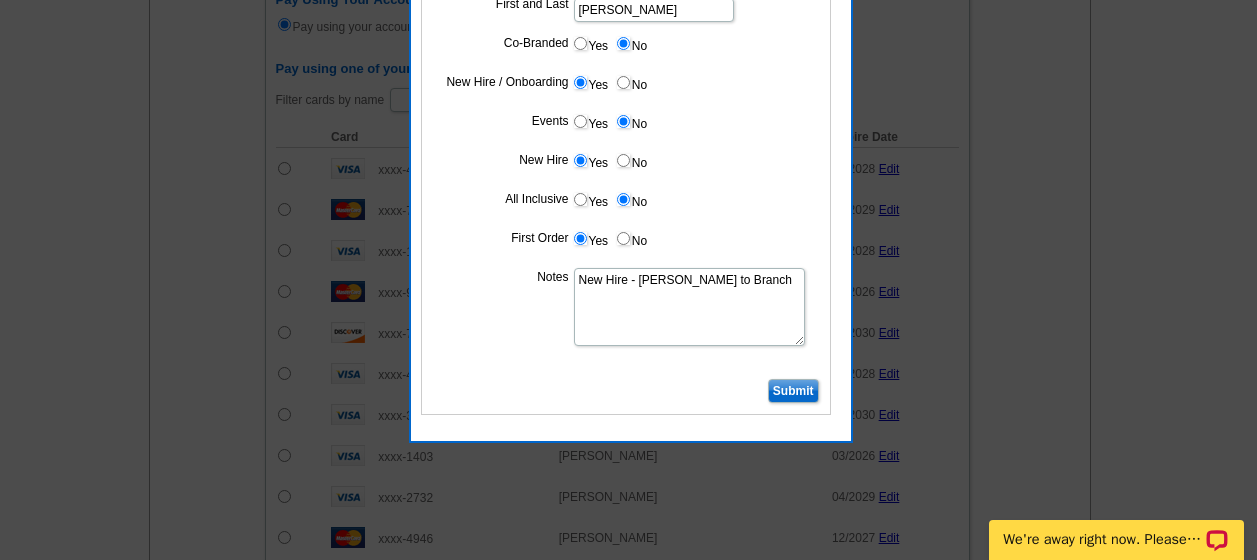 type on "New Hire - Bill to Branch" 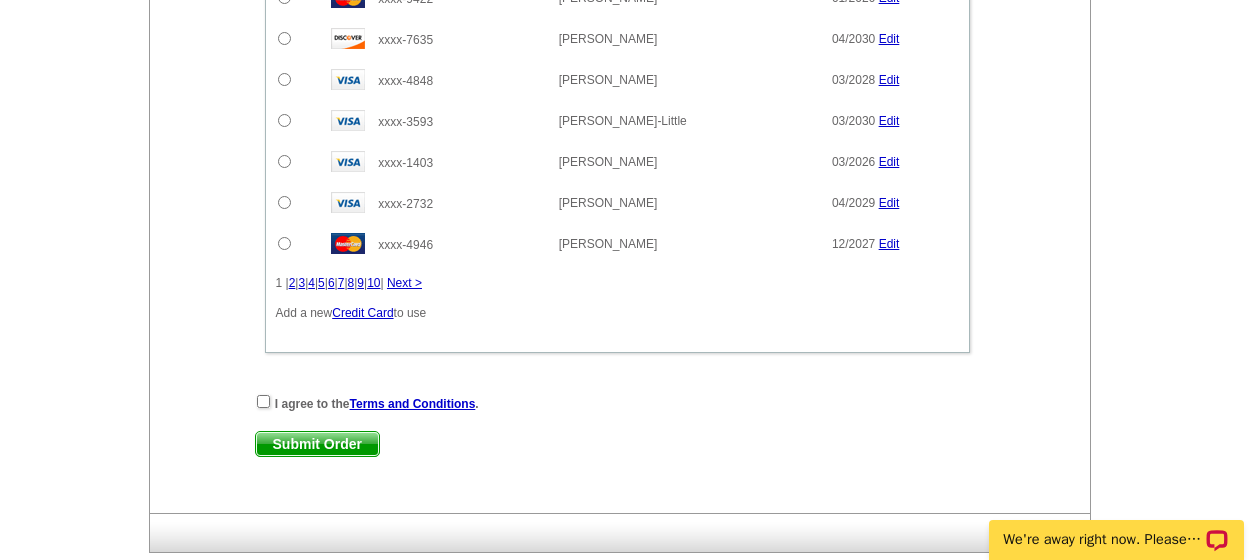 scroll, scrollTop: 1286, scrollLeft: 0, axis: vertical 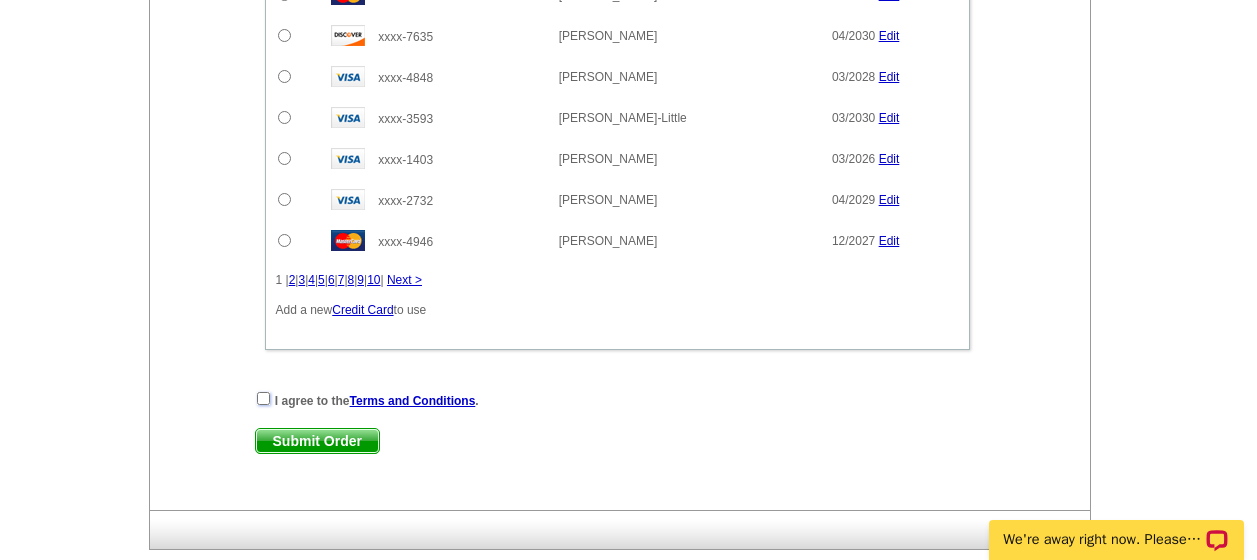 click at bounding box center (263, 398) 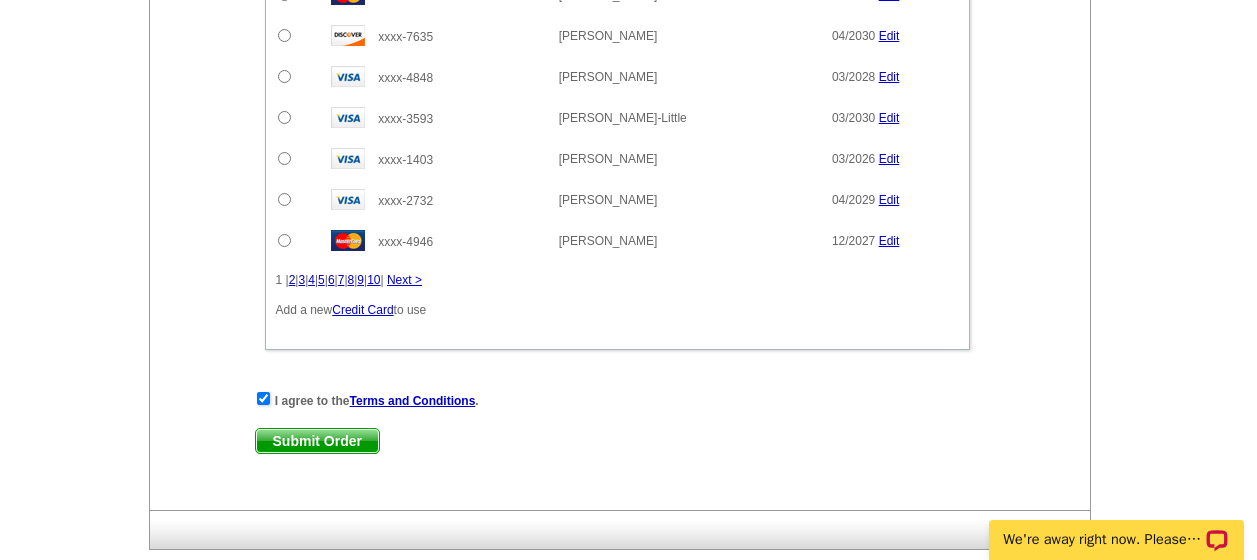 click on "Submit Order" at bounding box center [317, 441] 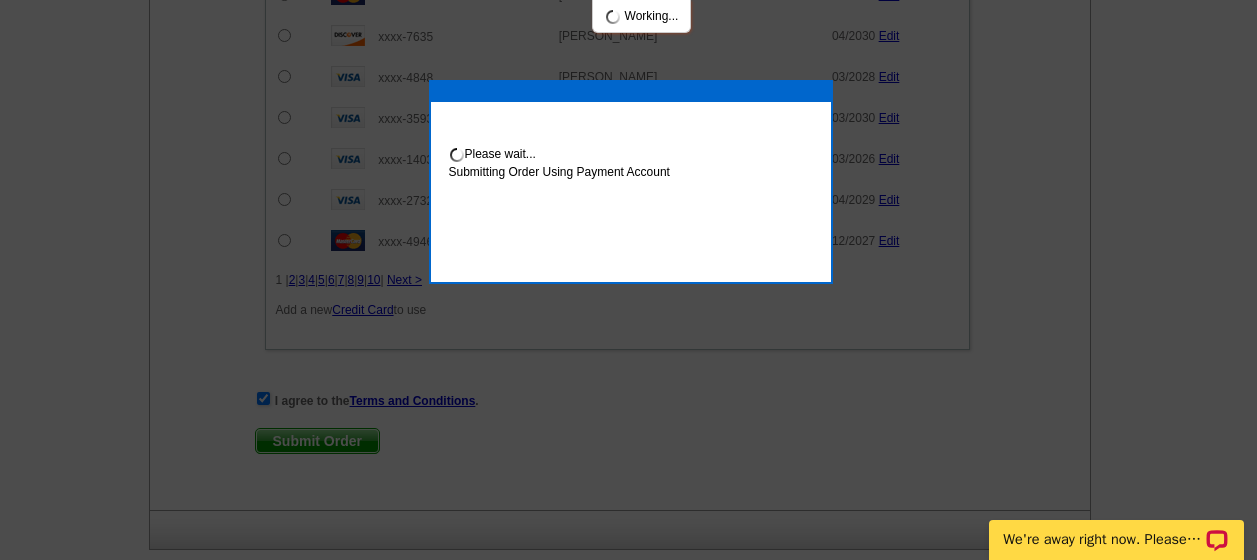 scroll, scrollTop: 1387, scrollLeft: 0, axis: vertical 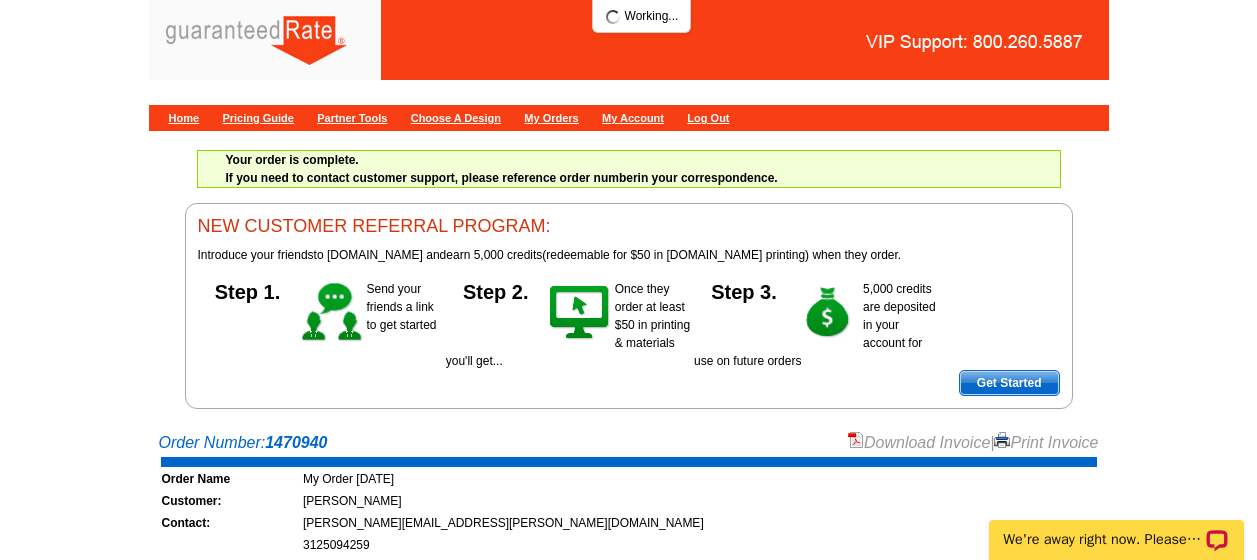 click on "Download Invoice" at bounding box center [919, 442] 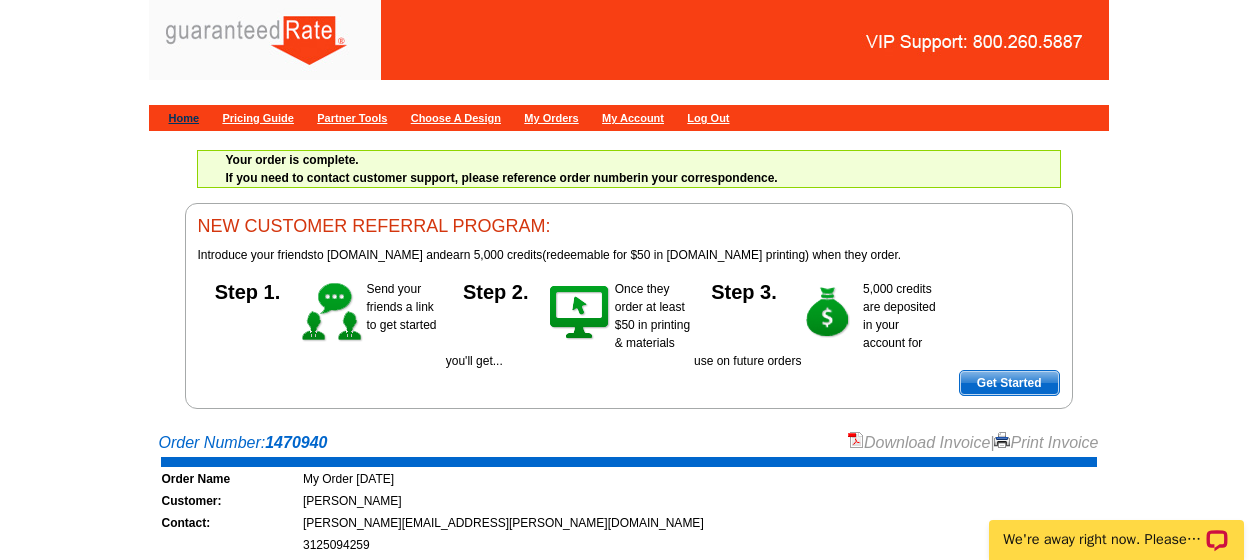 click on "Home" at bounding box center (184, 118) 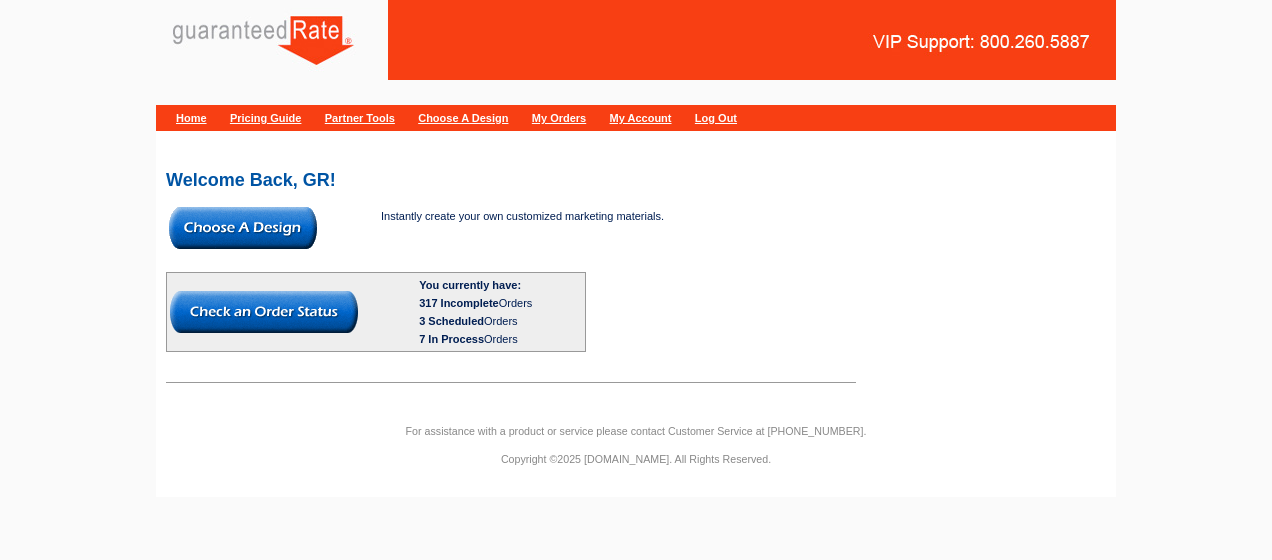 scroll, scrollTop: 0, scrollLeft: 0, axis: both 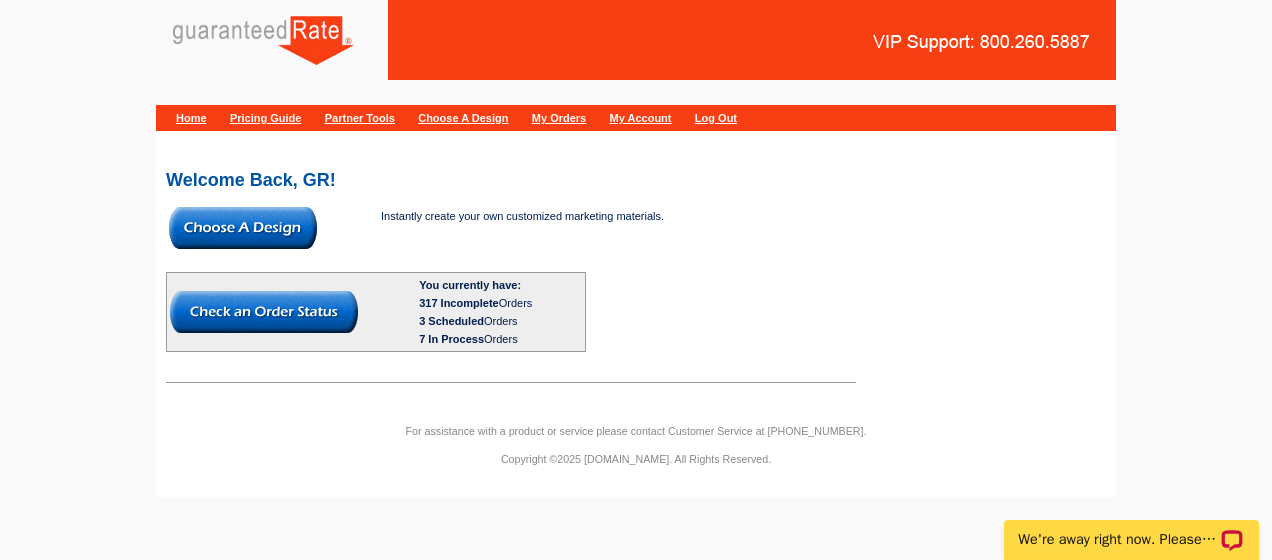 click at bounding box center [243, 228] 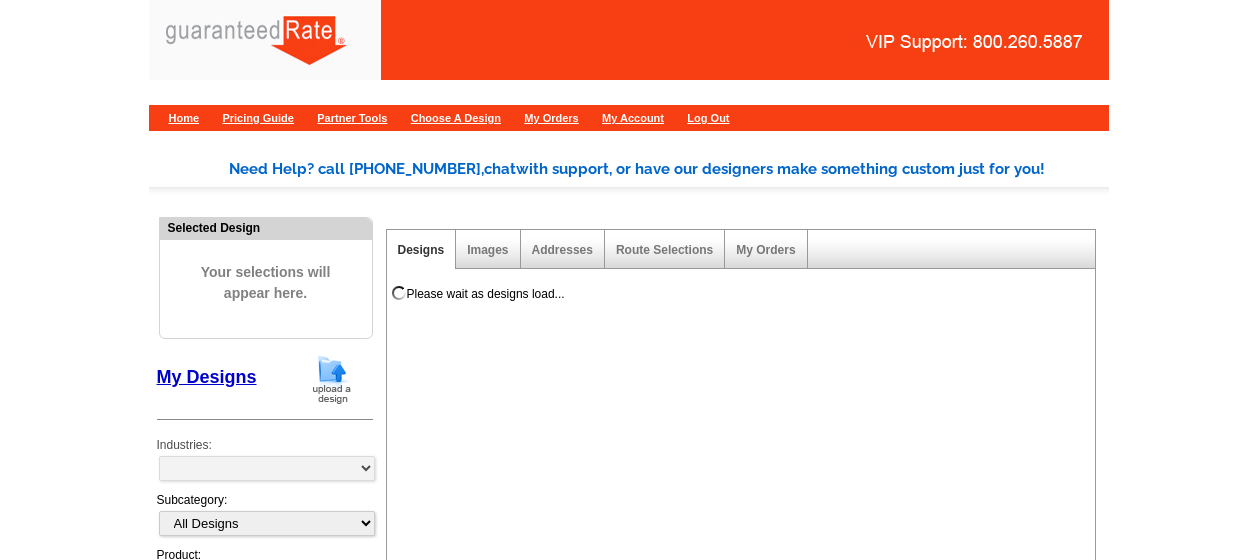 scroll, scrollTop: 0, scrollLeft: 0, axis: both 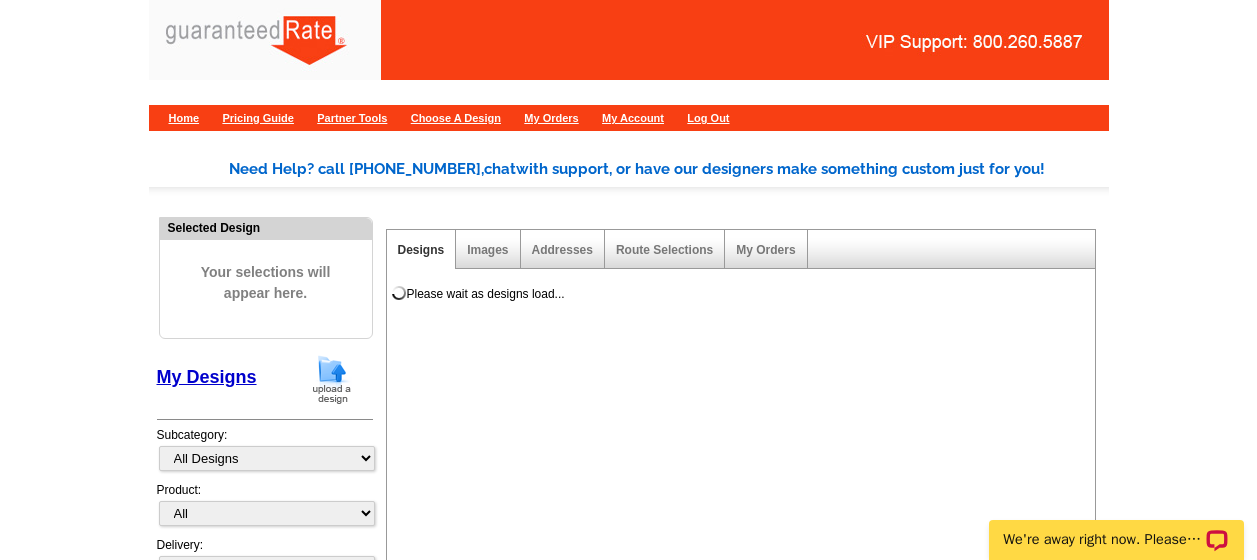 click at bounding box center [332, 379] 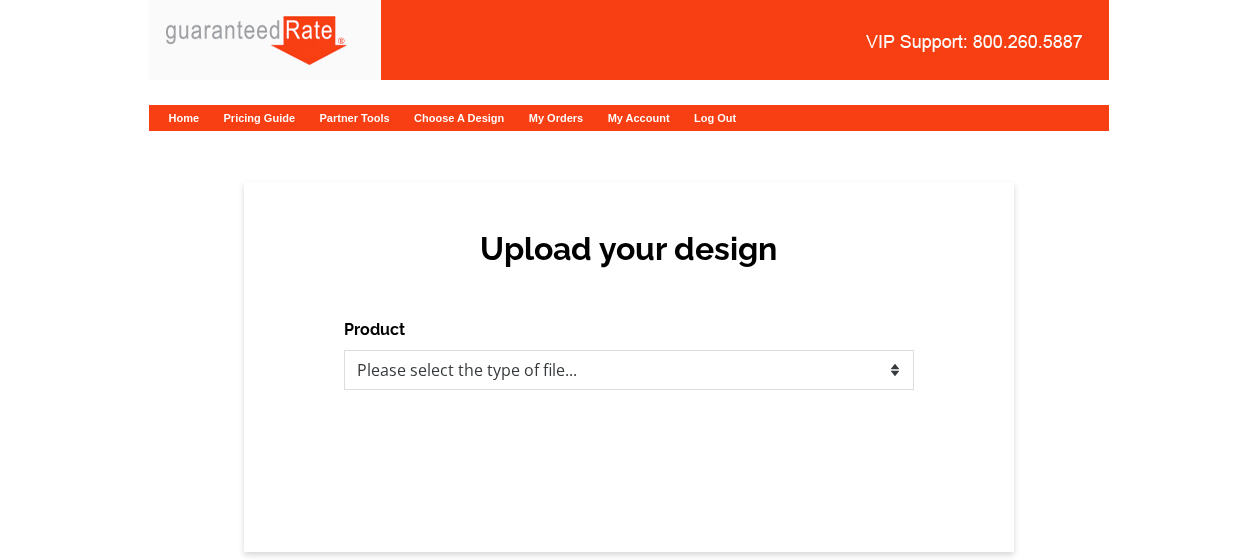 scroll, scrollTop: 0, scrollLeft: 0, axis: both 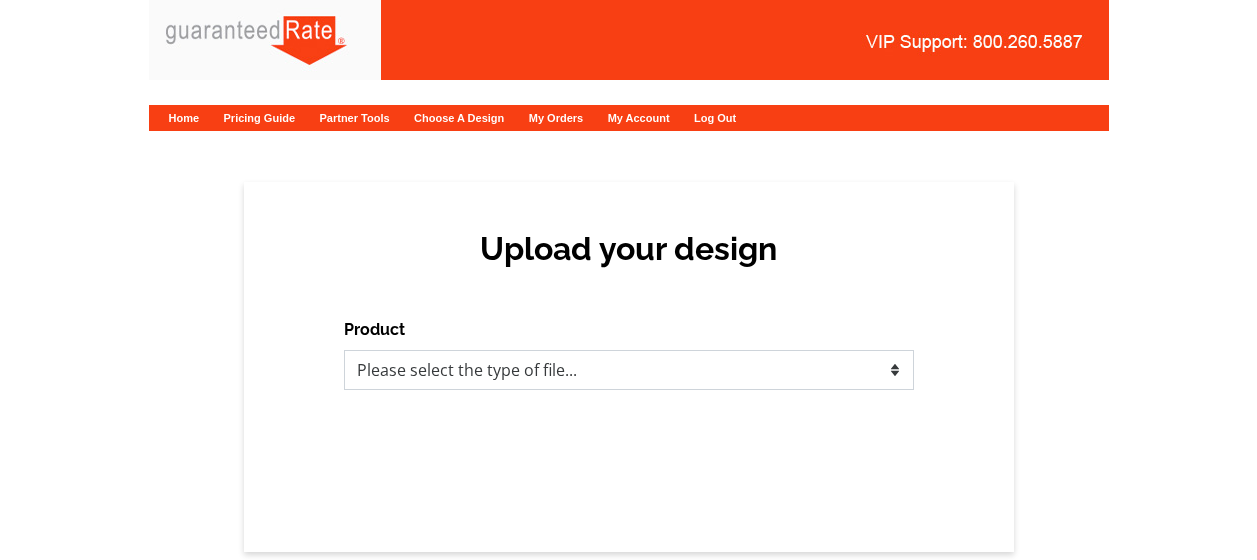 click on "Please select the type of file...
Postcards
Calendars
Business Cards
Letters and flyers
Greeting Cards" at bounding box center (629, 370) 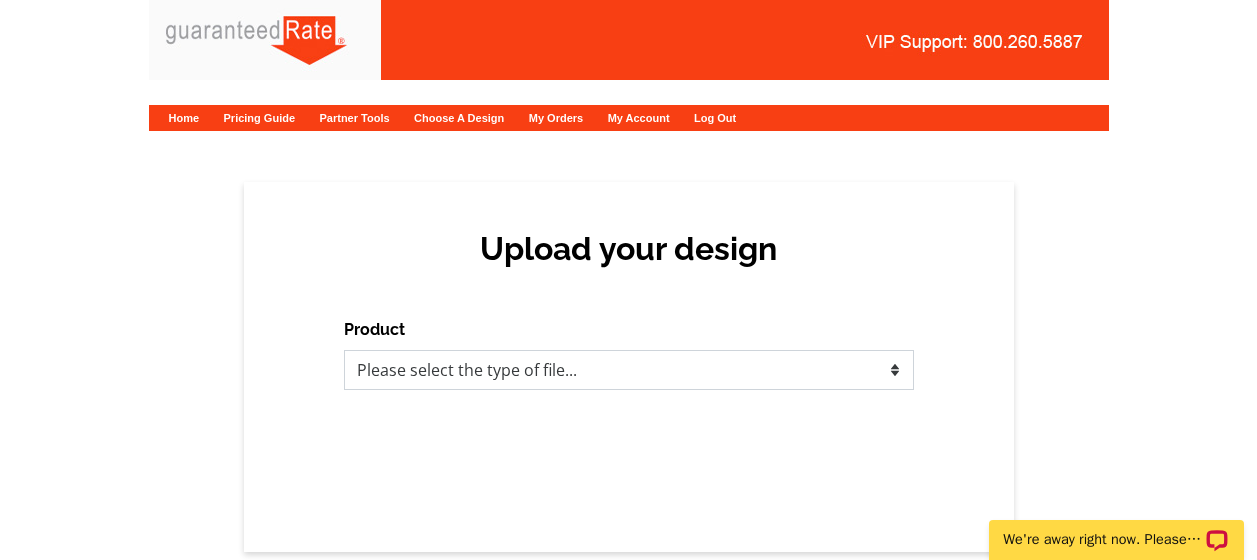scroll, scrollTop: 0, scrollLeft: 0, axis: both 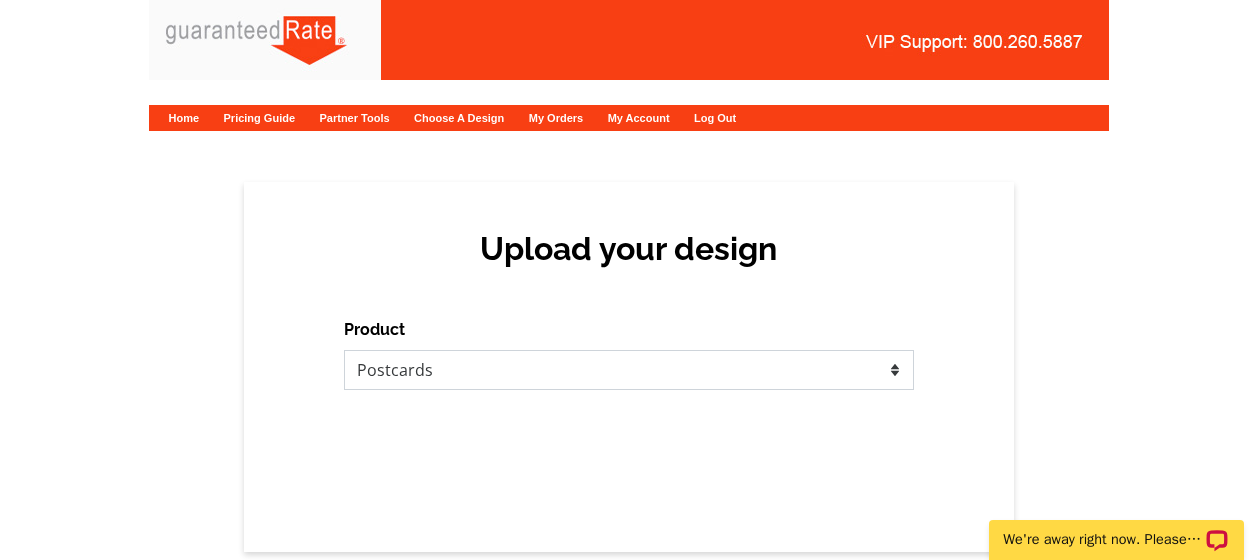 click on "Please select the type of file...
Postcards
Calendars
Business Cards
Letters and flyers
Greeting Cards" at bounding box center (629, 370) 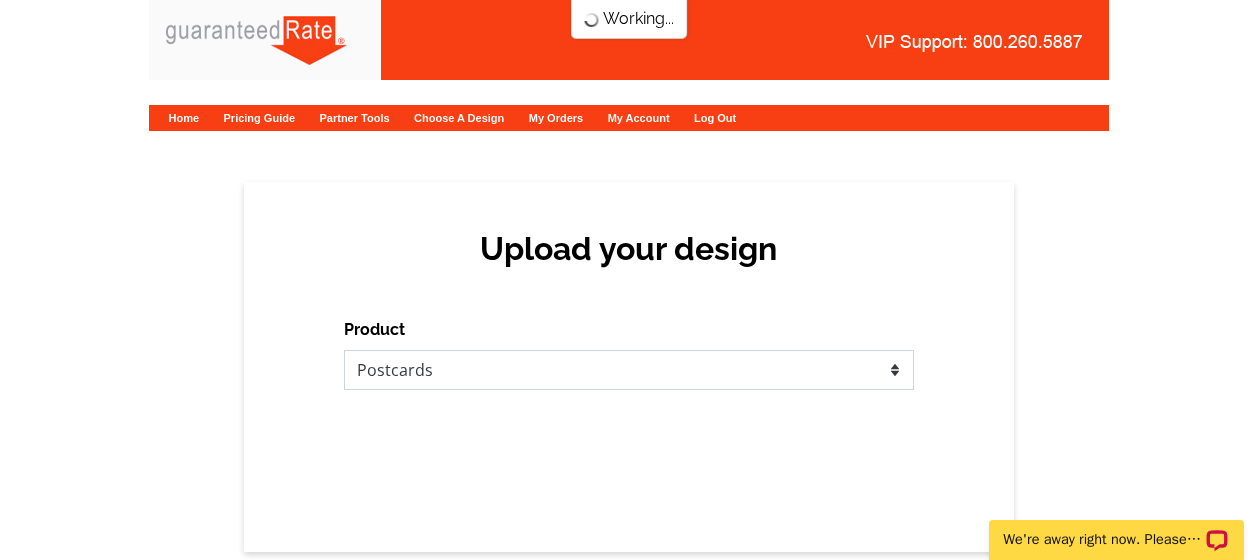 scroll, scrollTop: 0, scrollLeft: 0, axis: both 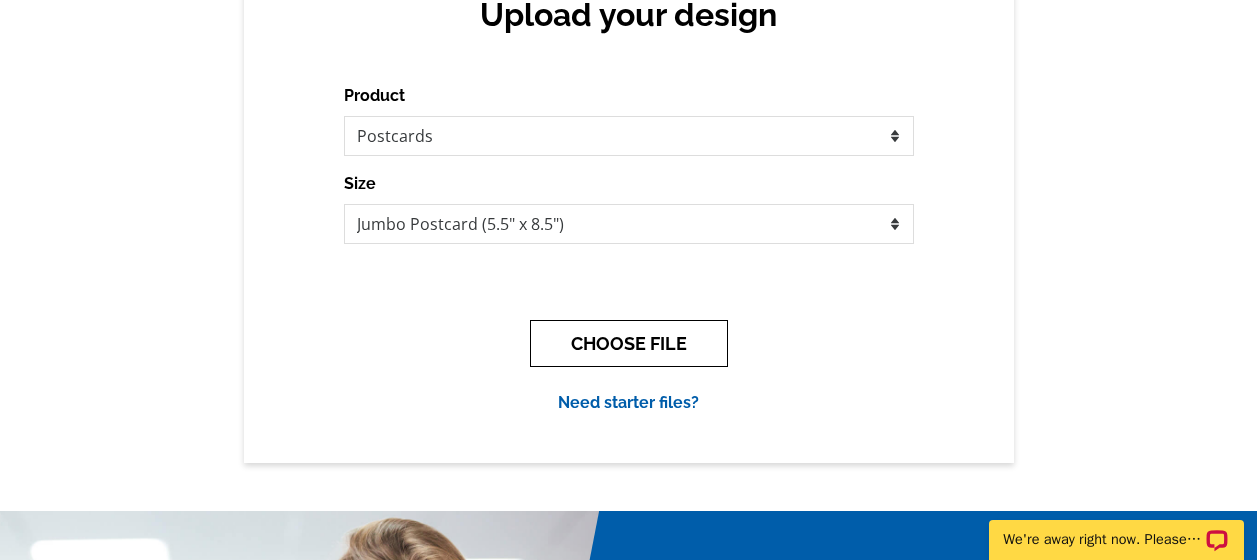 click on "CHOOSE FILE" at bounding box center (629, 343) 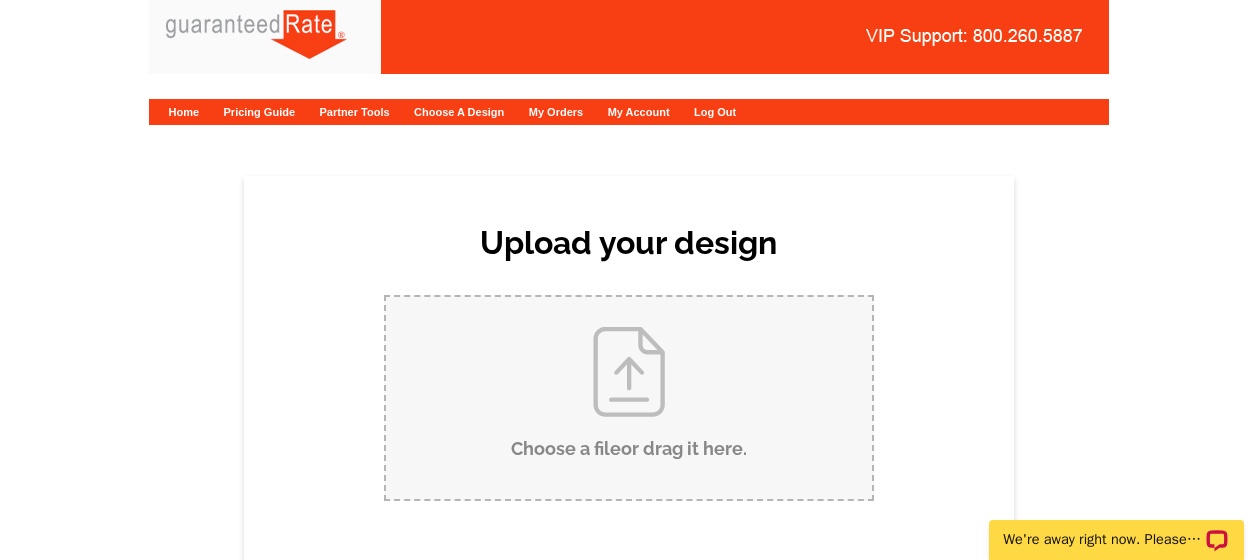 scroll, scrollTop: 0, scrollLeft: 0, axis: both 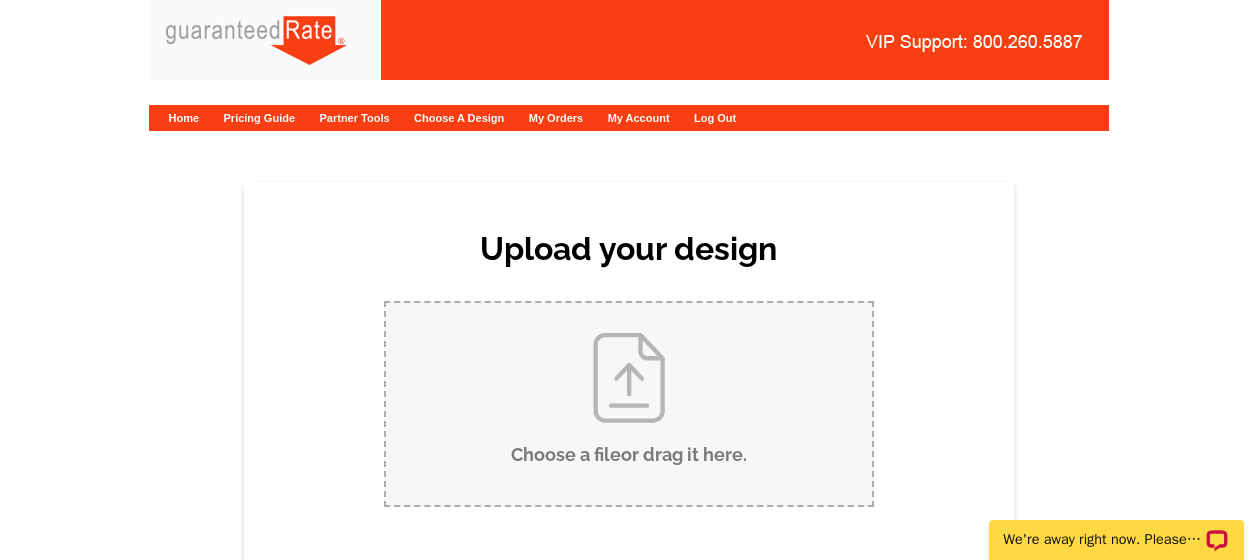 click on "Choose a file  or drag it here ." at bounding box center [629, 404] 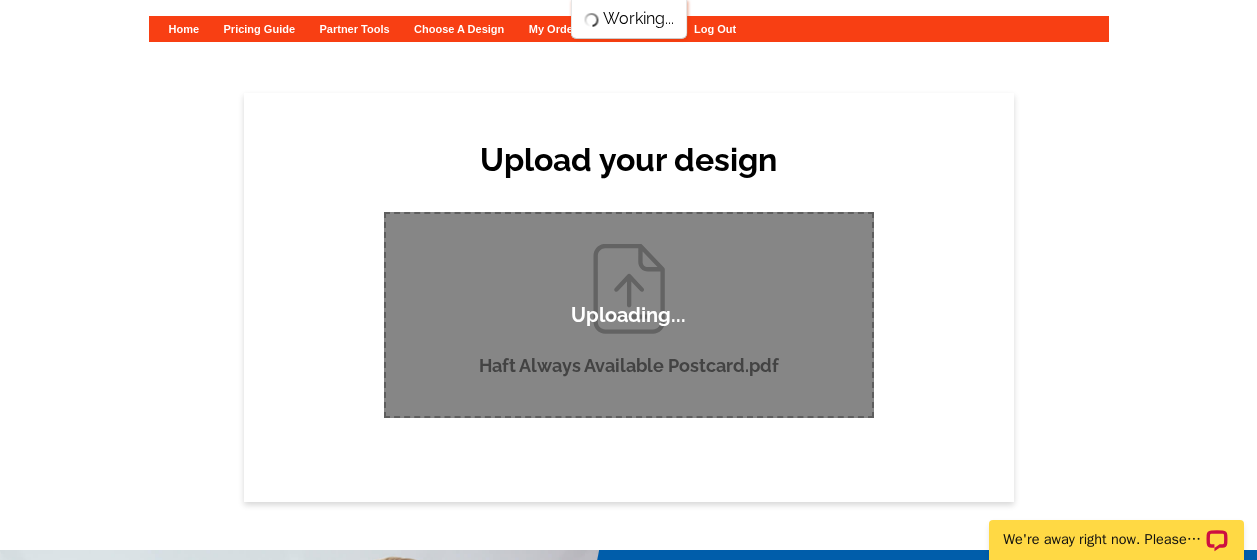 scroll, scrollTop: 90, scrollLeft: 0, axis: vertical 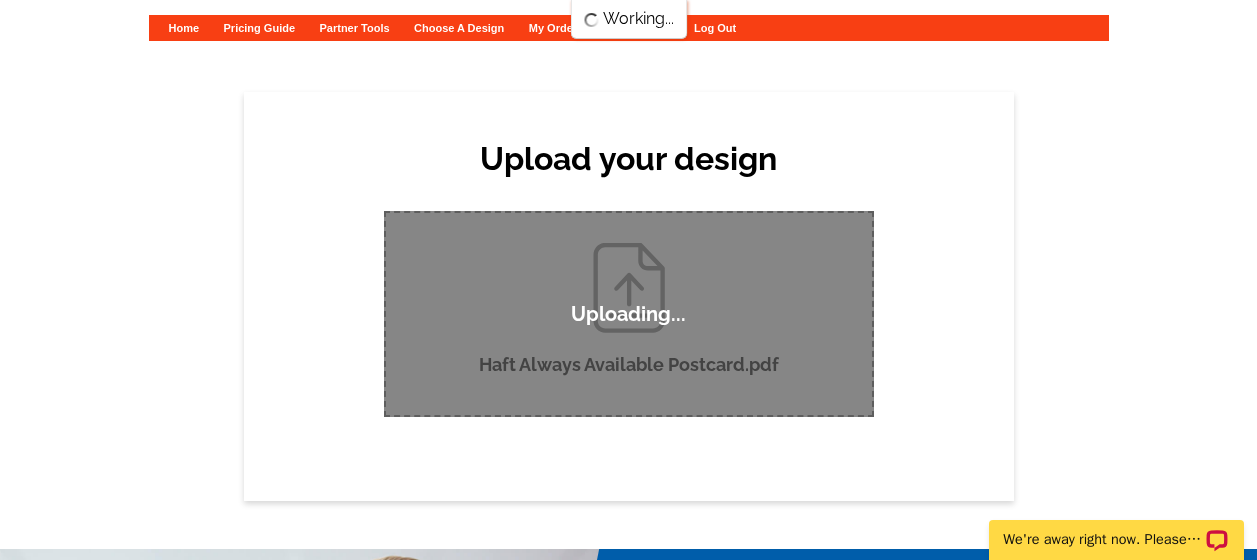 type 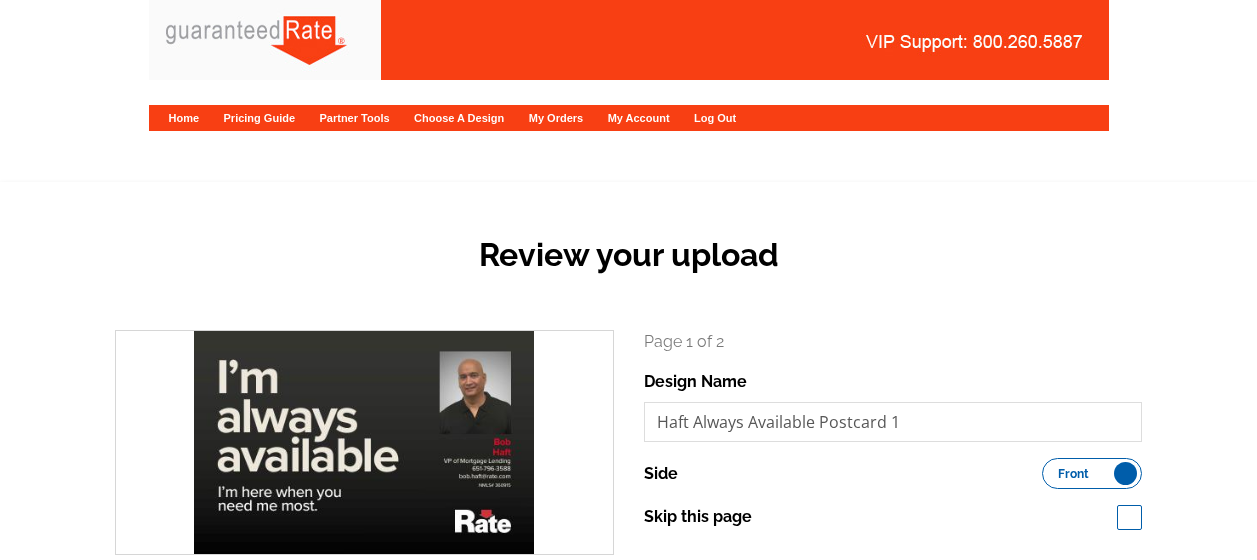 scroll, scrollTop: 0, scrollLeft: 0, axis: both 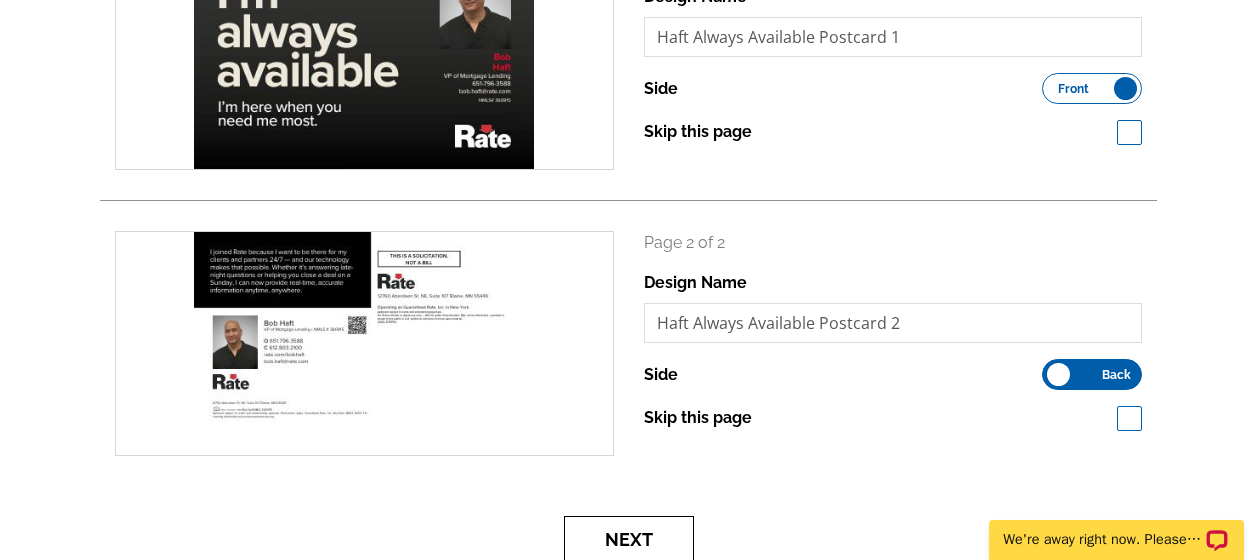 click on "Next" at bounding box center [629, 539] 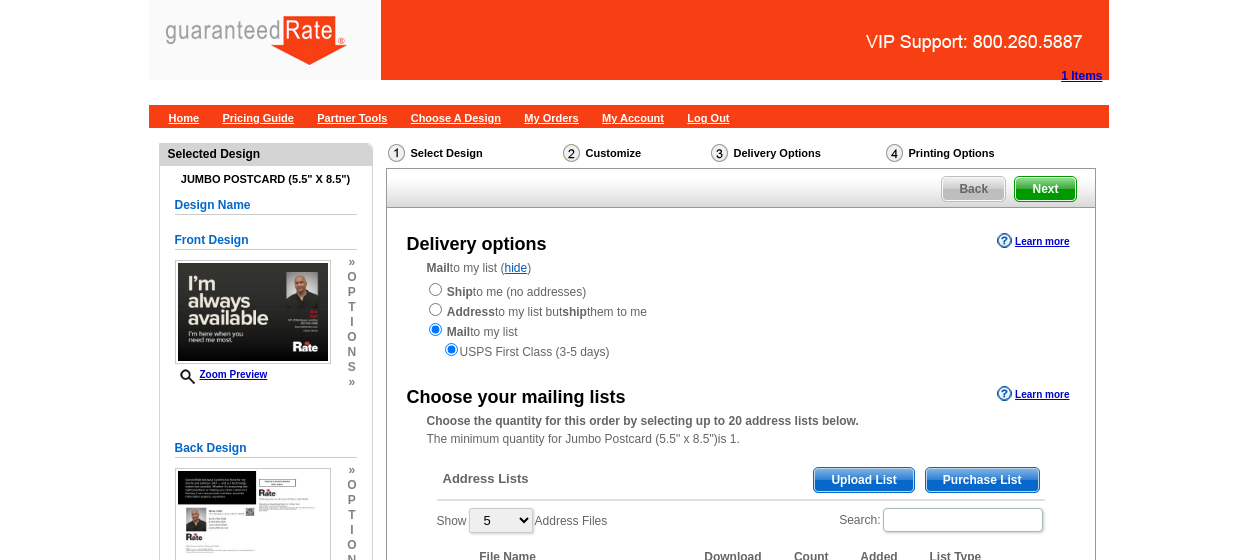 scroll, scrollTop: 0, scrollLeft: 0, axis: both 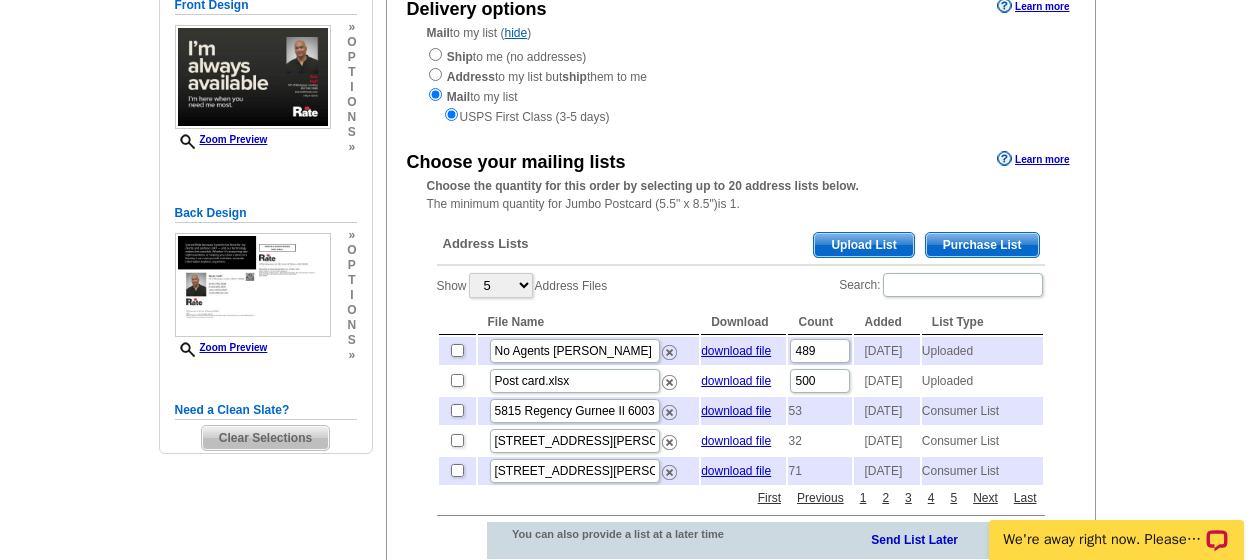 click on "Upload List" at bounding box center (863, 245) 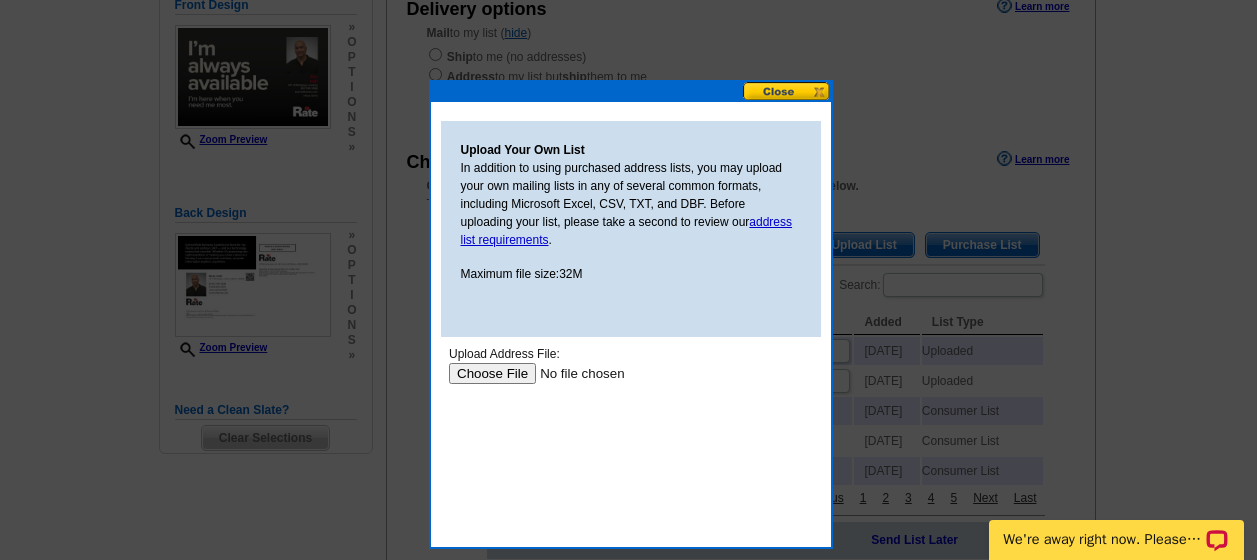 scroll, scrollTop: 0, scrollLeft: 0, axis: both 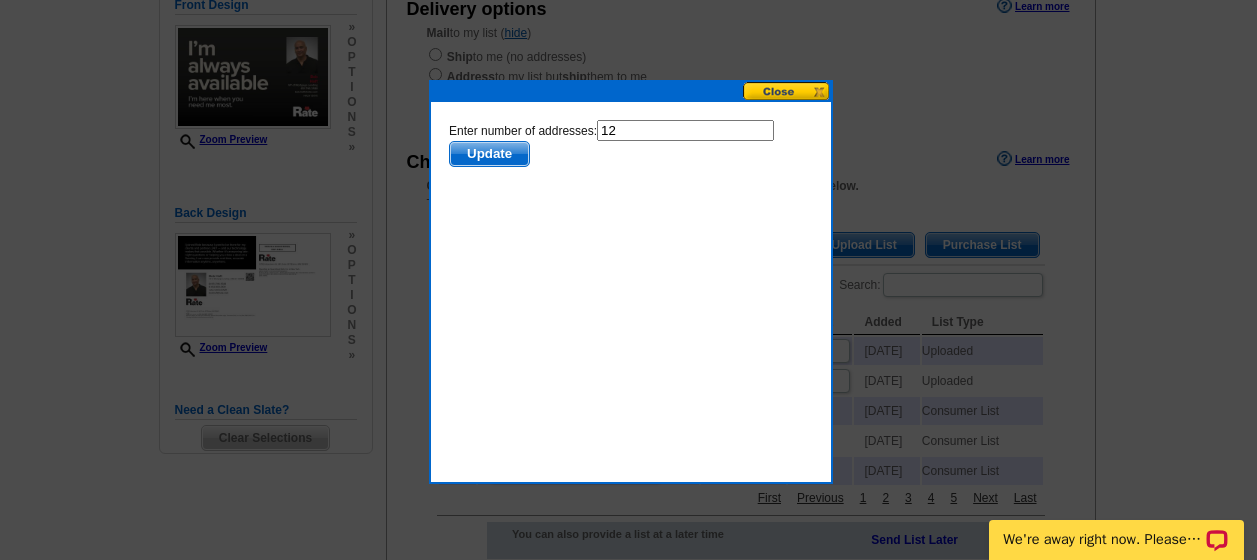 click on "12" at bounding box center (684, 130) 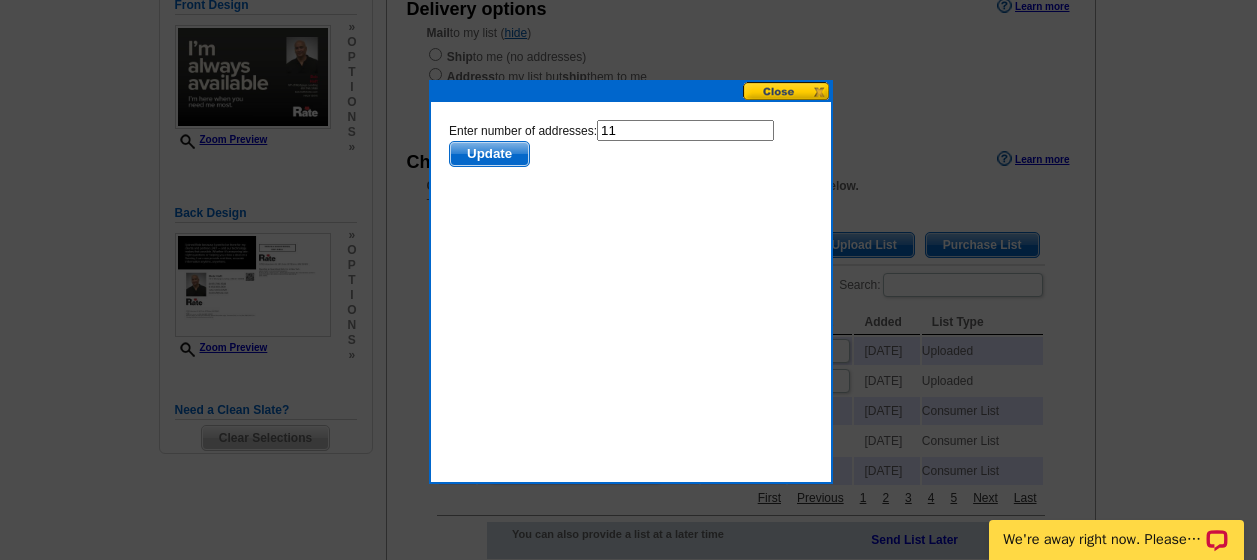type on "11" 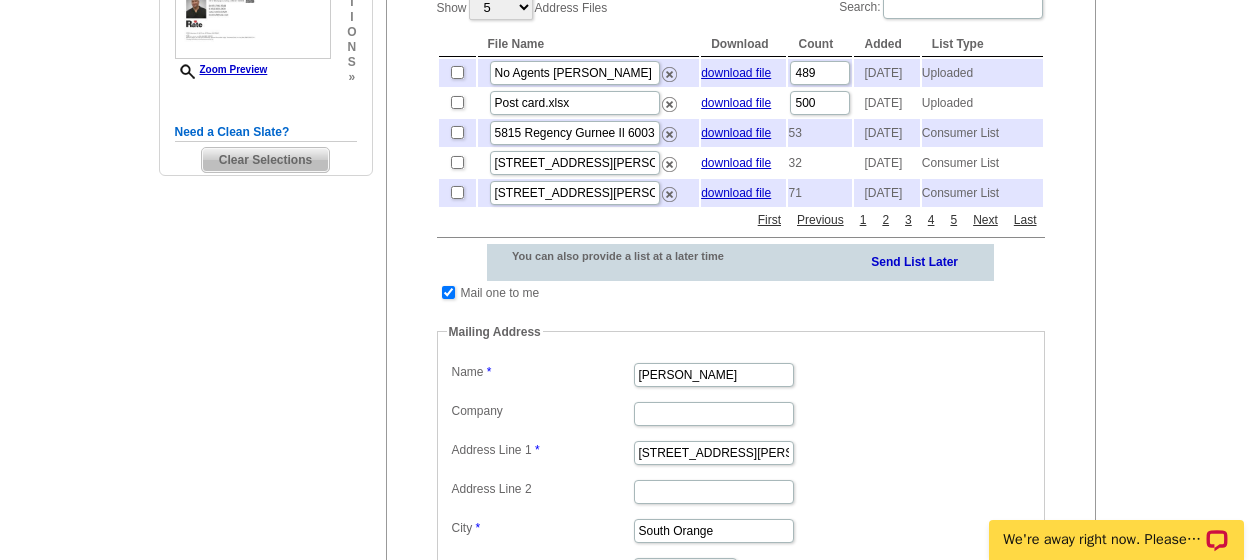 scroll, scrollTop: 514, scrollLeft: 0, axis: vertical 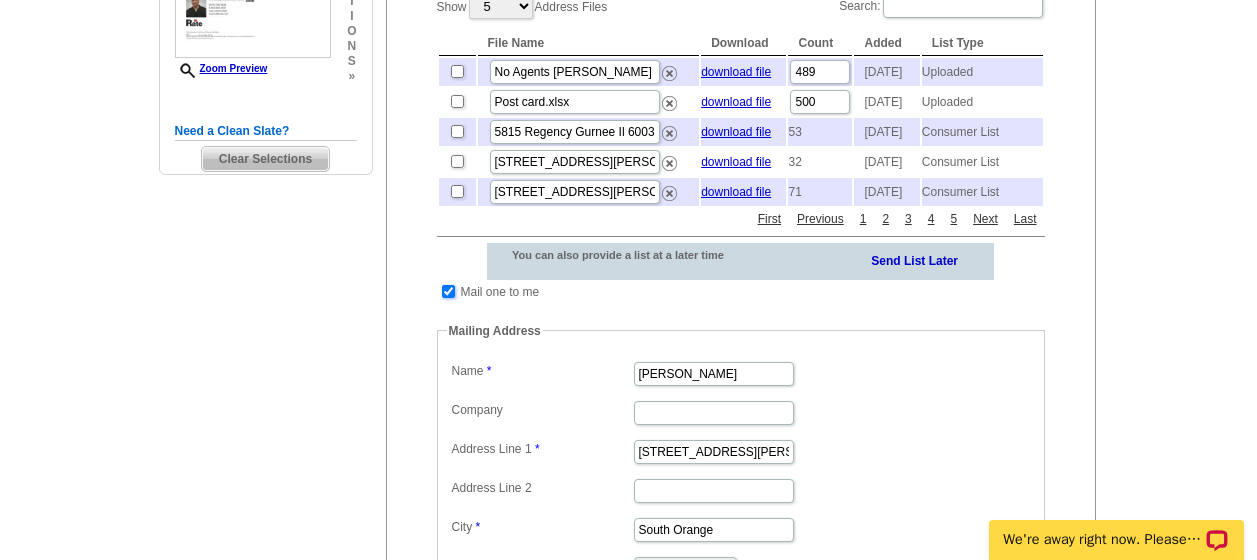 click at bounding box center [448, 291] 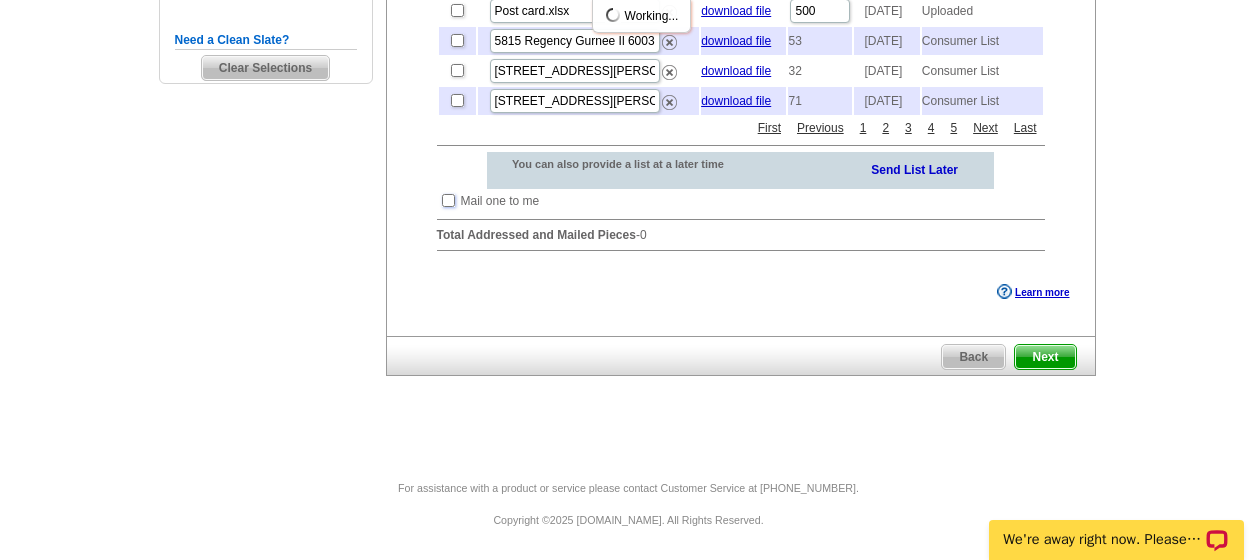 scroll, scrollTop: 644, scrollLeft: 0, axis: vertical 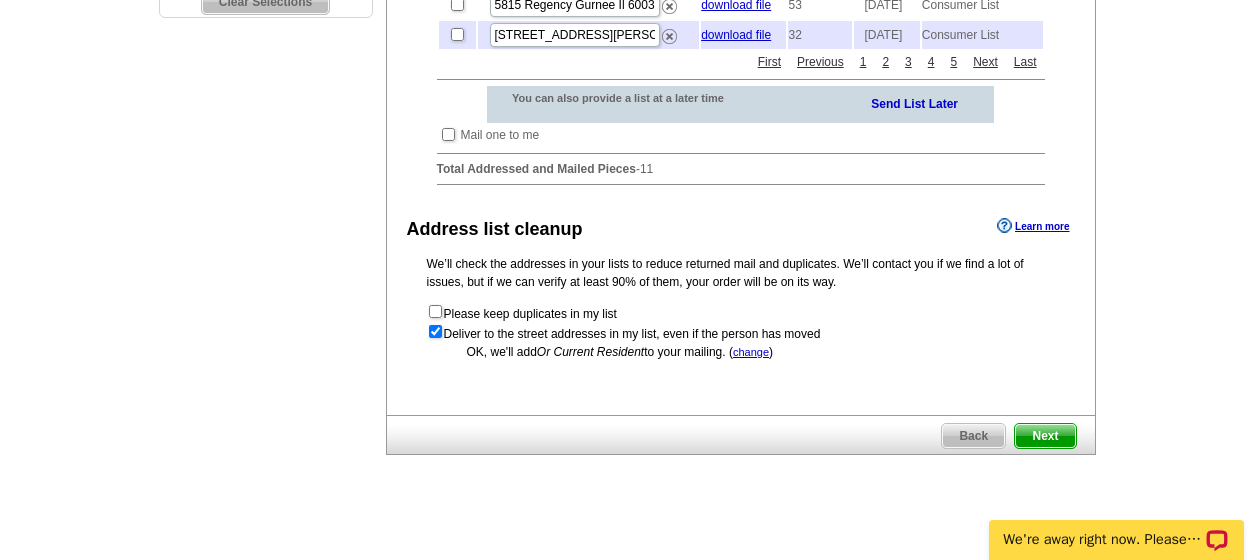 click on "Next" at bounding box center (1045, 436) 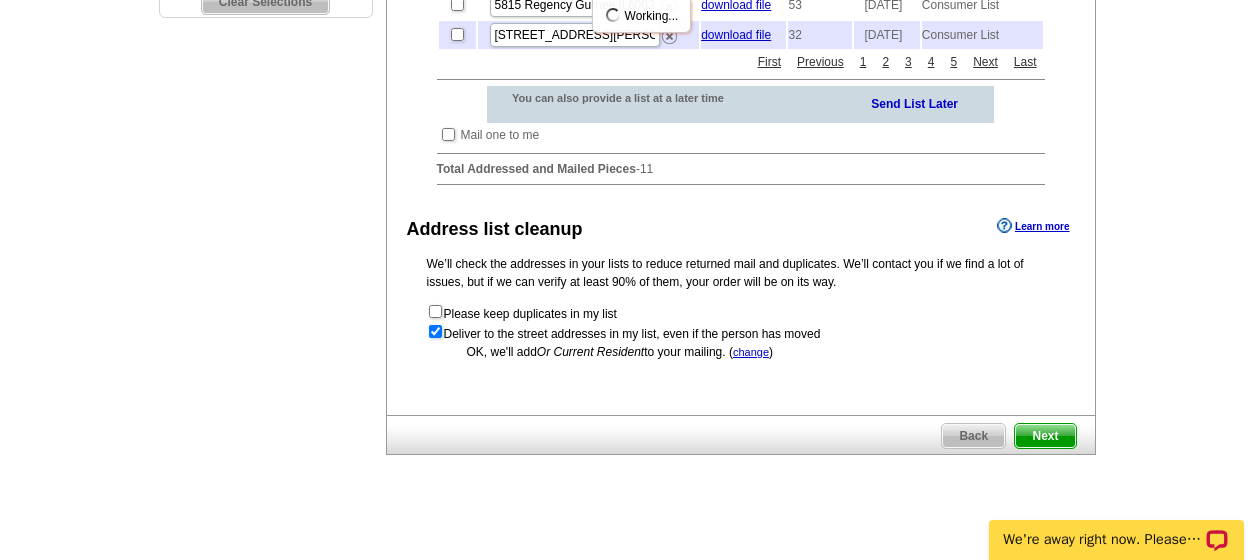scroll, scrollTop: 0, scrollLeft: 0, axis: both 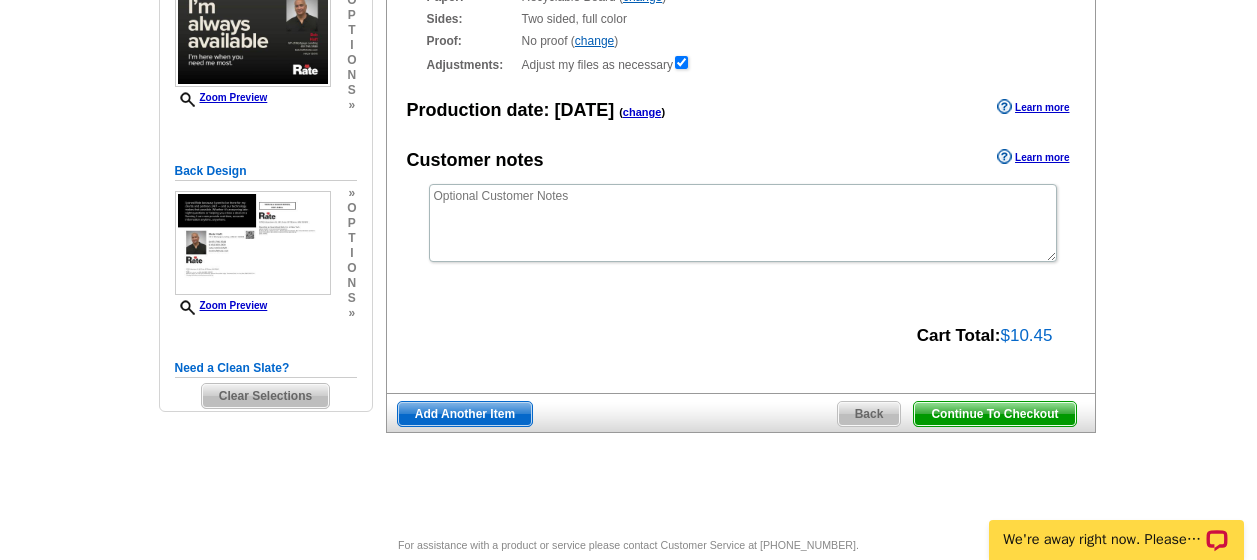 click on "Continue To Checkout" at bounding box center (994, 414) 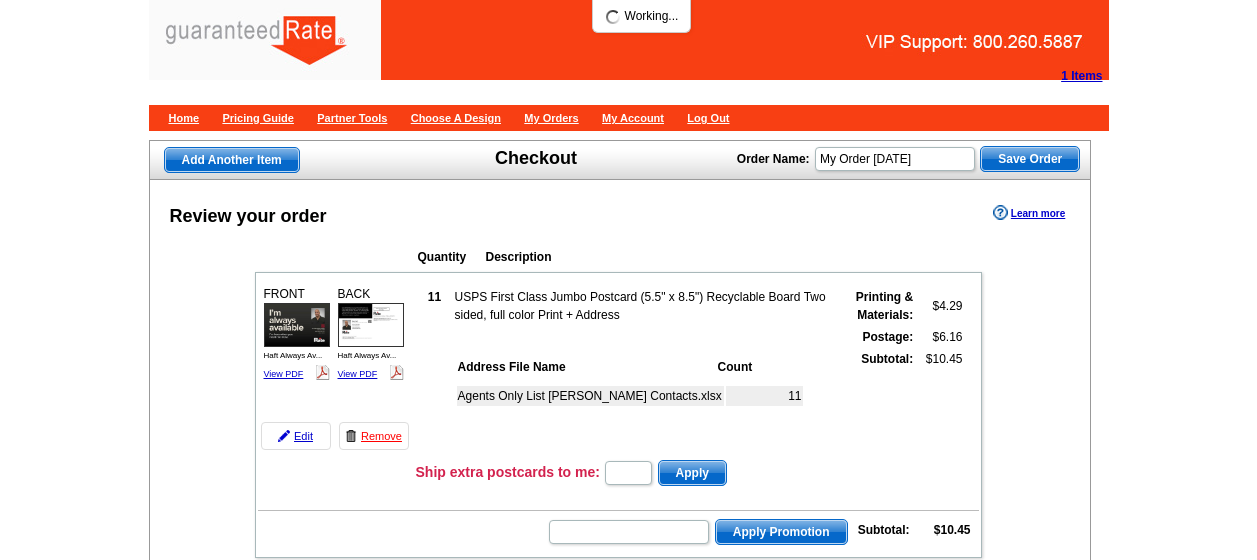 scroll, scrollTop: 0, scrollLeft: 0, axis: both 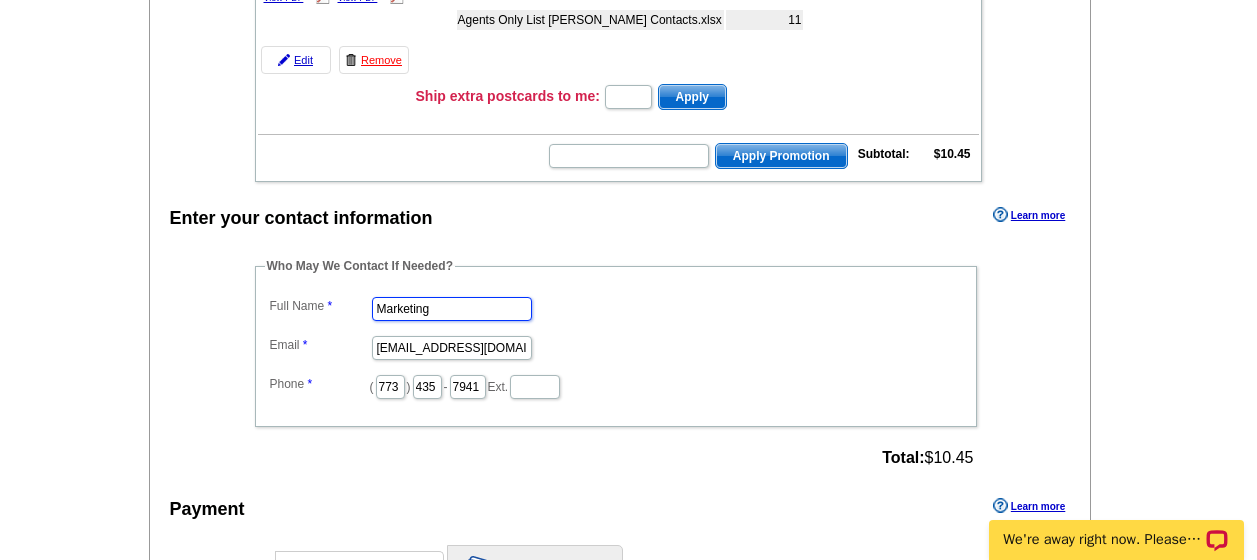 click on "Marketing" at bounding box center (452, 309) 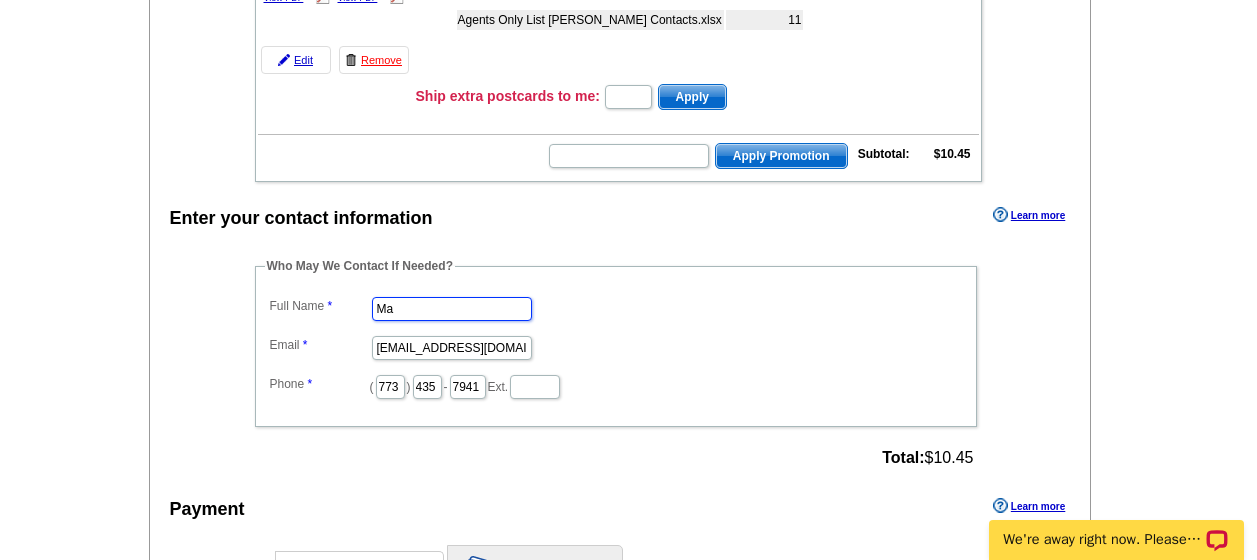 type on "M" 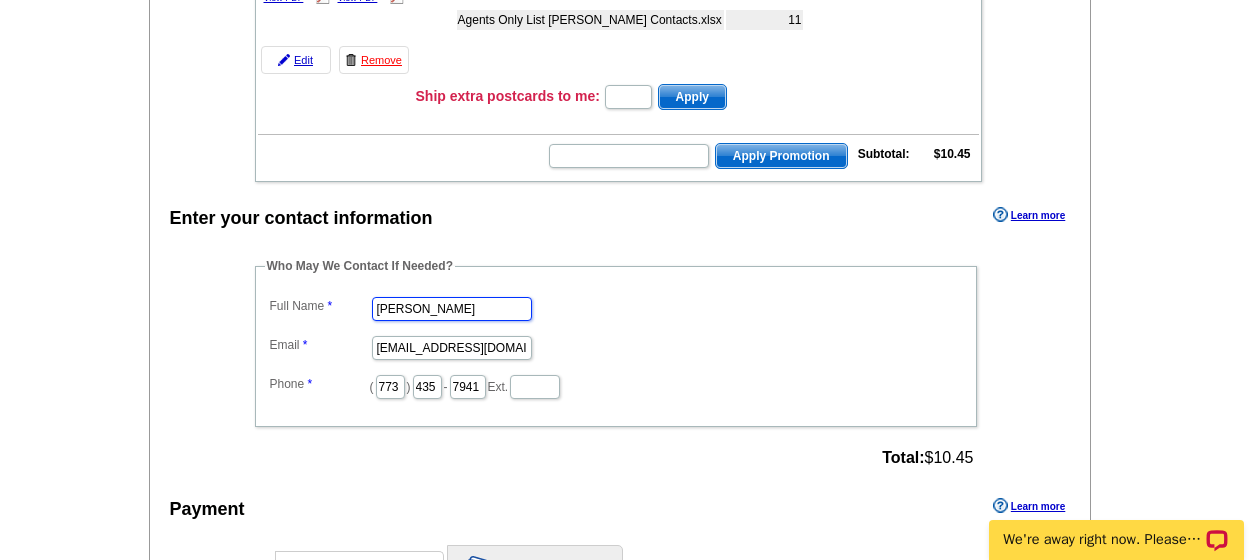 type on "[PERSON_NAME]" 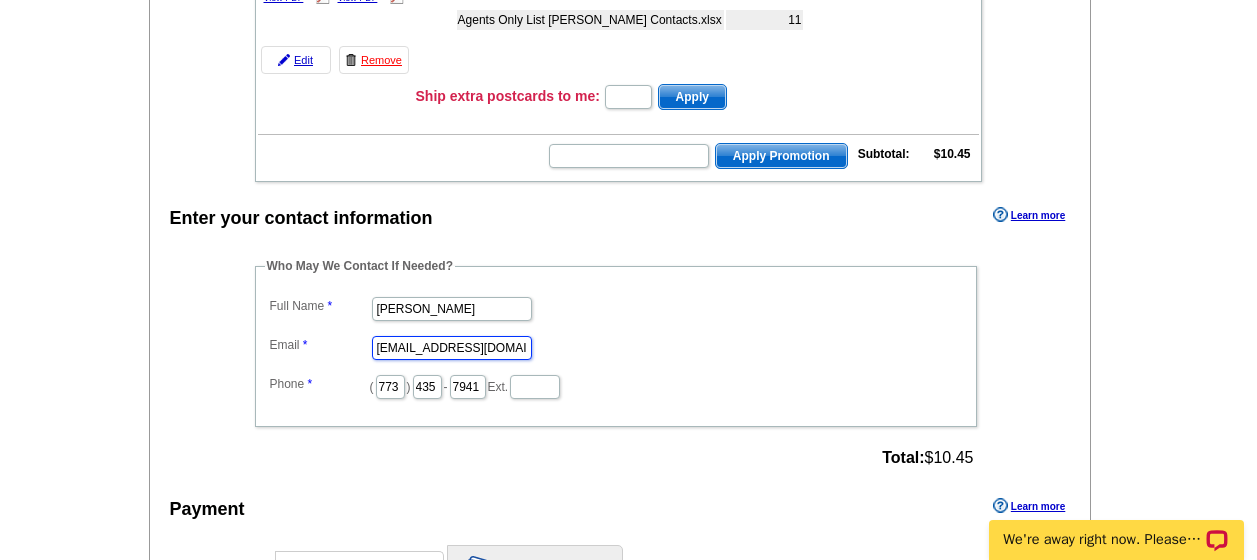 scroll, scrollTop: 0, scrollLeft: 0, axis: both 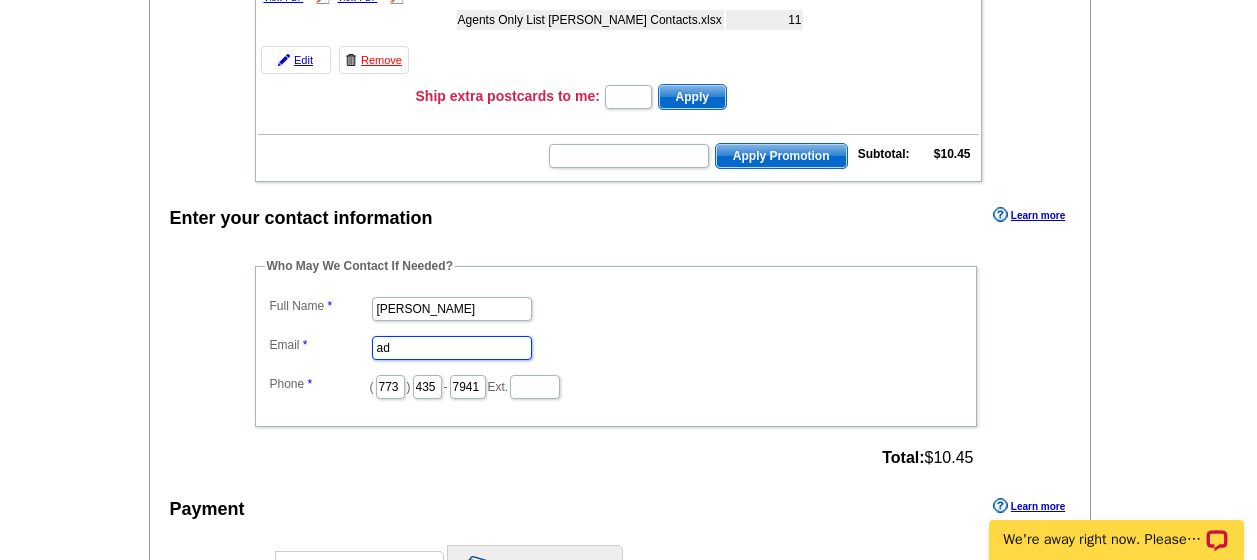 type on "[PERSON_NAME][EMAIL_ADDRESS][PERSON_NAME][DOMAIN_NAME]" 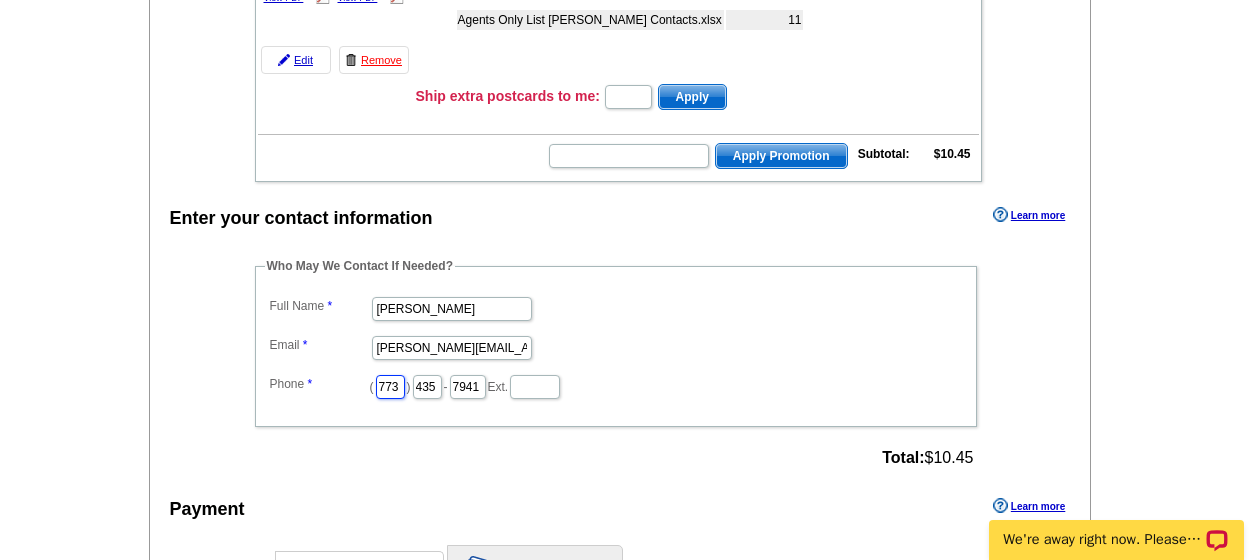 click on "773" at bounding box center [390, 387] 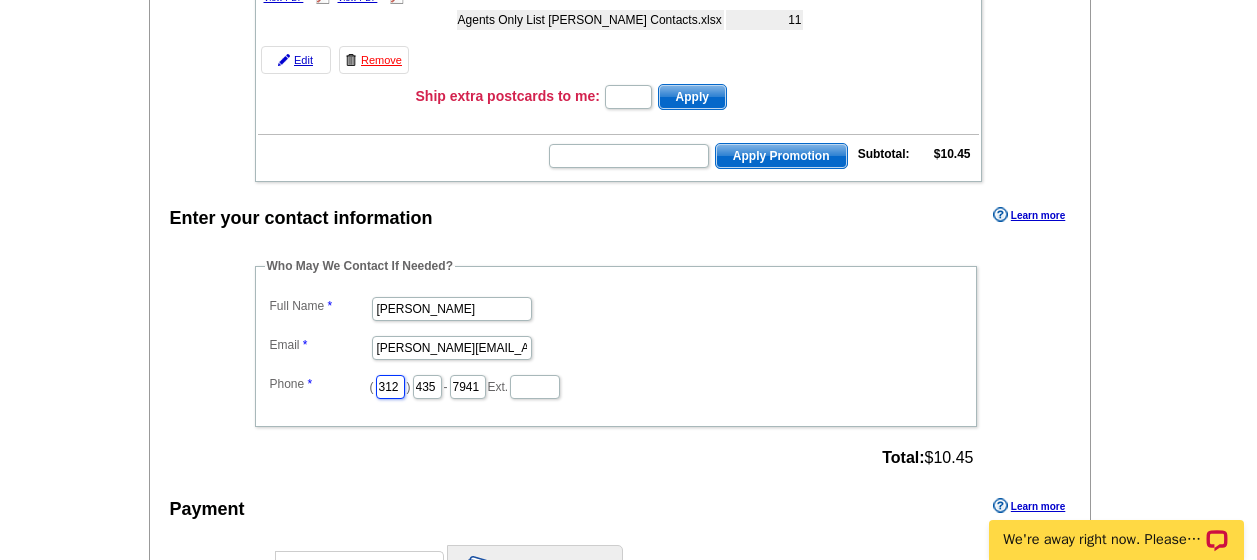 type on "312" 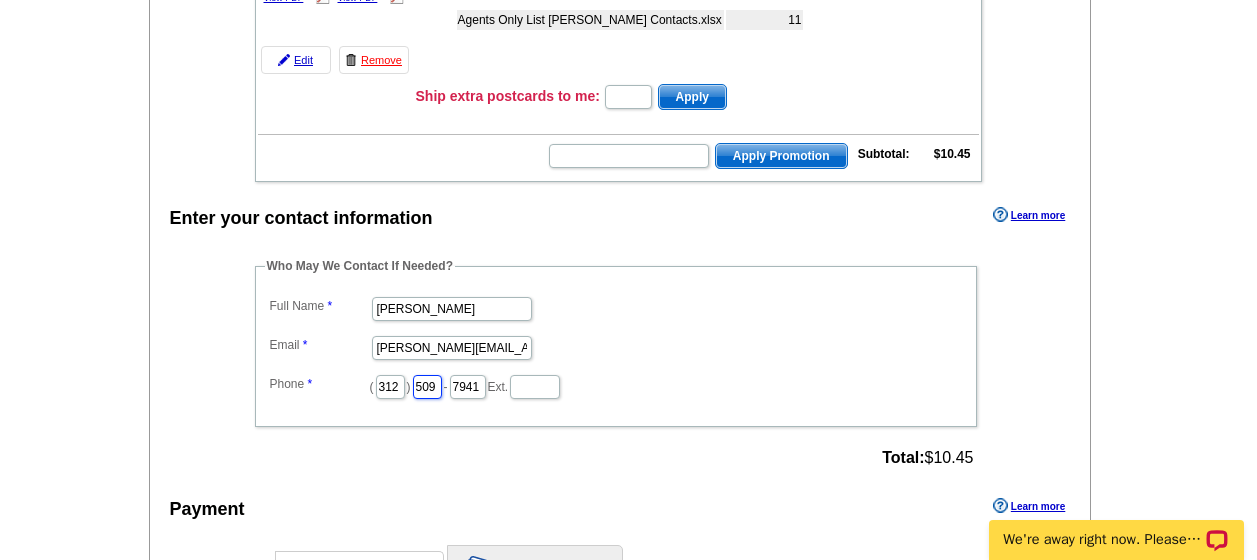 type on "509" 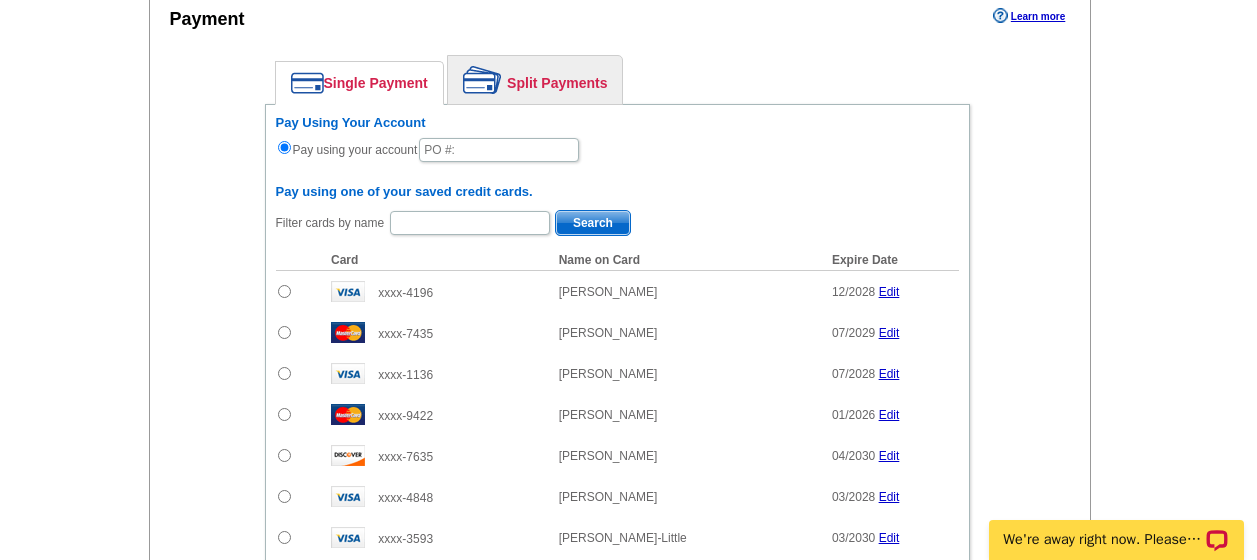 scroll, scrollTop: 865, scrollLeft: 0, axis: vertical 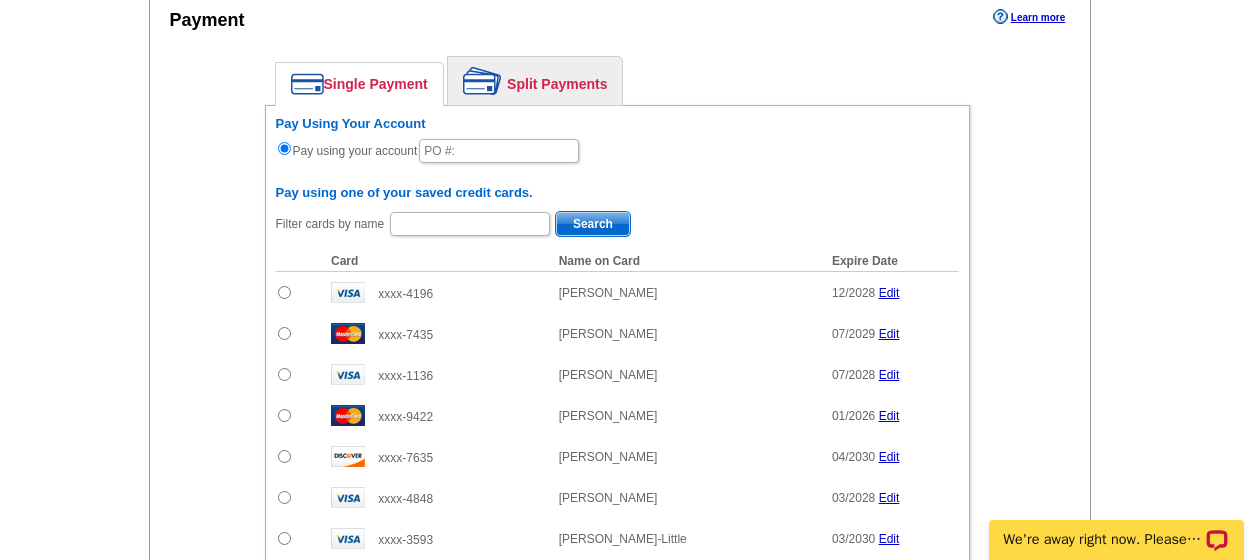 type on "4259" 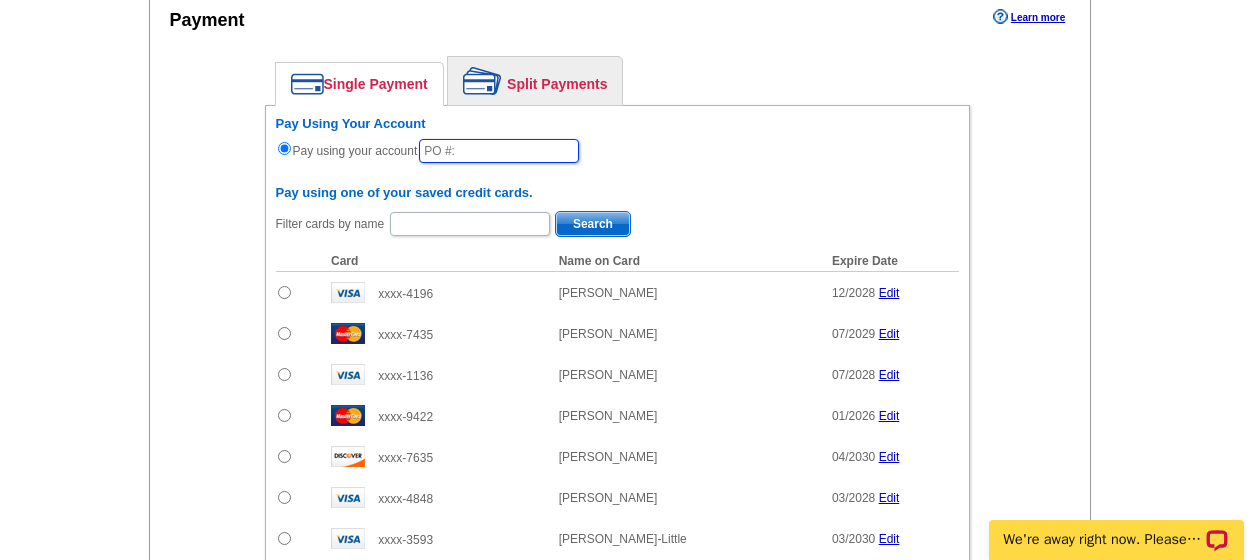 click at bounding box center (499, 151) 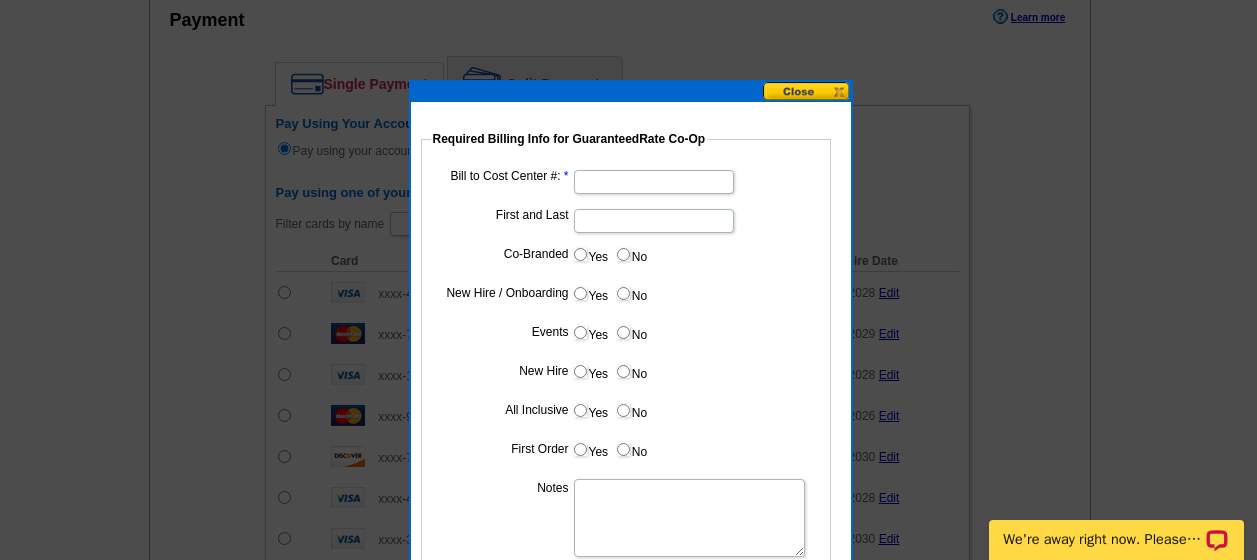 type on "07032025_236_AH" 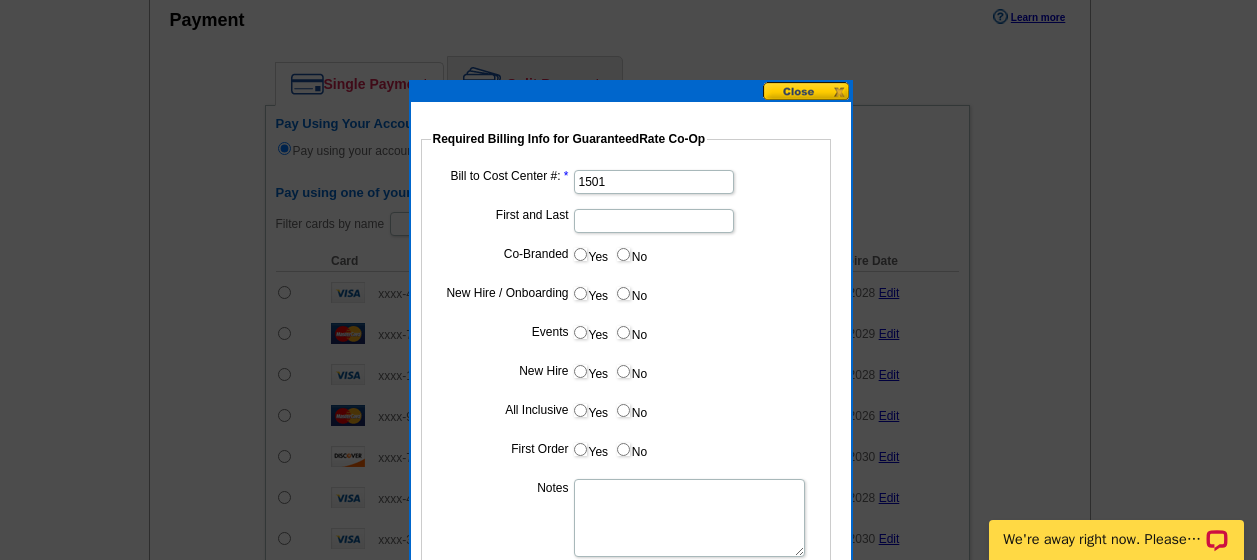 type on "Bob Haft" 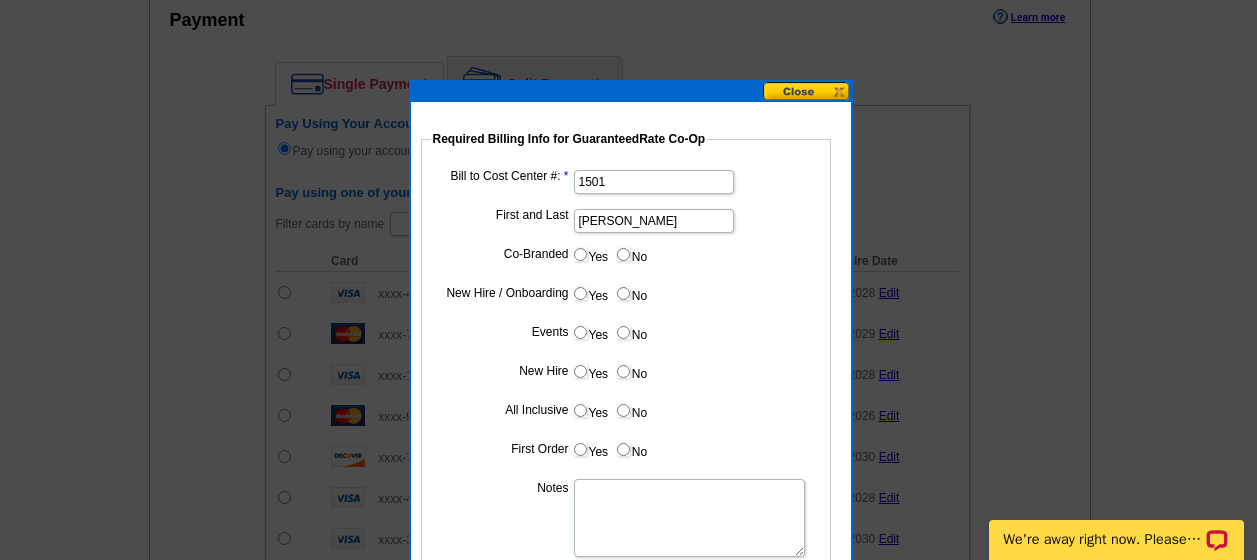 click on "No" at bounding box center (623, 254) 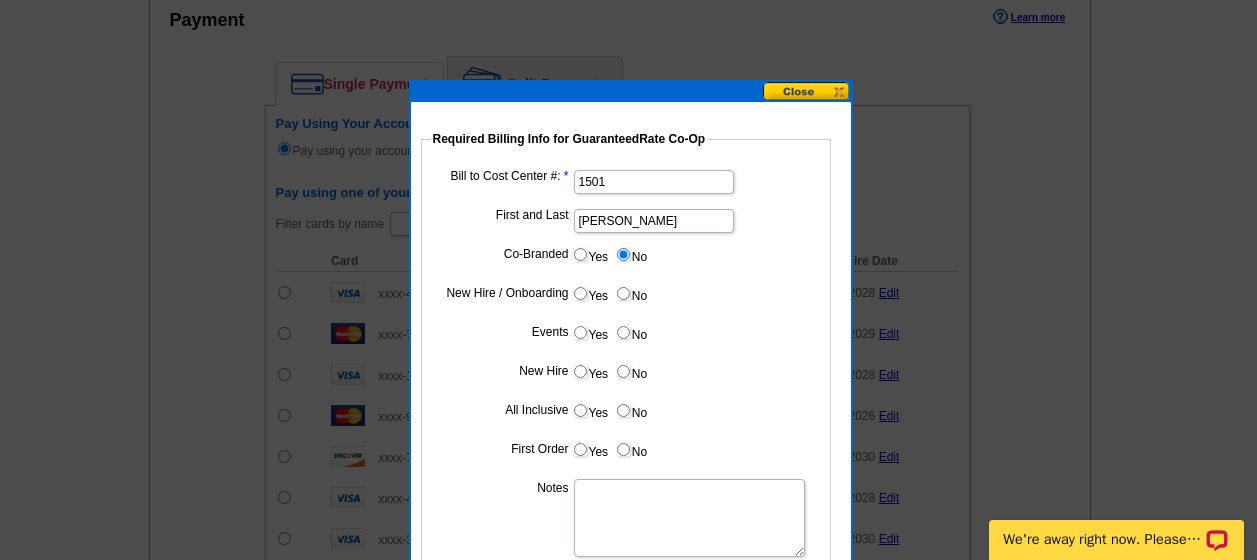 click on "Yes" at bounding box center (580, 293) 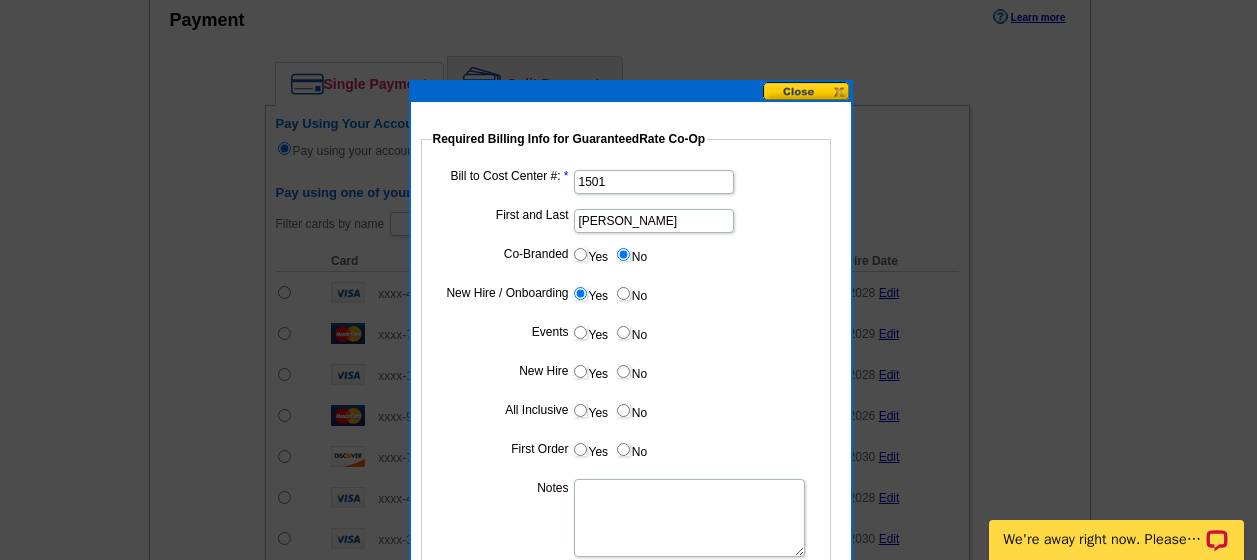 click on "No" at bounding box center (623, 332) 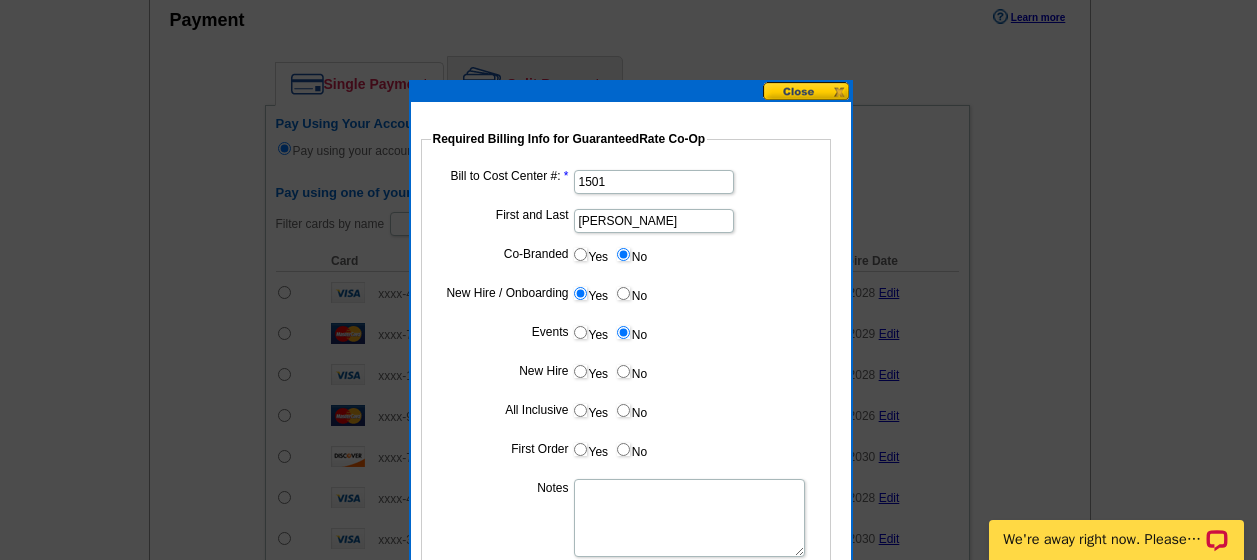 click on "Yes" at bounding box center (580, 371) 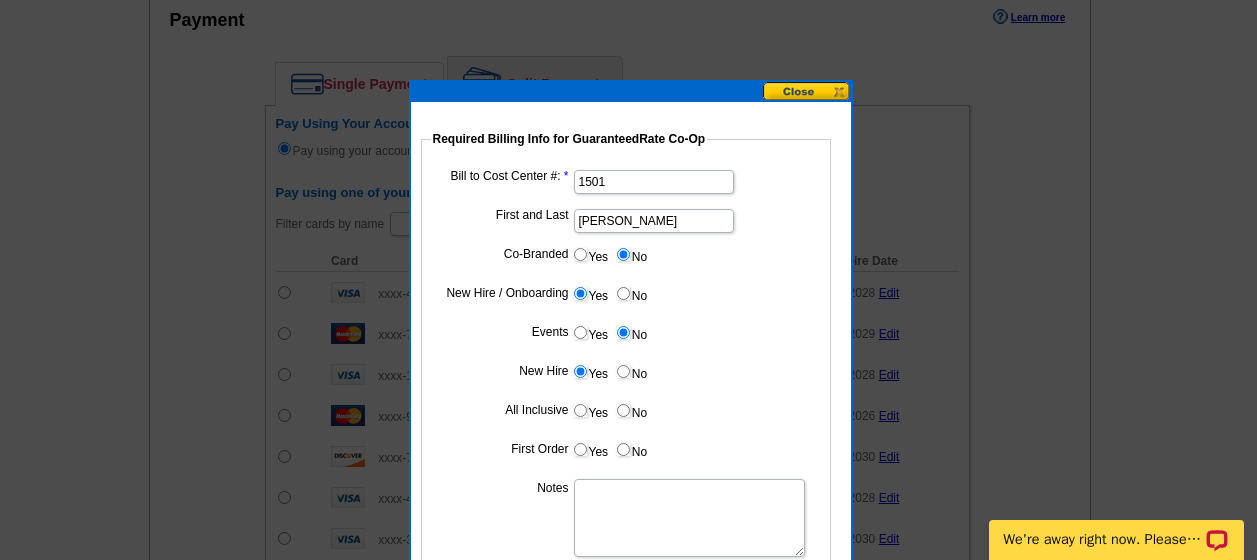 click on "No" at bounding box center [623, 410] 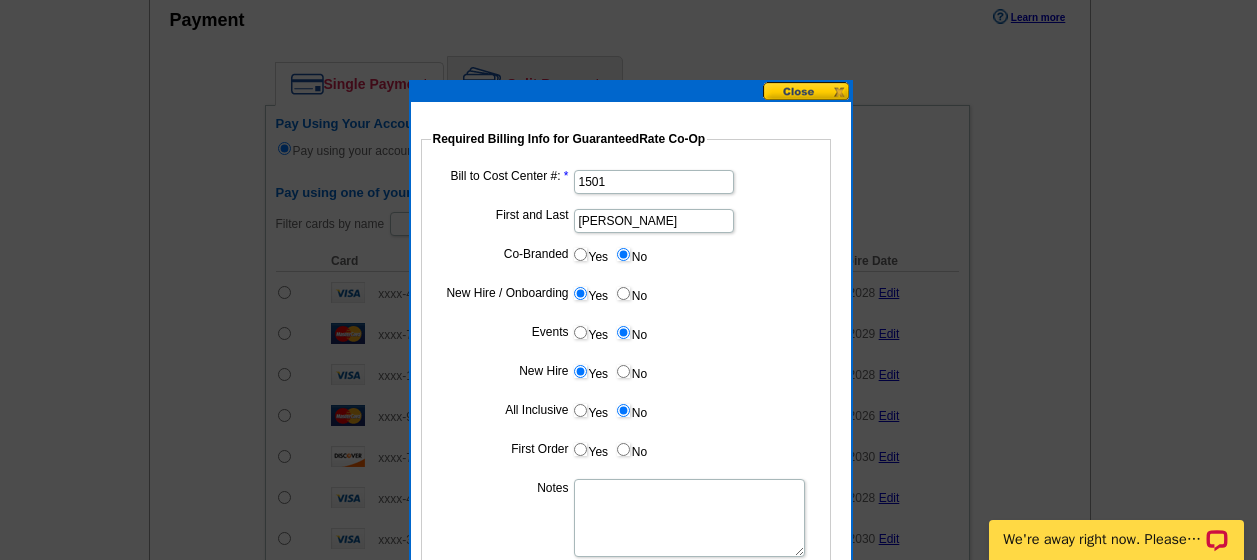 click on "Yes" at bounding box center [580, 449] 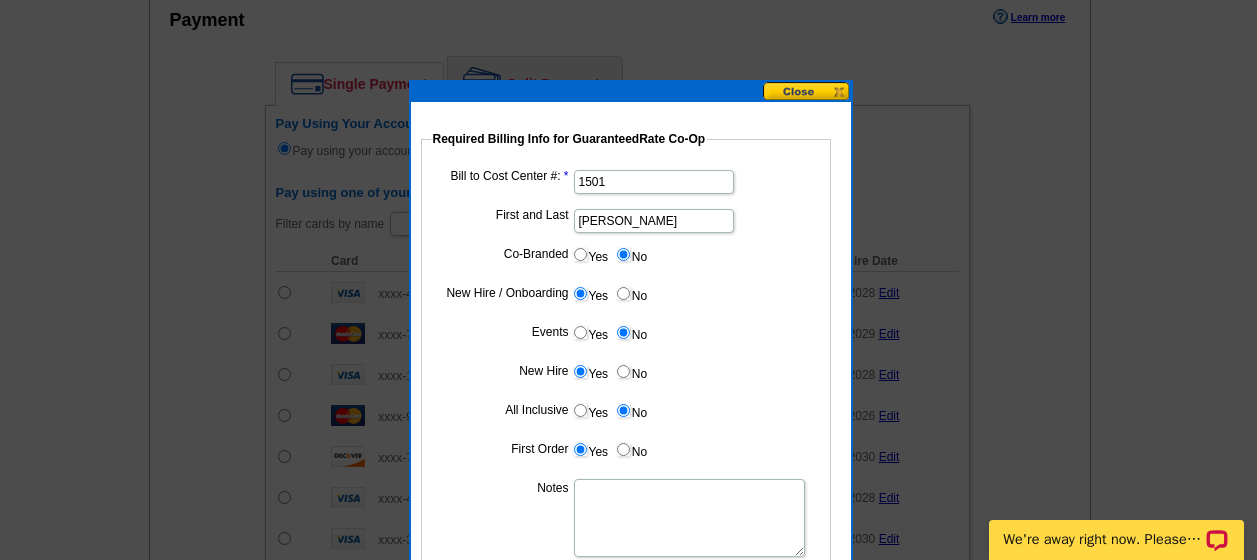 click on "Notes" at bounding box center [689, 518] 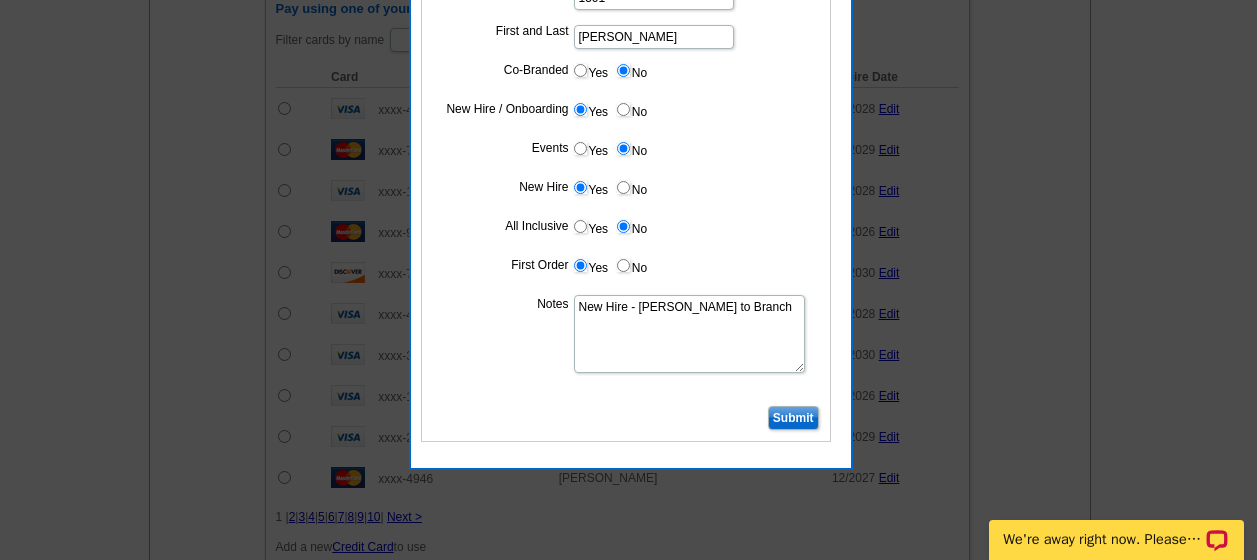 scroll, scrollTop: 1061, scrollLeft: 0, axis: vertical 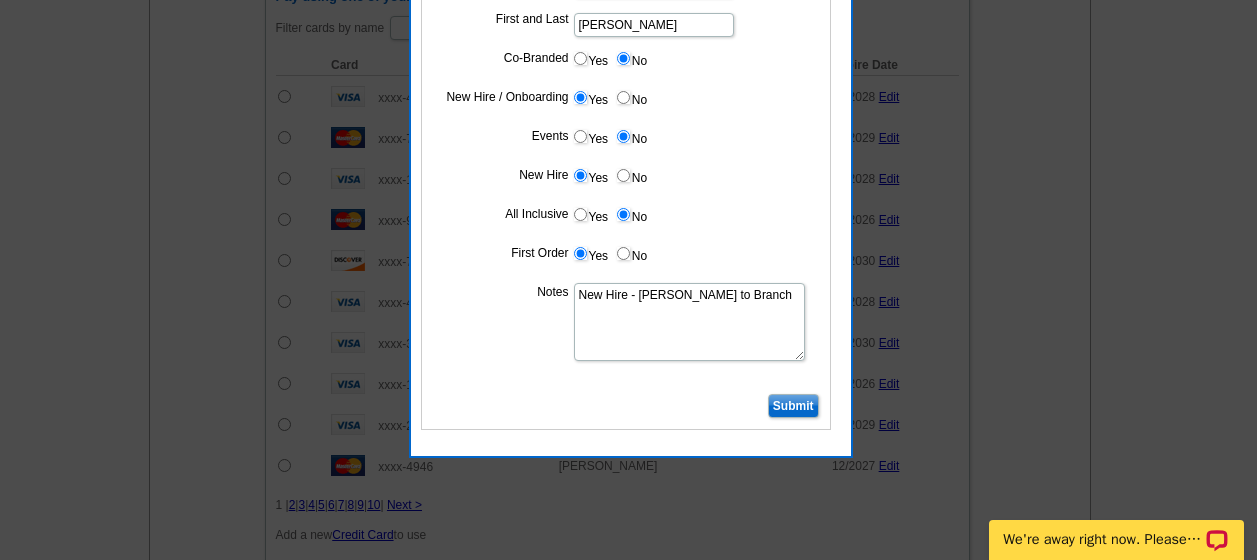 type on "New Hire - Bill to Branch" 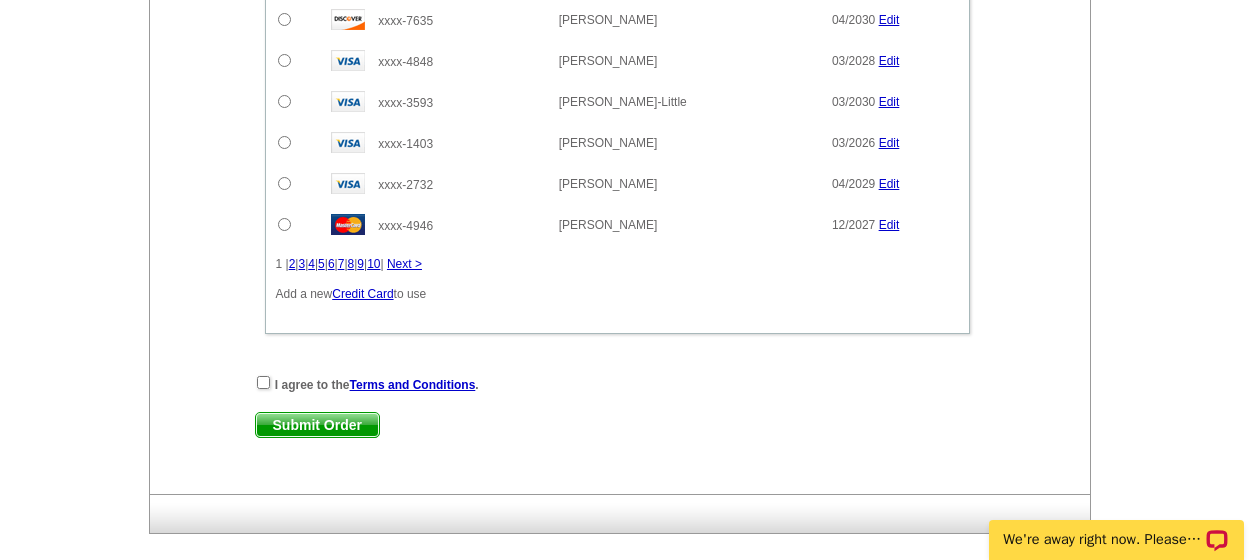 scroll, scrollTop: 1392, scrollLeft: 0, axis: vertical 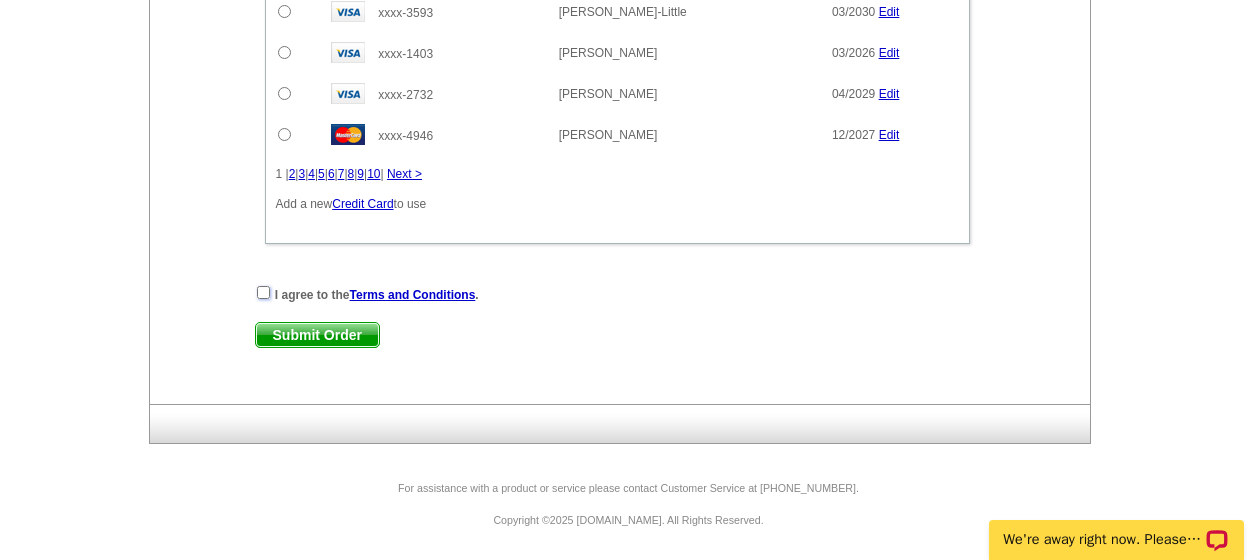 click at bounding box center [263, 292] 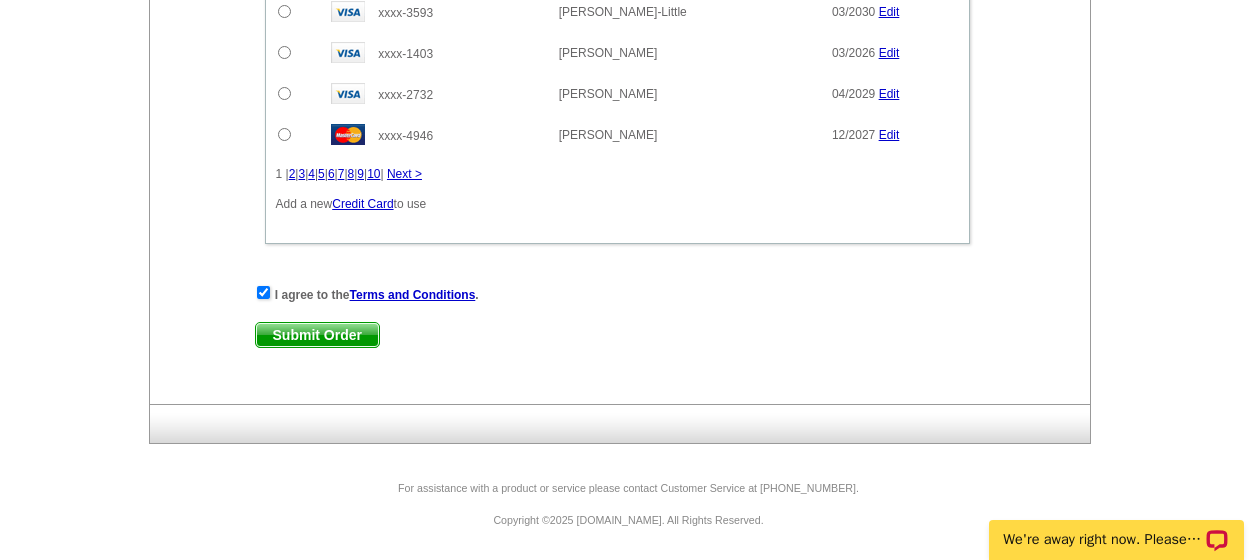 click on "Submit Order" at bounding box center (317, 335) 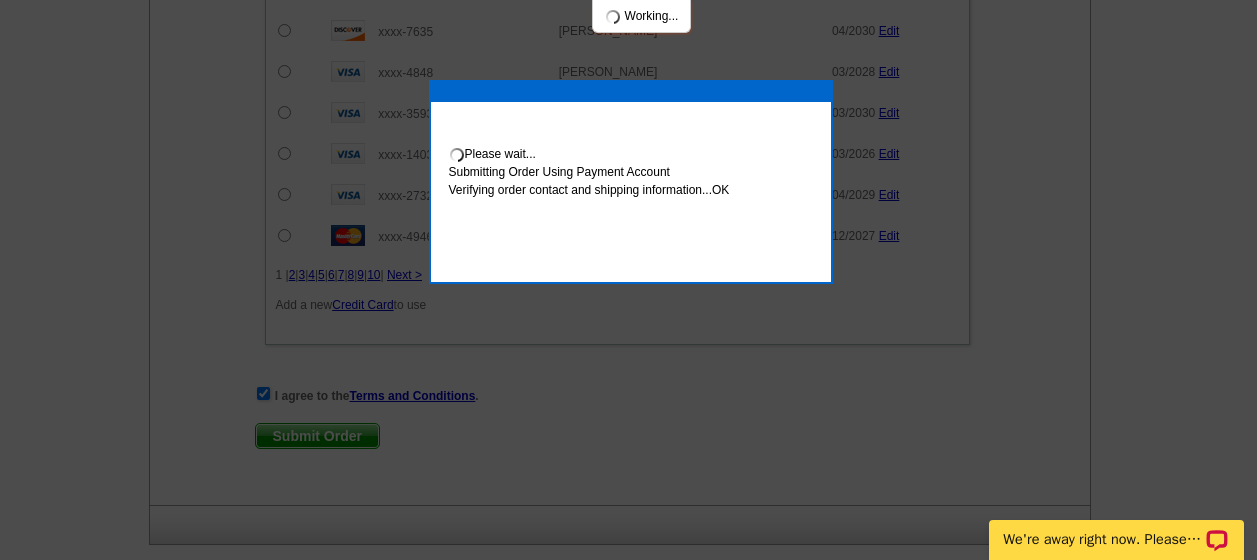 scroll, scrollTop: 1493, scrollLeft: 0, axis: vertical 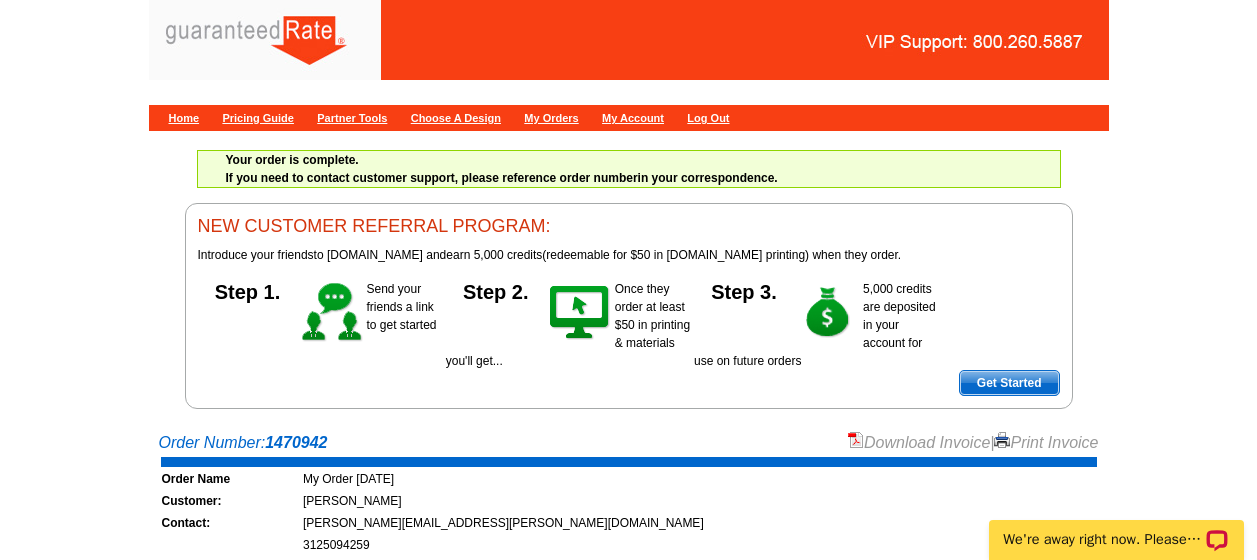 click on "Download Invoice  |
Print Invoice" at bounding box center (973, 443) 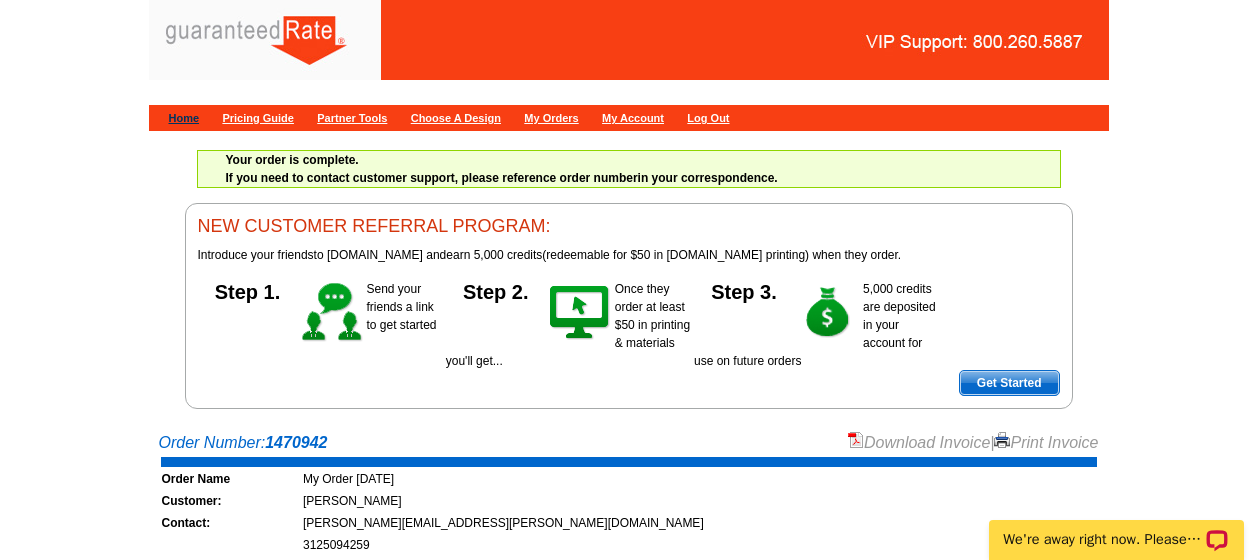 click on "Home" at bounding box center (184, 118) 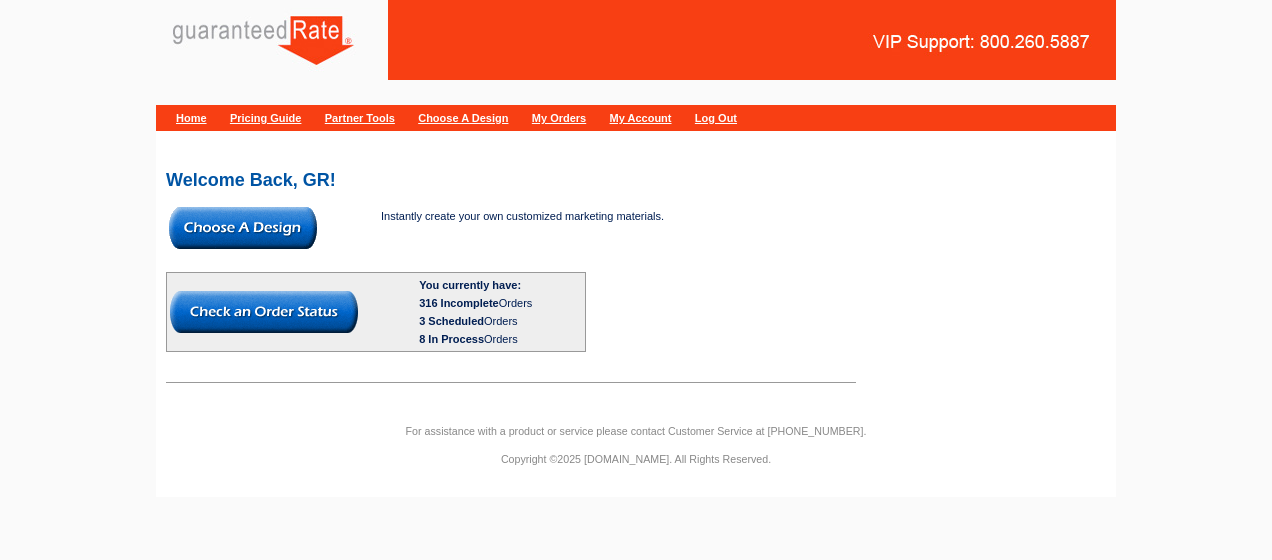 scroll, scrollTop: 0, scrollLeft: 0, axis: both 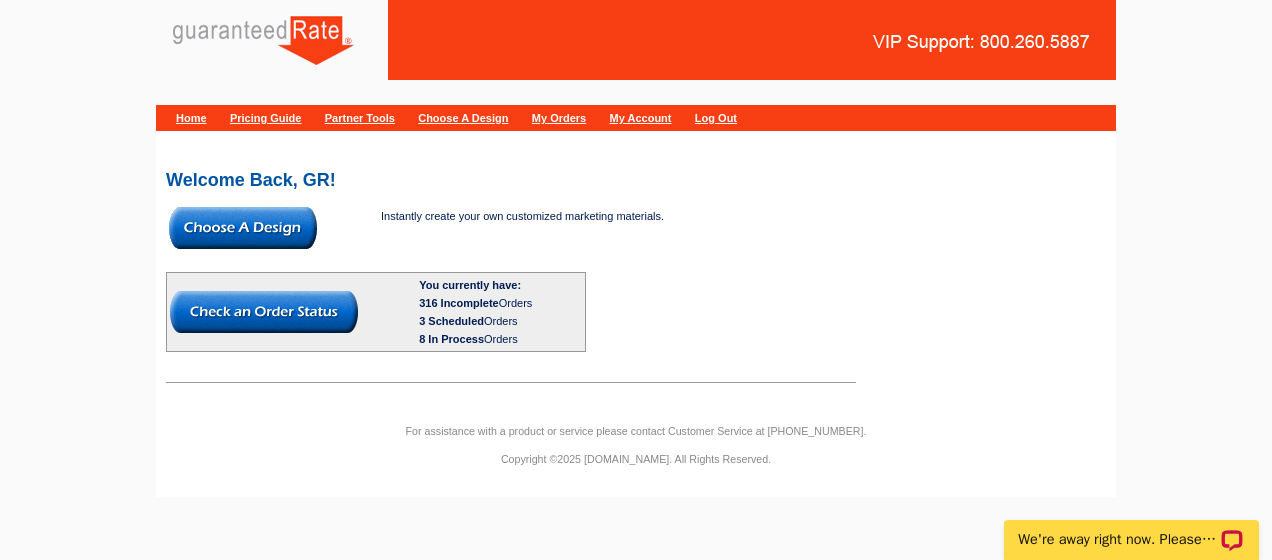 click at bounding box center [243, 228] 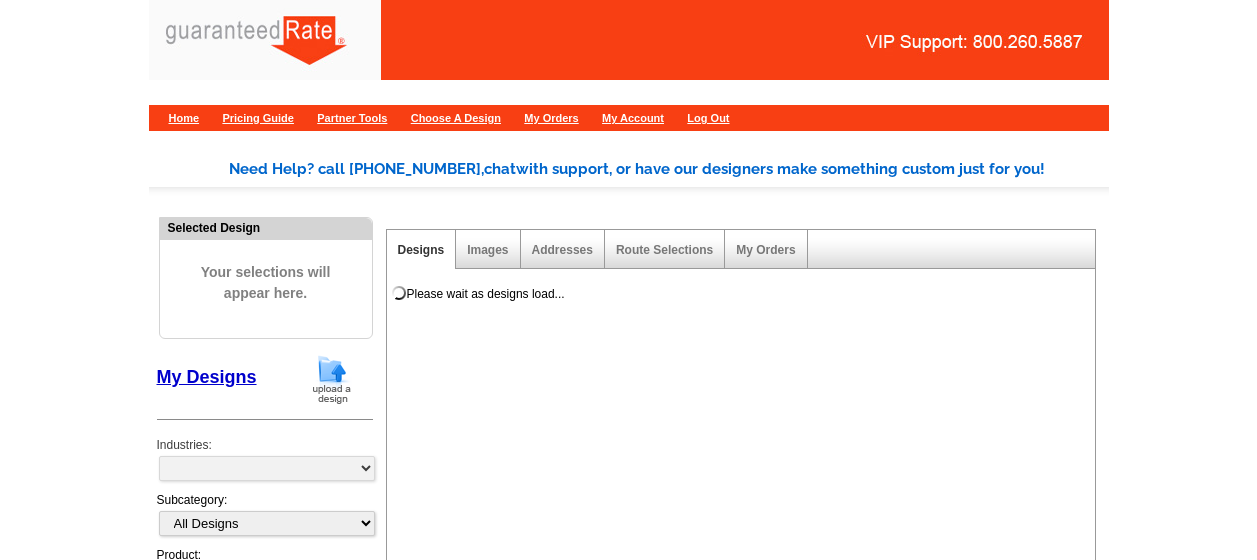scroll, scrollTop: 0, scrollLeft: 0, axis: both 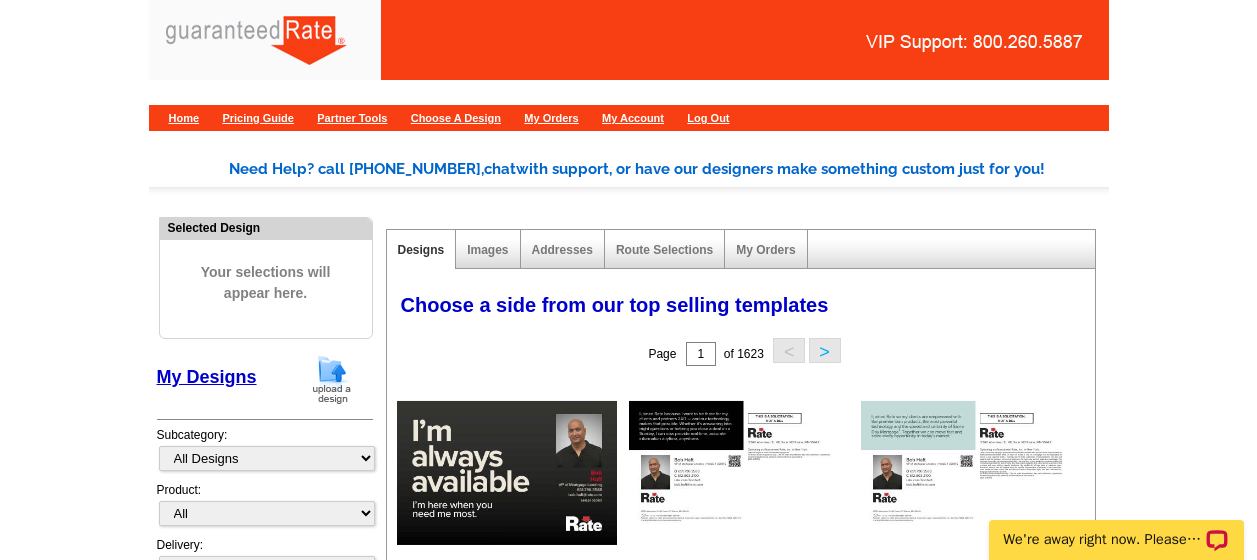 click at bounding box center [332, 379] 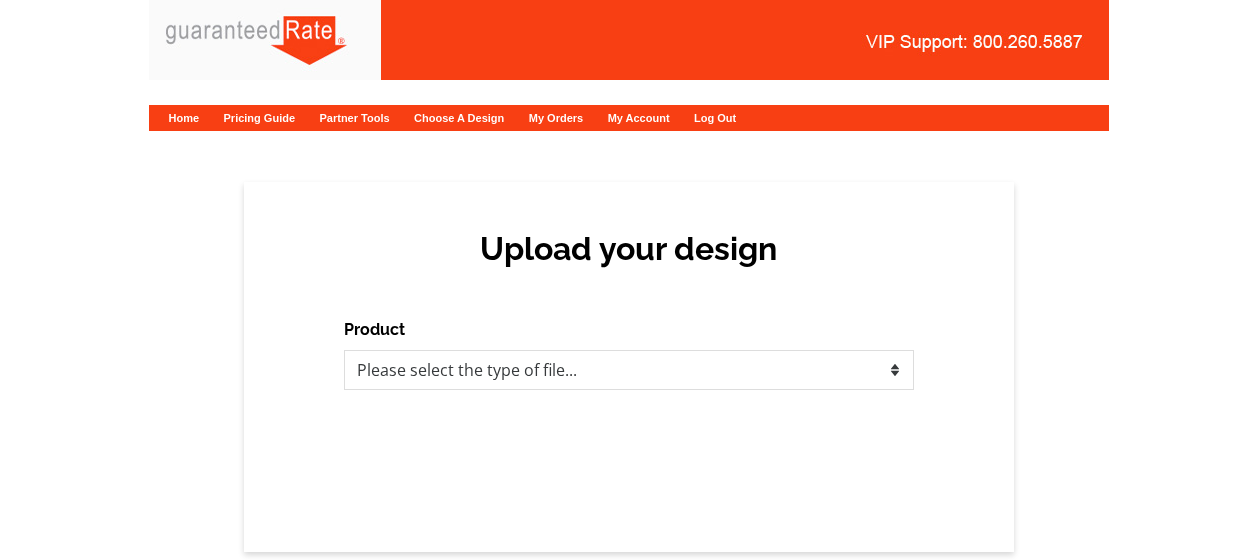 scroll, scrollTop: 0, scrollLeft: 0, axis: both 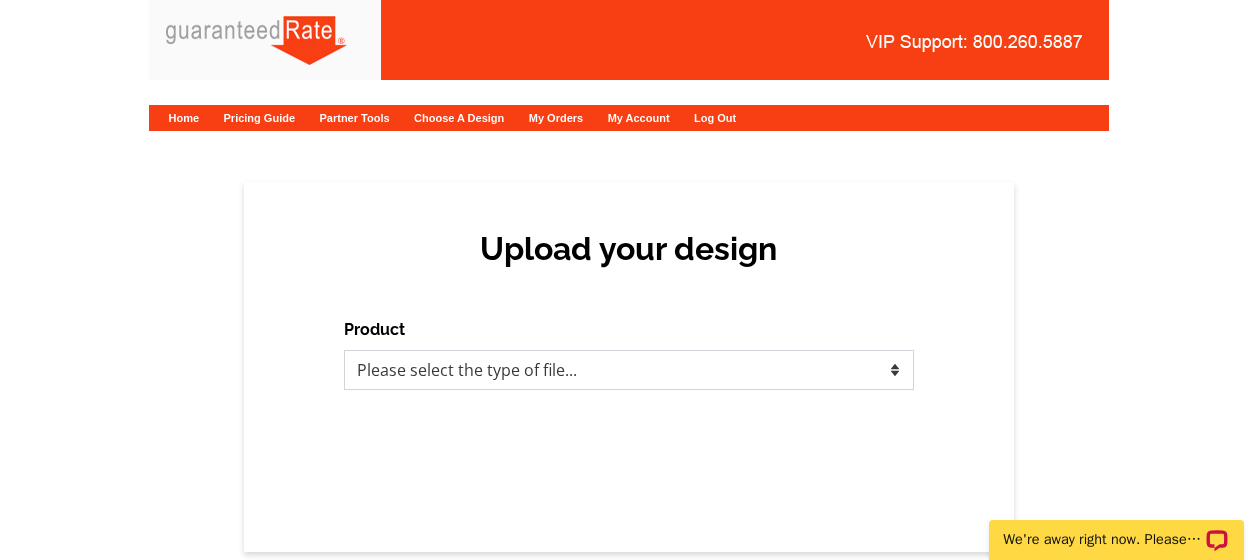 click on "Please select the type of file...
Postcards
Calendars
Business Cards
Letters and flyers
Greeting Cards" at bounding box center [629, 370] 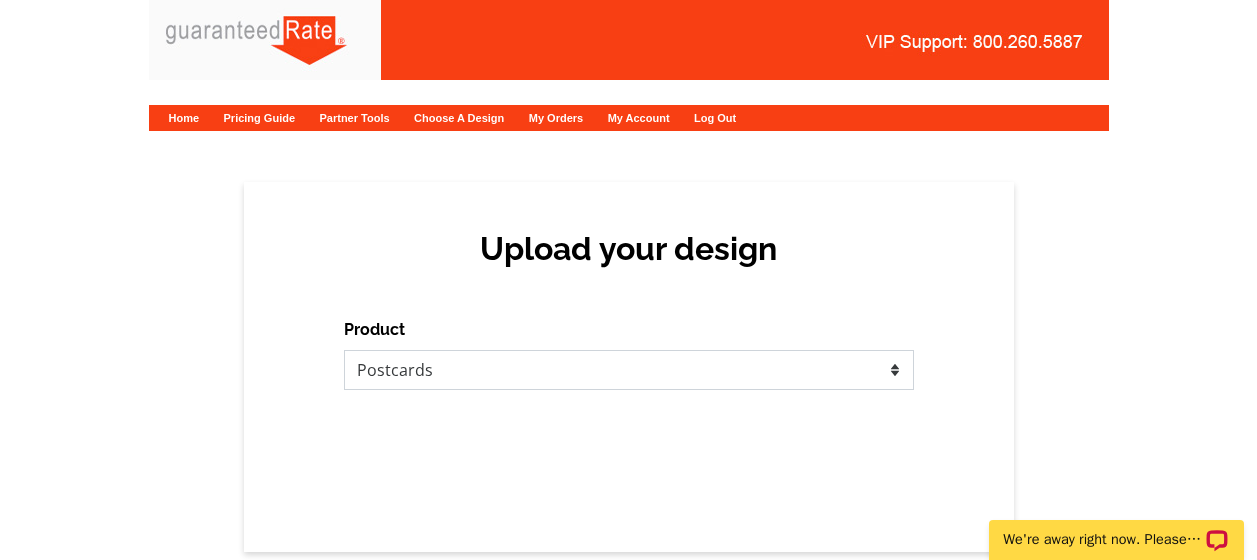 click on "Please select the type of file...
Postcards
Calendars
Business Cards
Letters and flyers
Greeting Cards" at bounding box center [629, 370] 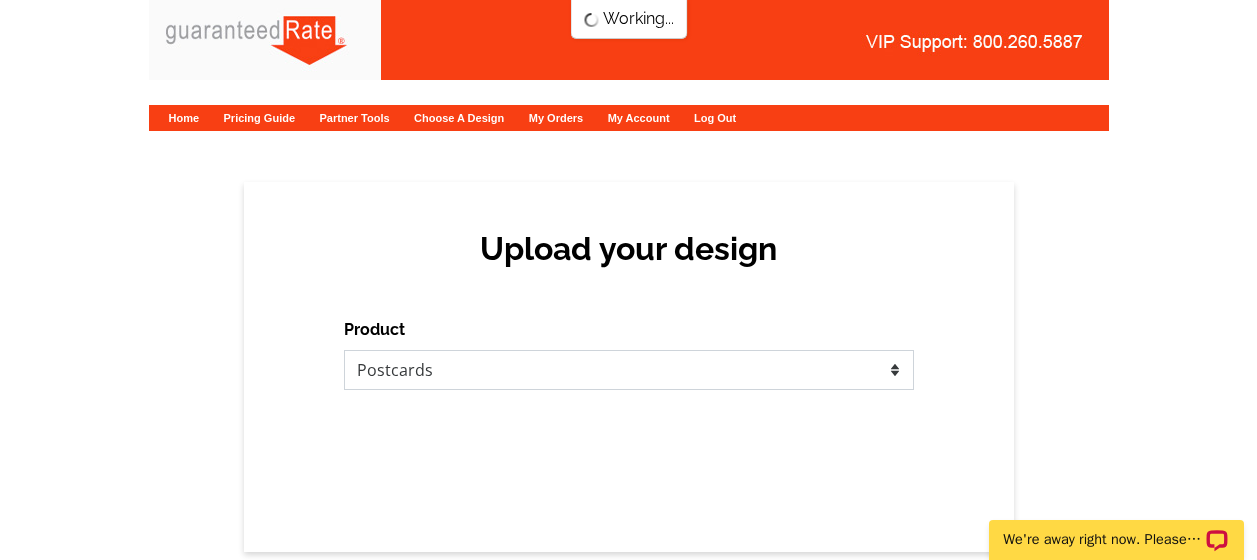 scroll, scrollTop: 0, scrollLeft: 0, axis: both 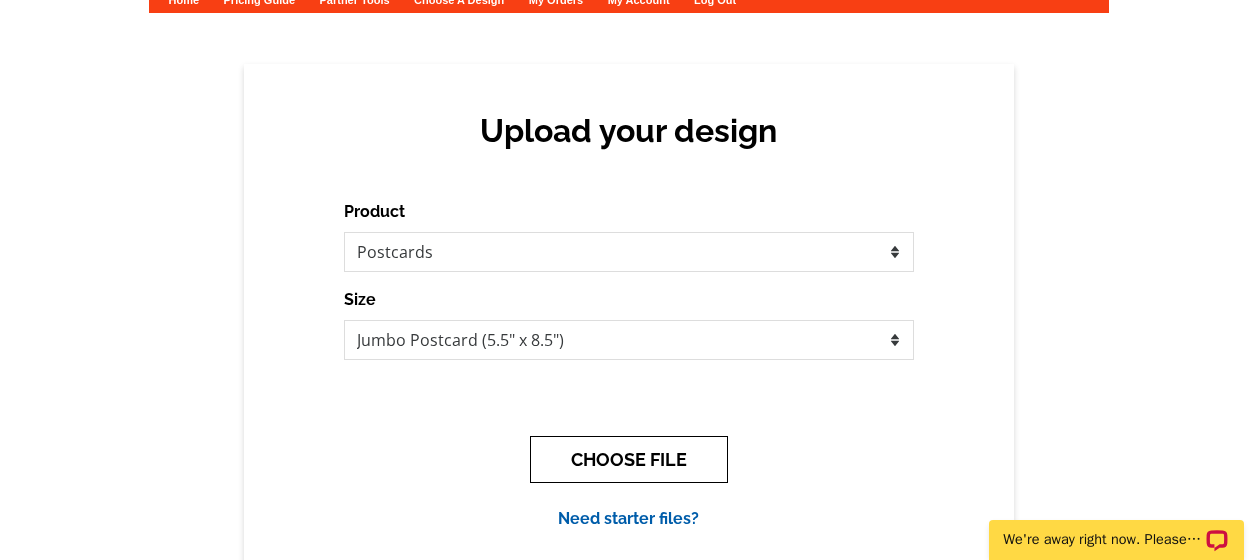click on "CHOOSE FILE" at bounding box center (629, 459) 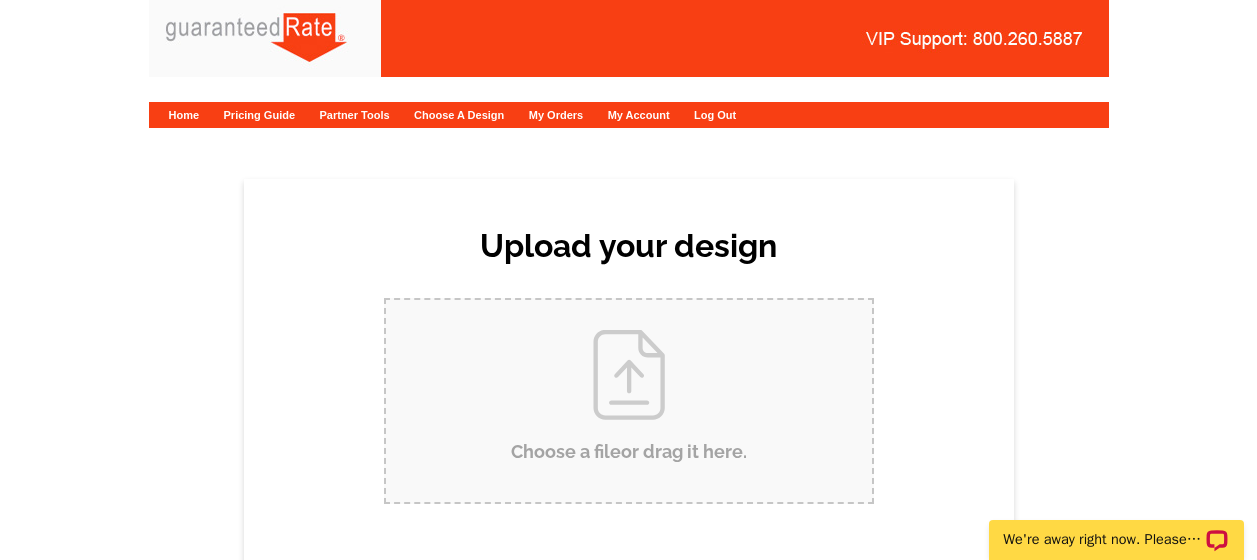 scroll, scrollTop: 0, scrollLeft: 0, axis: both 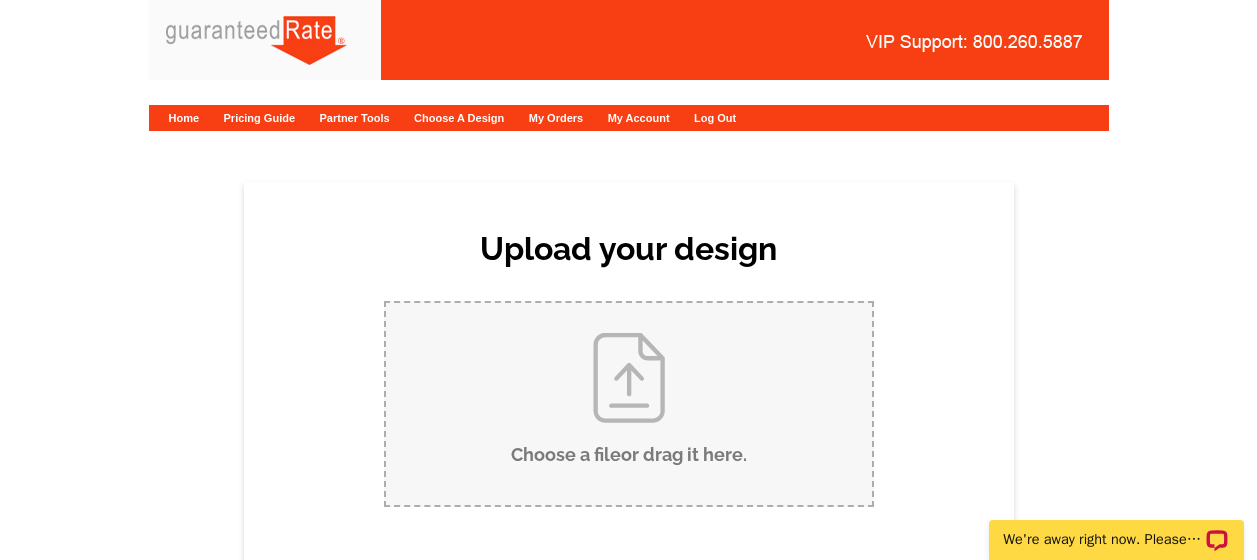 click on "Choose a file  or drag it here ." at bounding box center (629, 404) 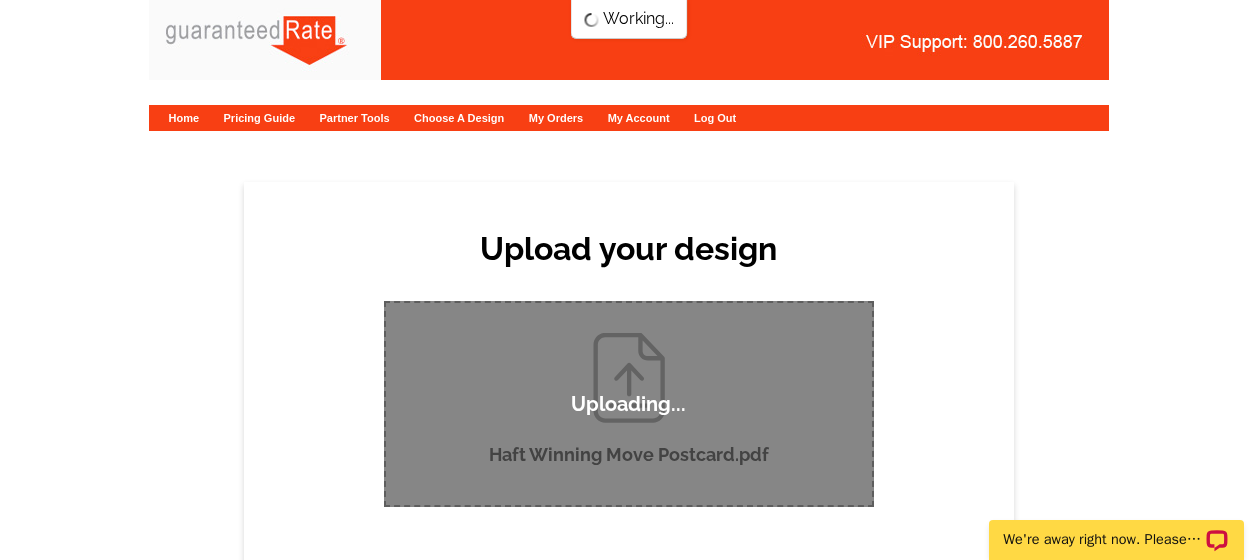 type 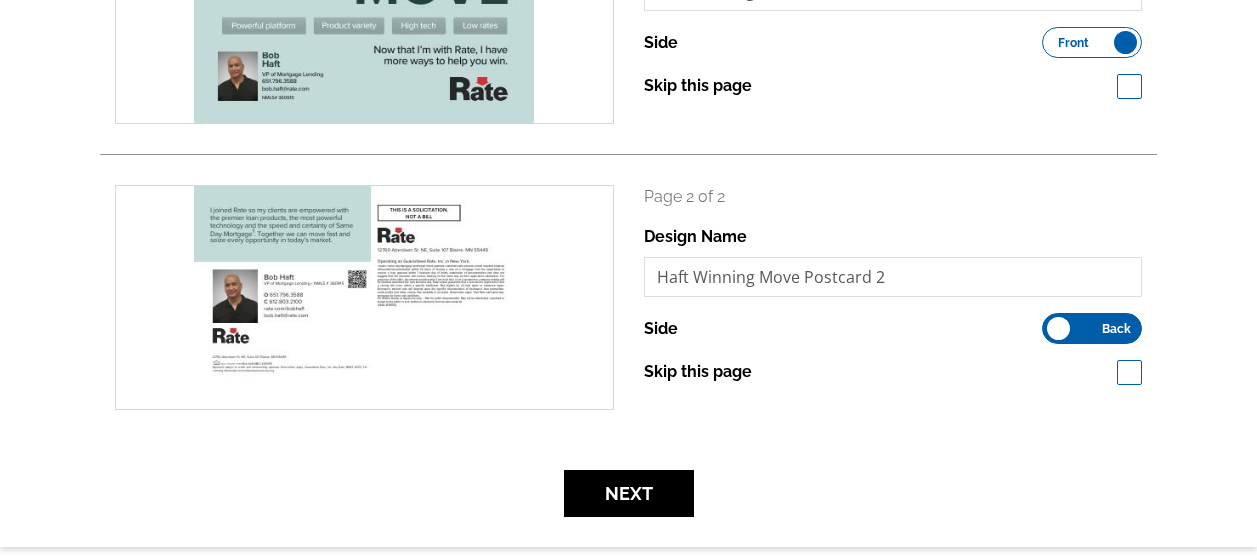 scroll, scrollTop: 432, scrollLeft: 0, axis: vertical 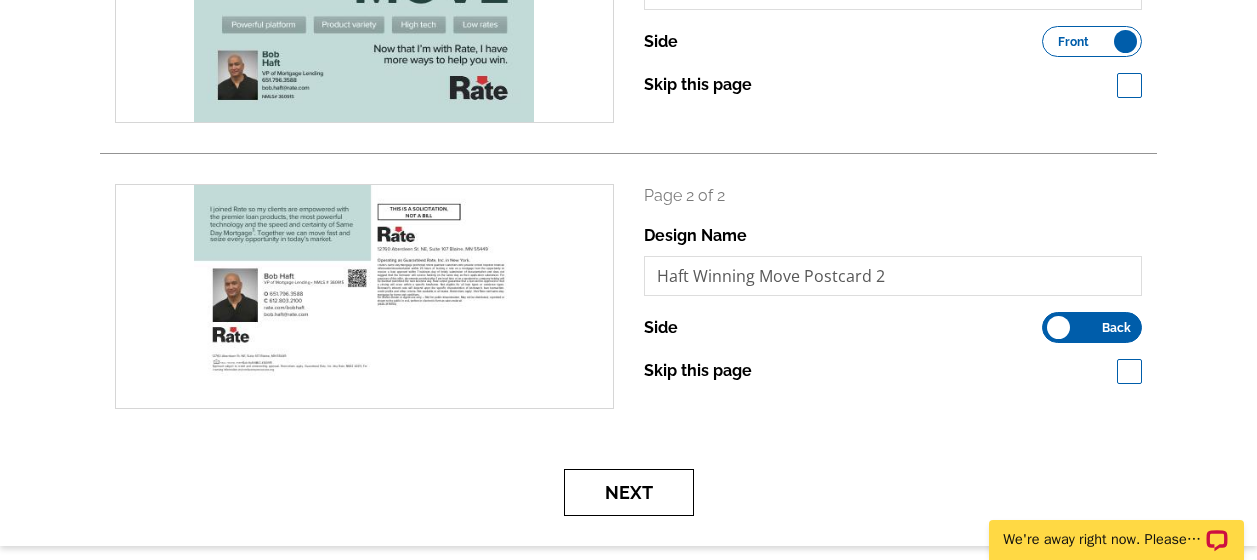 click on "Next" at bounding box center [629, 492] 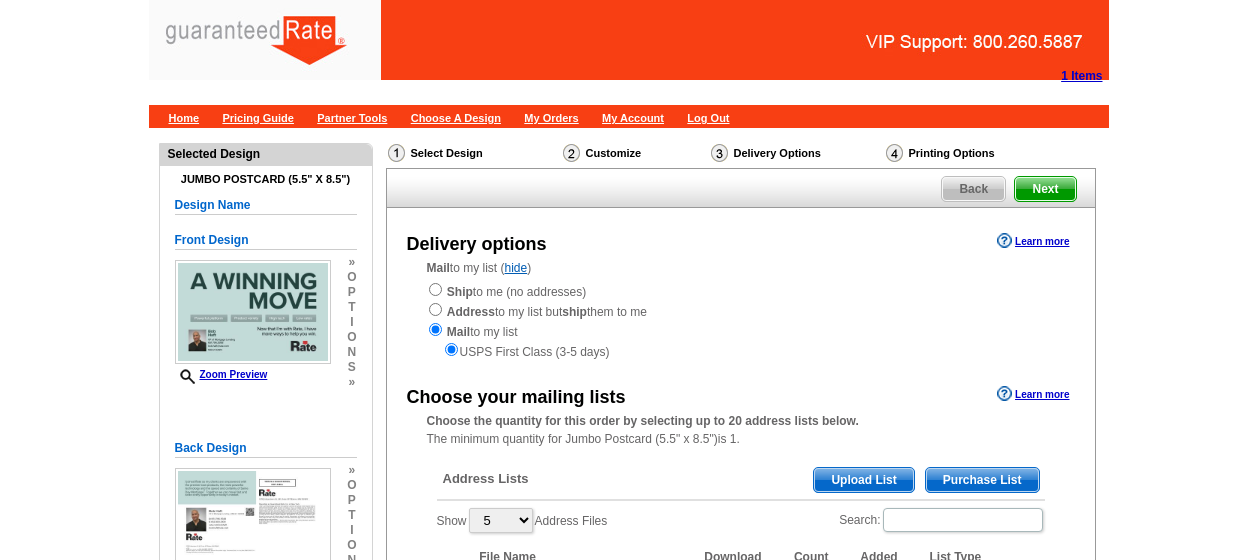 scroll, scrollTop: 0, scrollLeft: 0, axis: both 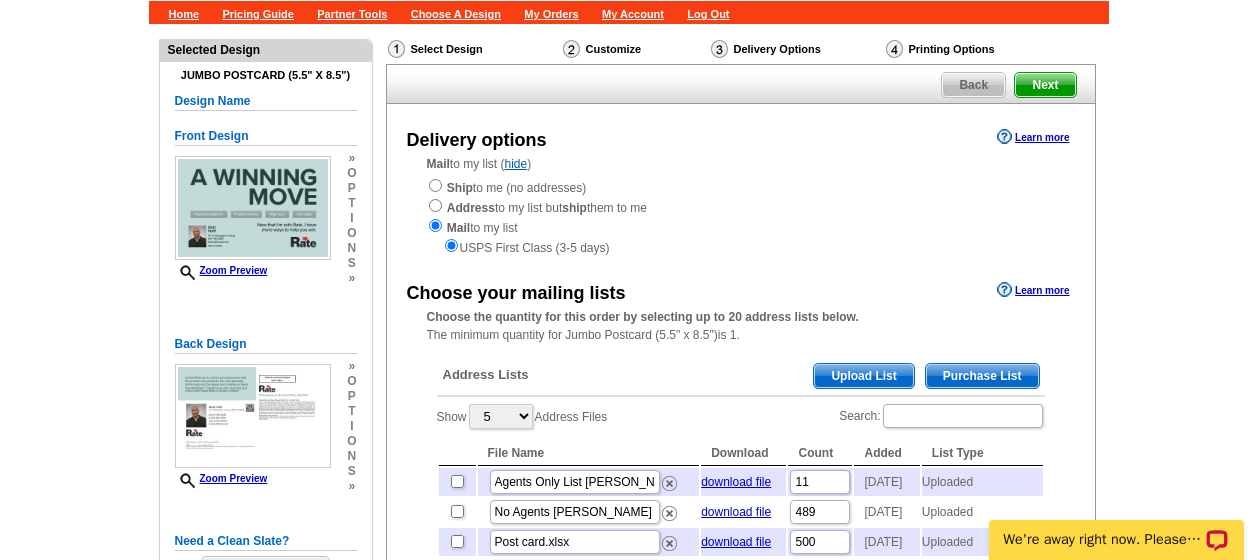 click on "Upload List" at bounding box center (863, 376) 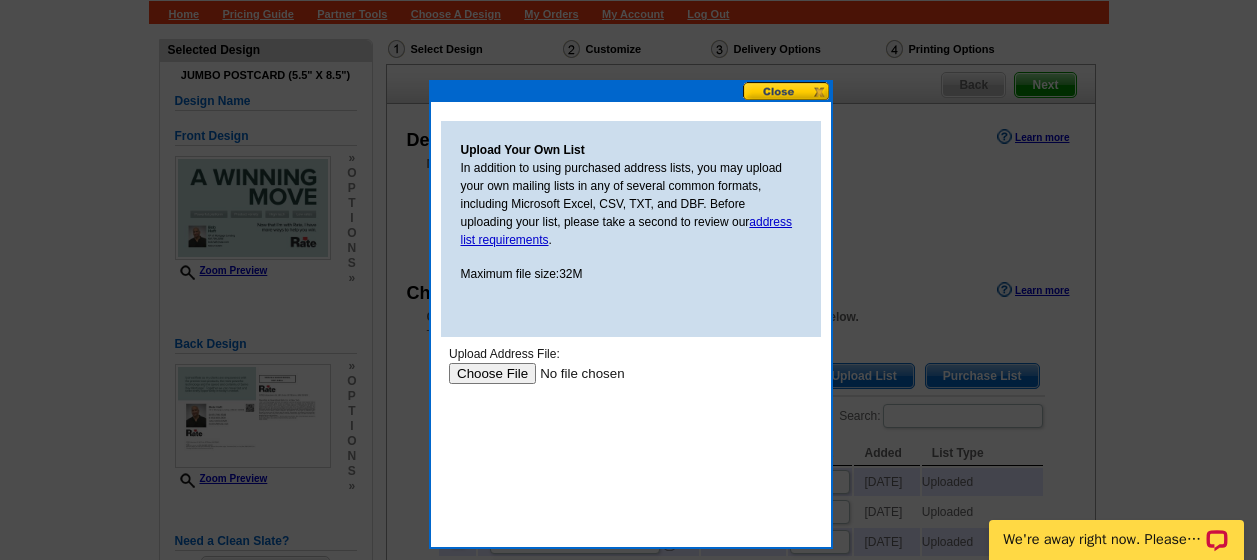 scroll, scrollTop: 0, scrollLeft: 0, axis: both 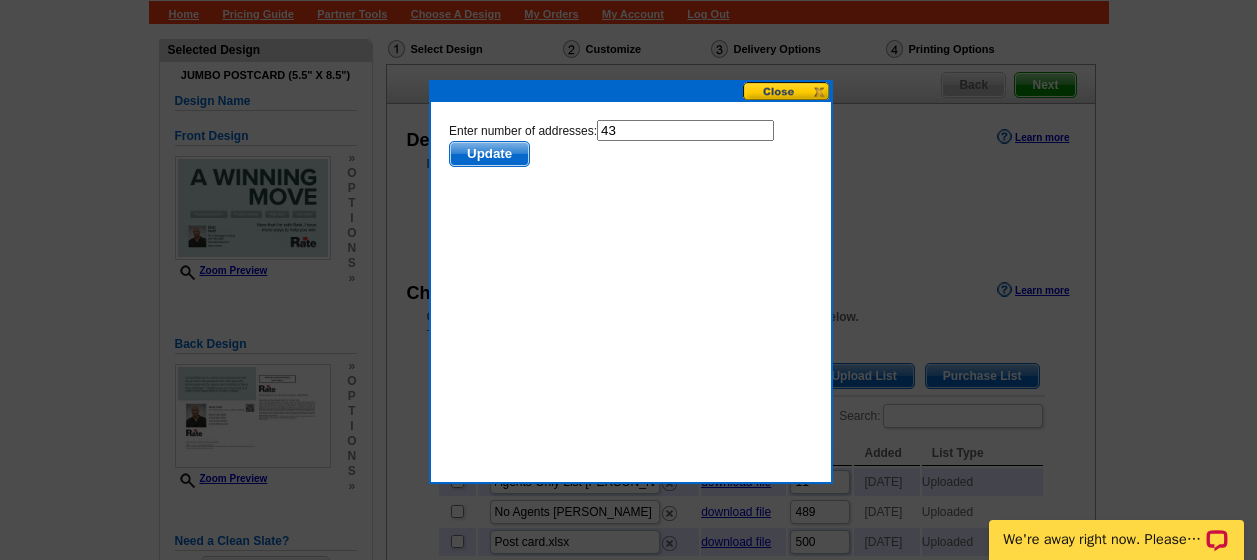 click on "43" at bounding box center (684, 130) 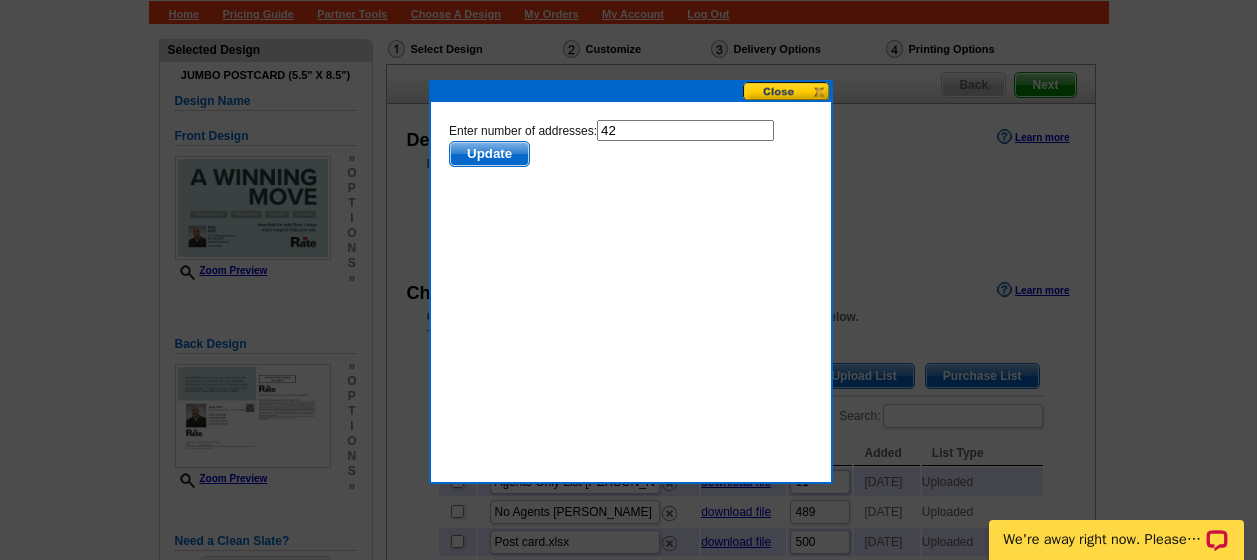 type on "42" 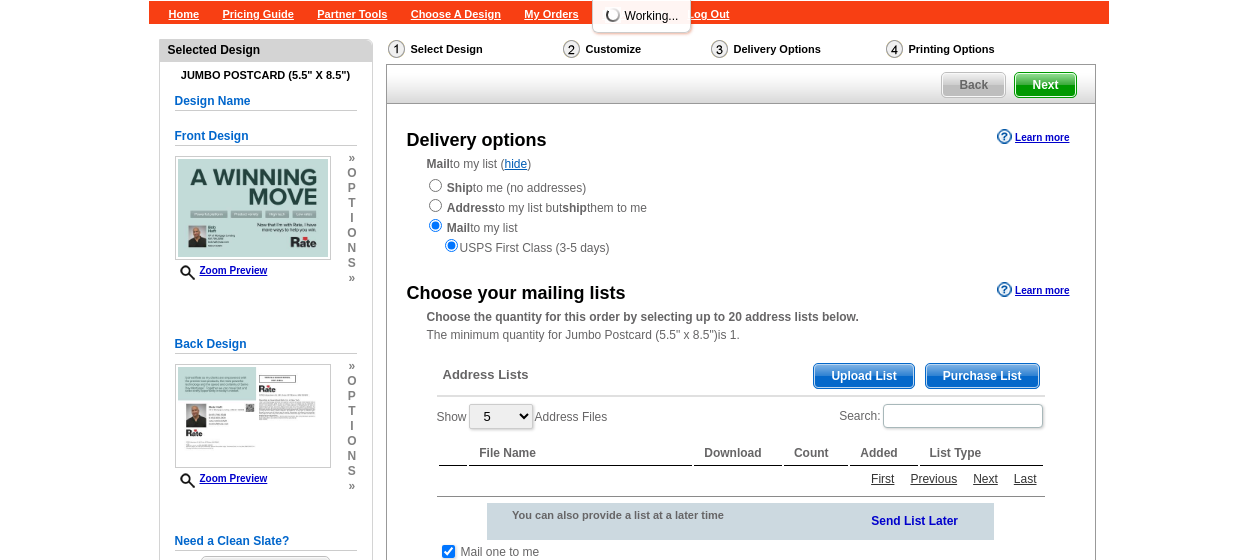 scroll, scrollTop: 240, scrollLeft: 0, axis: vertical 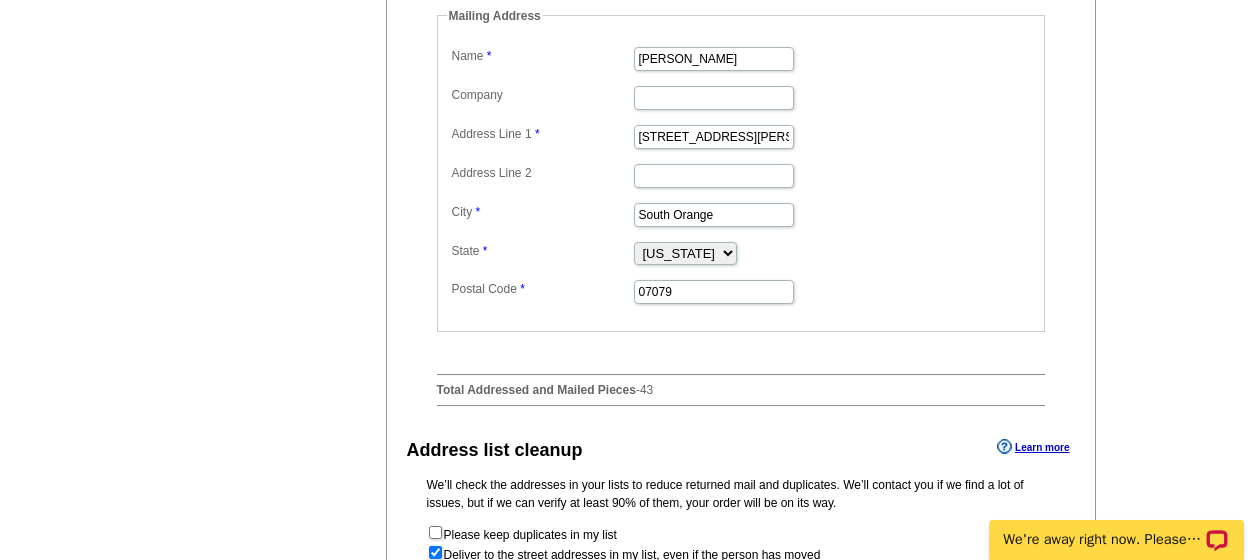 click at bounding box center (448, -23) 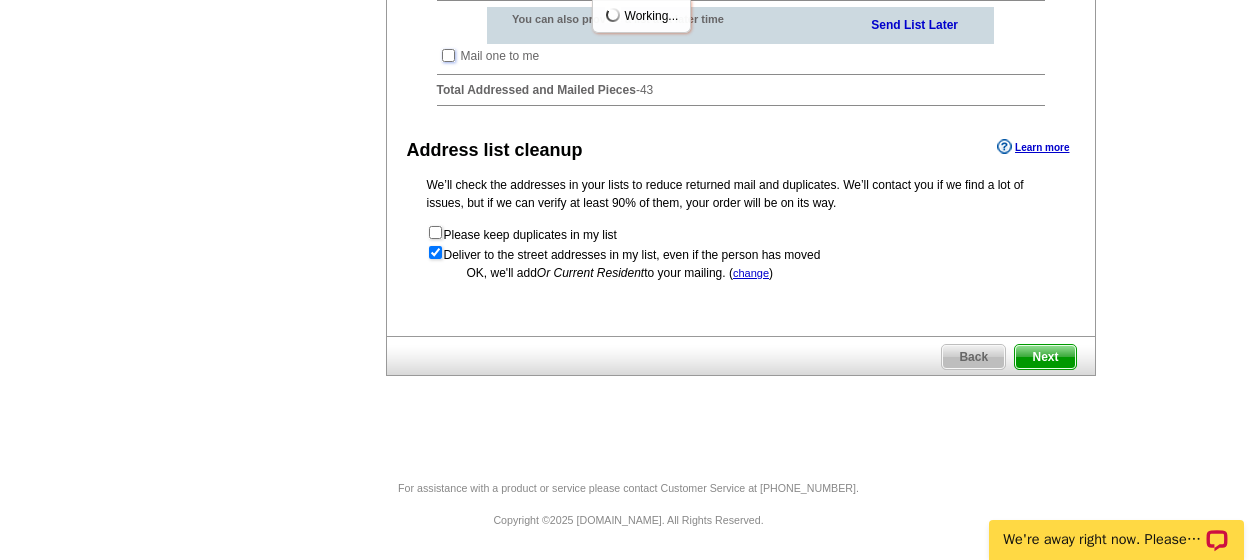 scroll, scrollTop: 789, scrollLeft: 0, axis: vertical 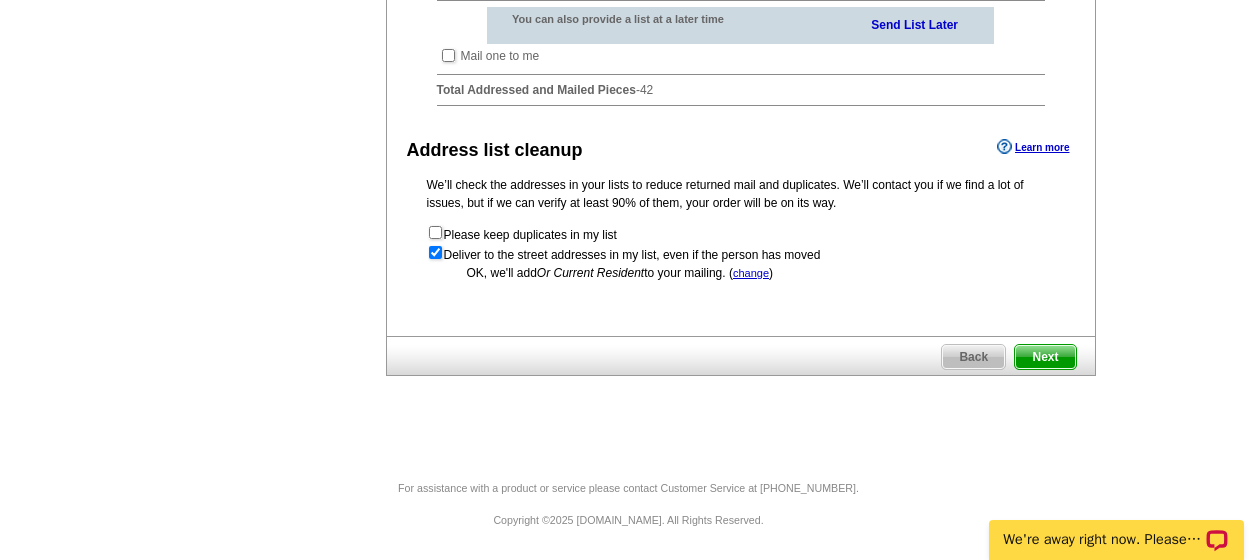 click on "Next" at bounding box center (1045, 357) 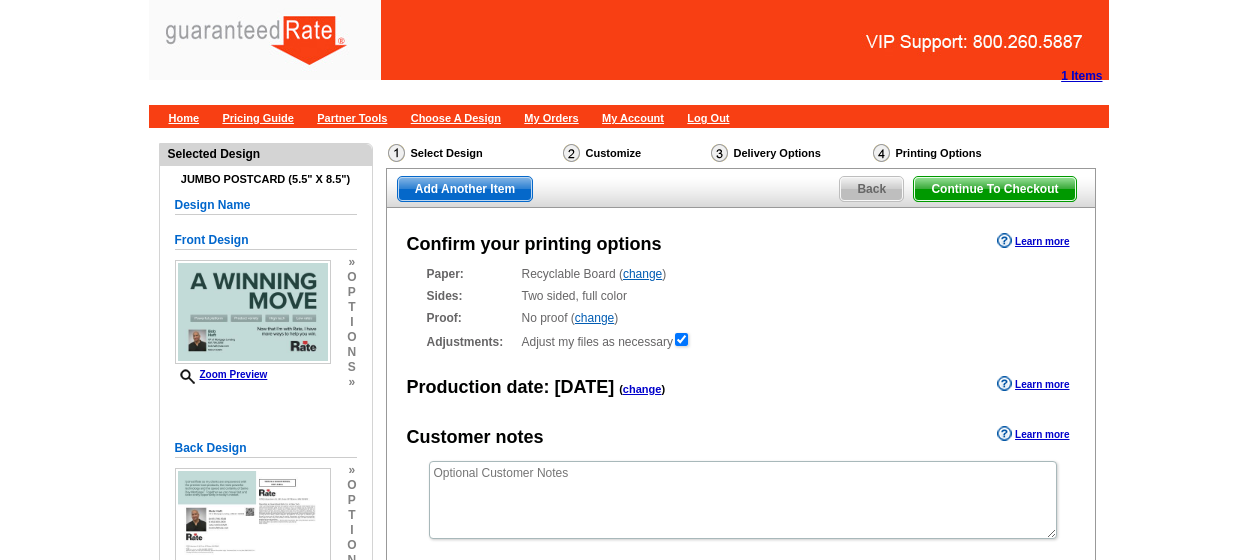 scroll, scrollTop: 213, scrollLeft: 0, axis: vertical 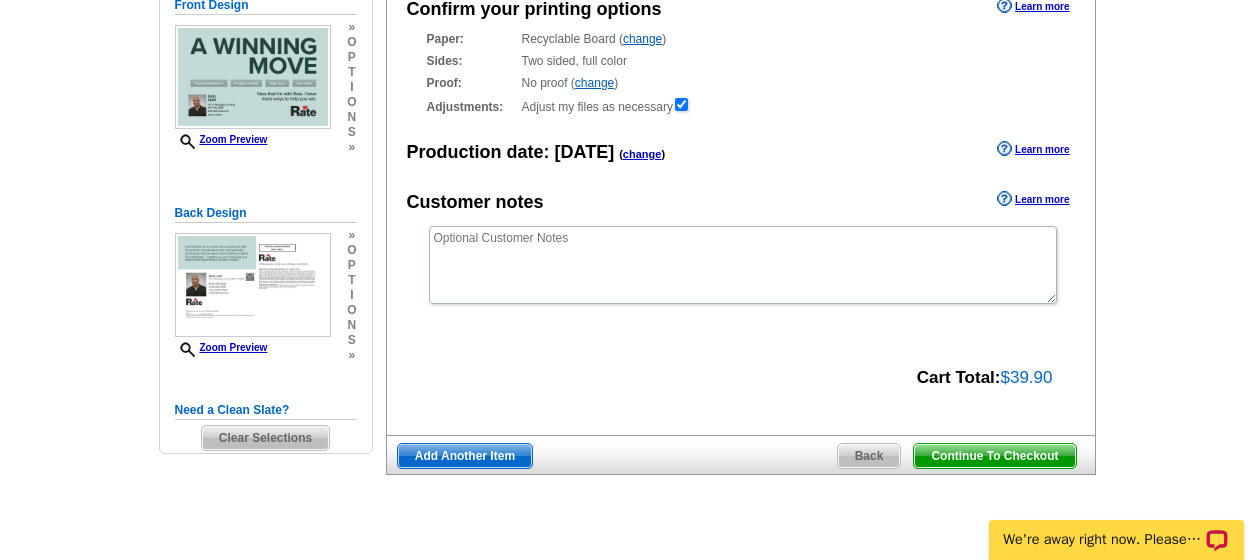 click on "Continue To Checkout" at bounding box center (994, 456) 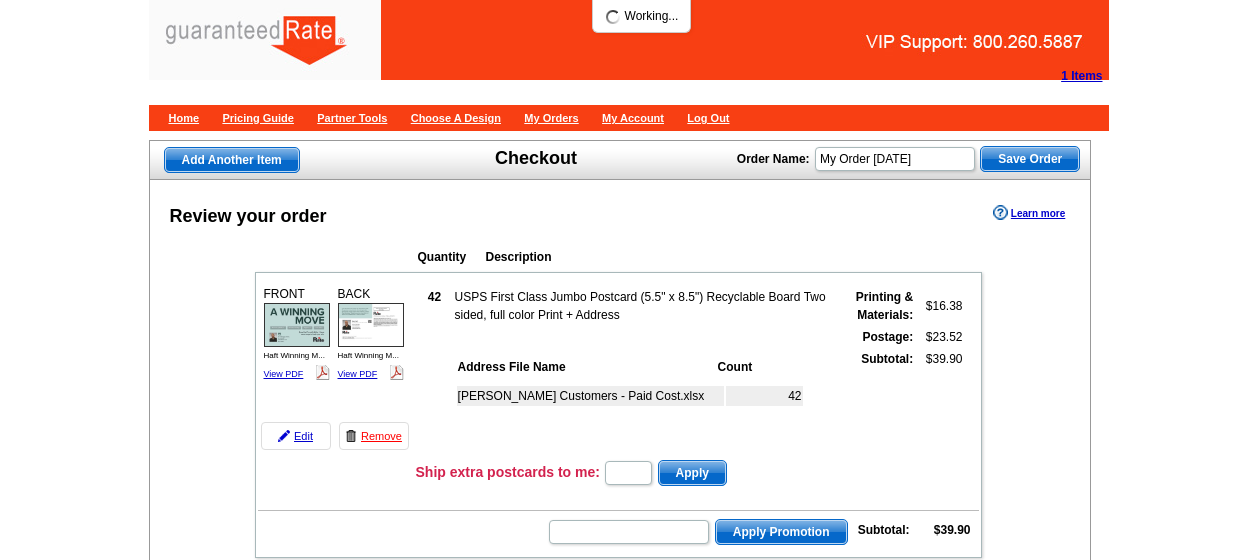 scroll, scrollTop: 0, scrollLeft: 0, axis: both 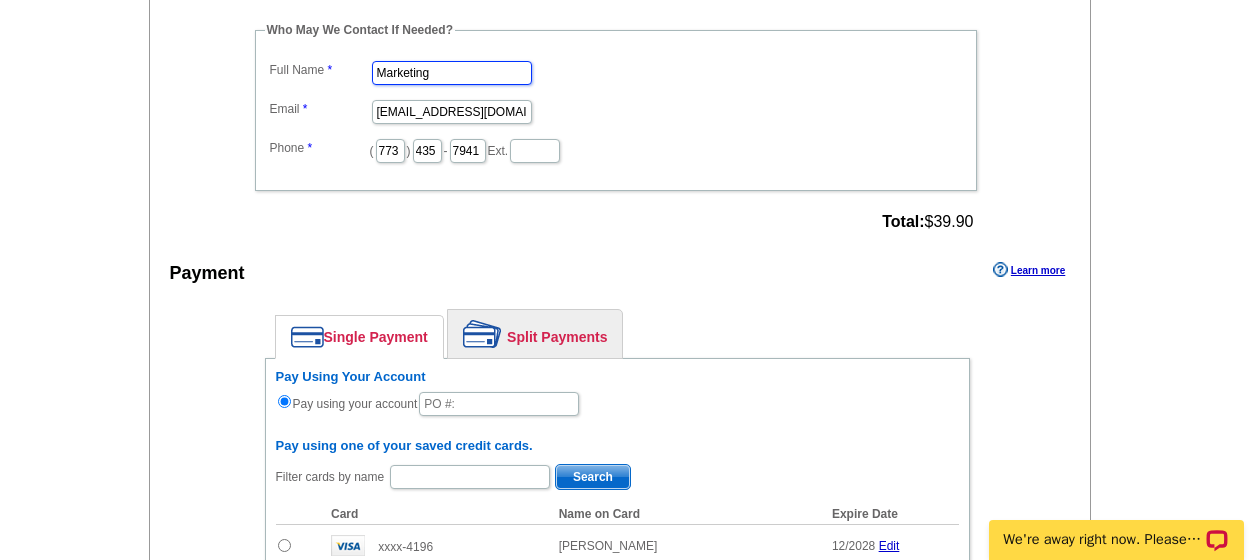 click on "Marketing" at bounding box center [452, 73] 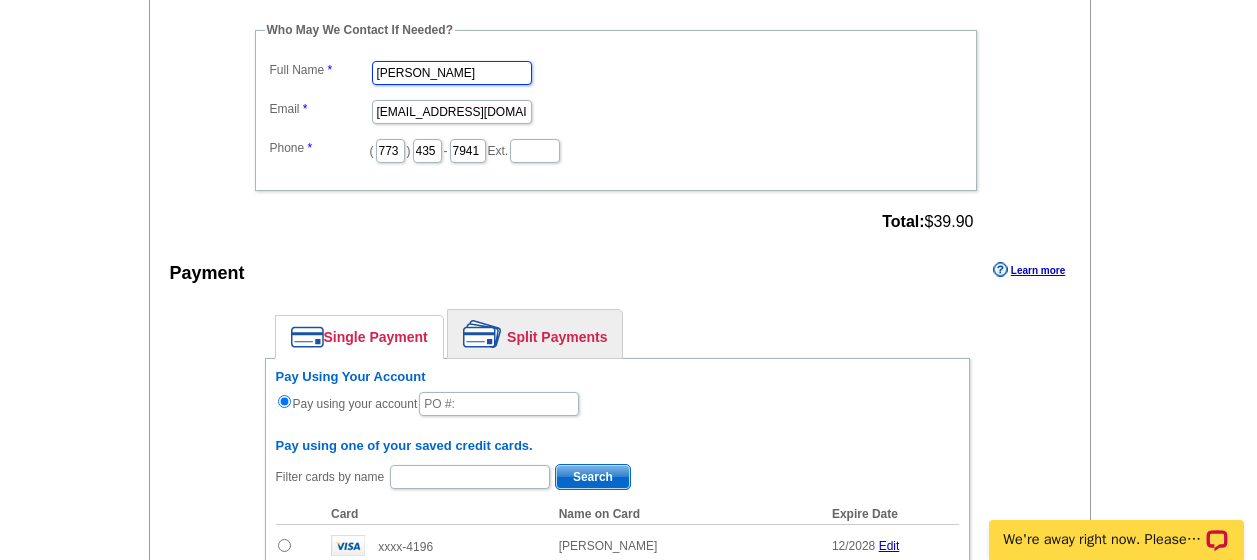 type on "[PERSON_NAME]" 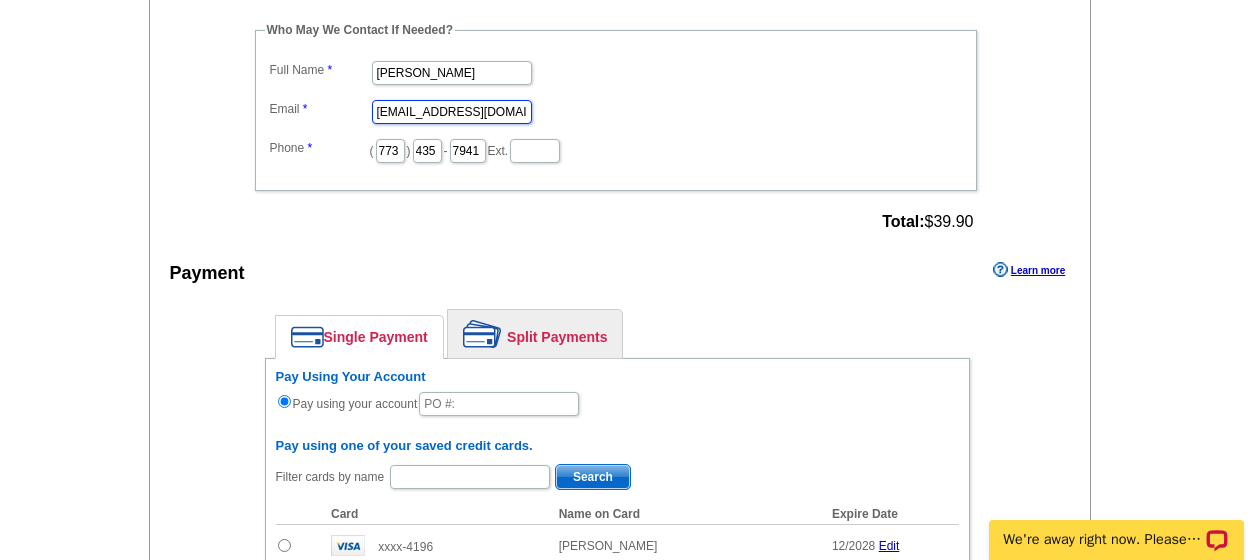 scroll, scrollTop: 0, scrollLeft: 0, axis: both 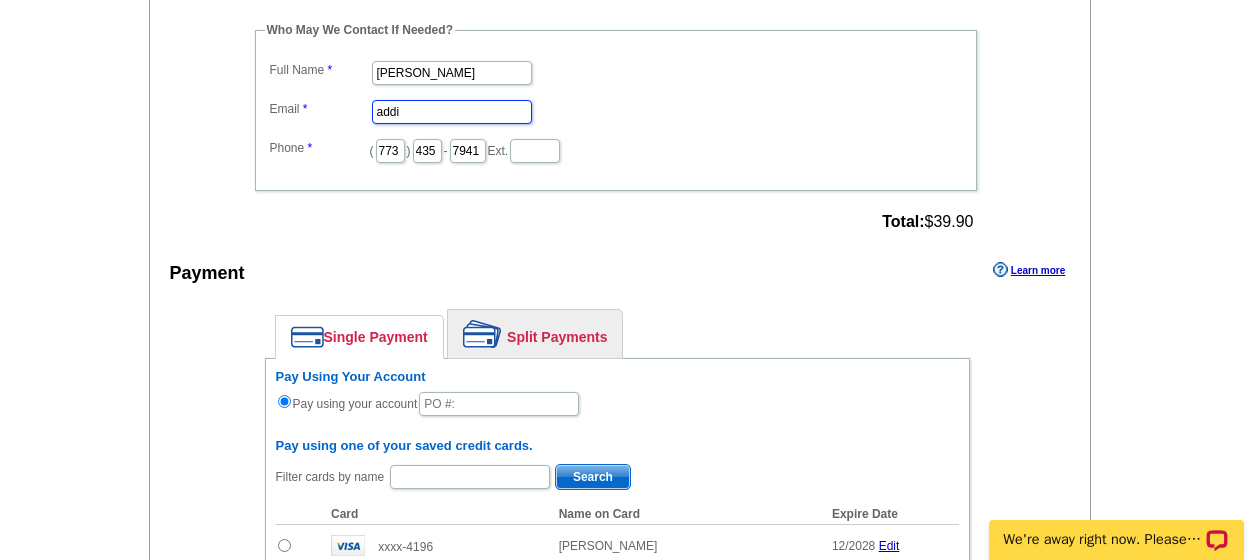 type on "[PERSON_NAME][EMAIL_ADDRESS][PERSON_NAME][DOMAIN_NAME]" 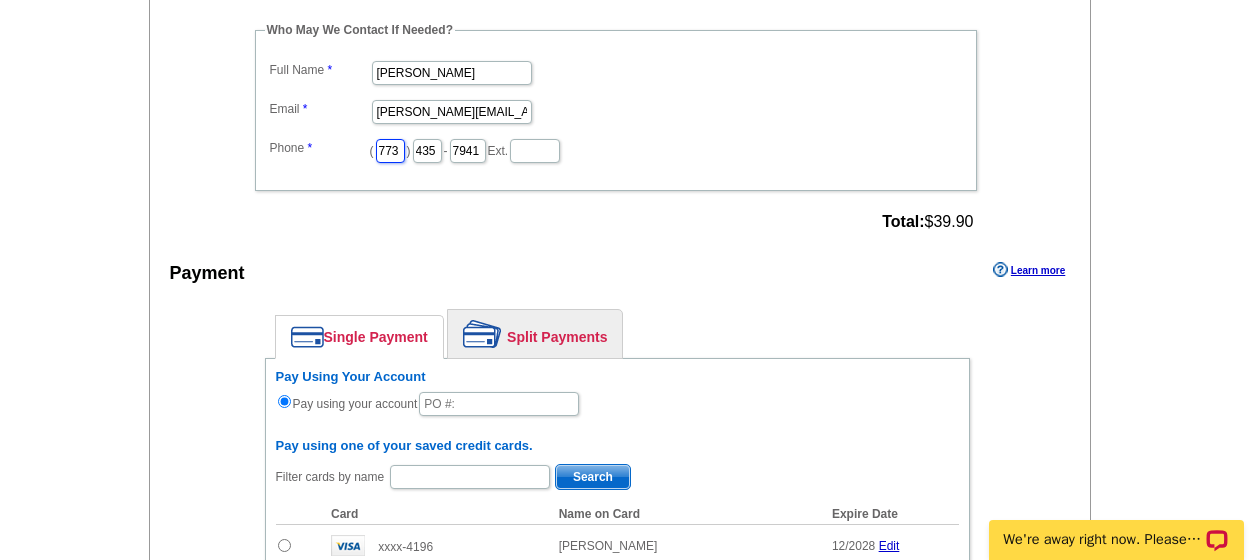 click on "773" at bounding box center [390, 151] 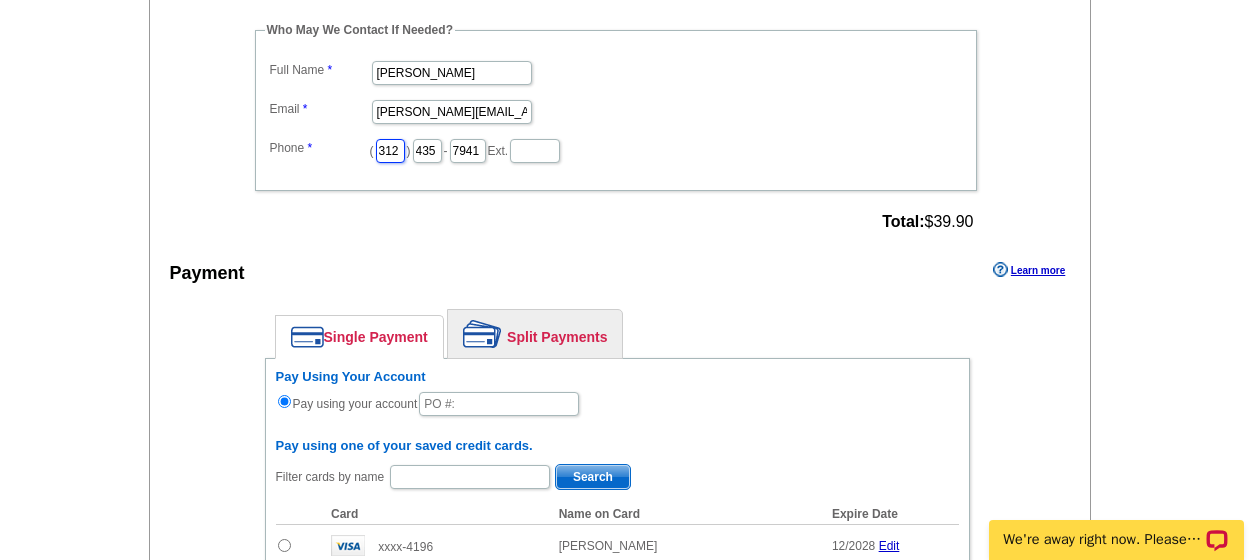 type on "312" 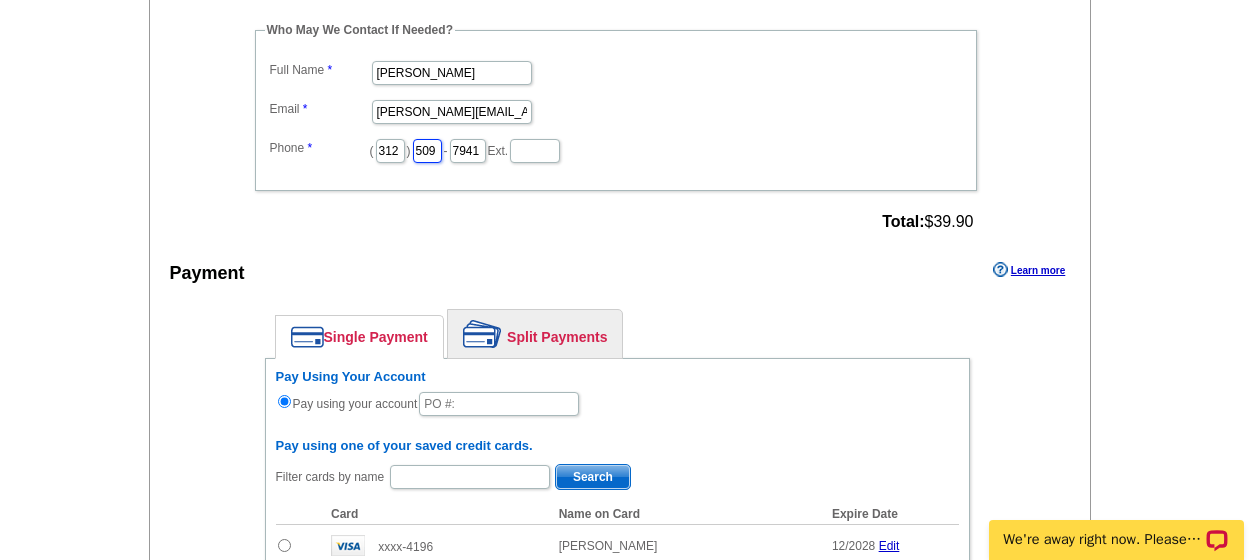 type on "509" 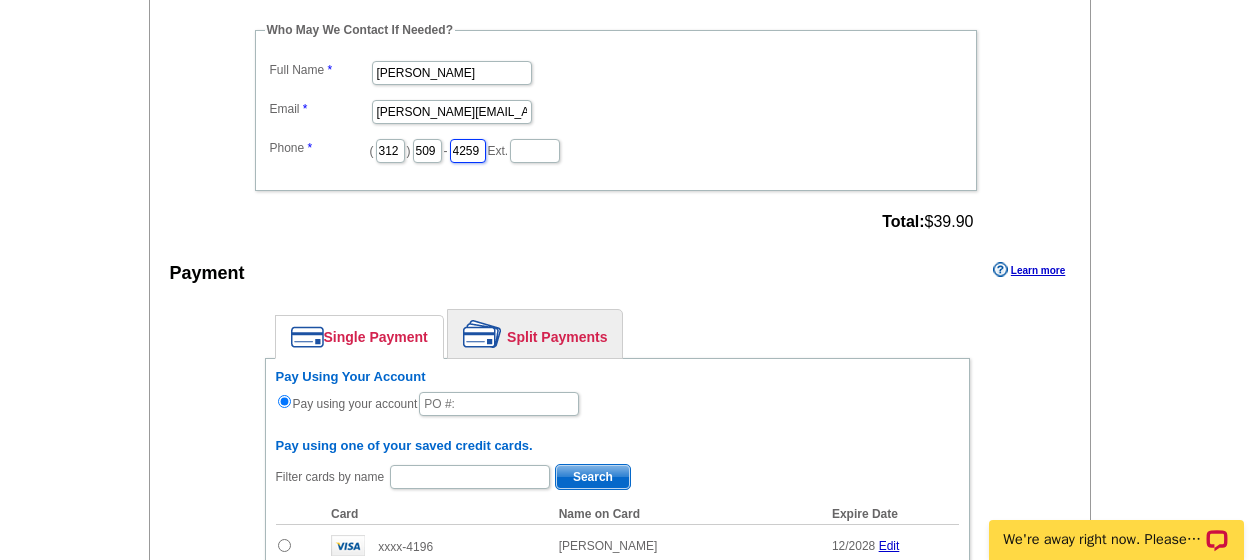 type on "4259" 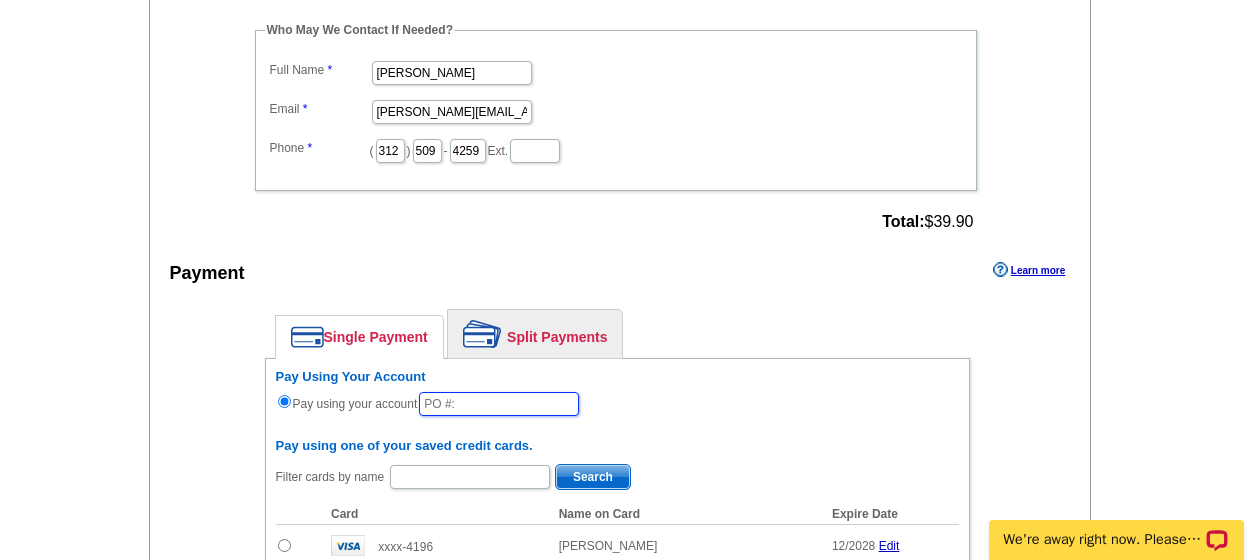 click at bounding box center [499, 404] 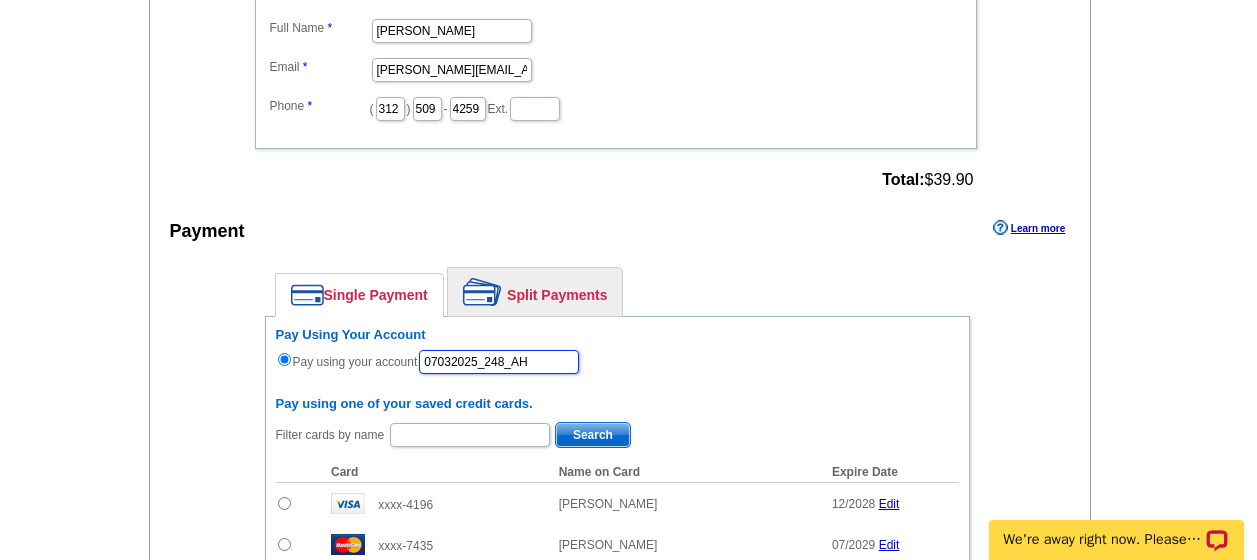 scroll, scrollTop: 658, scrollLeft: 0, axis: vertical 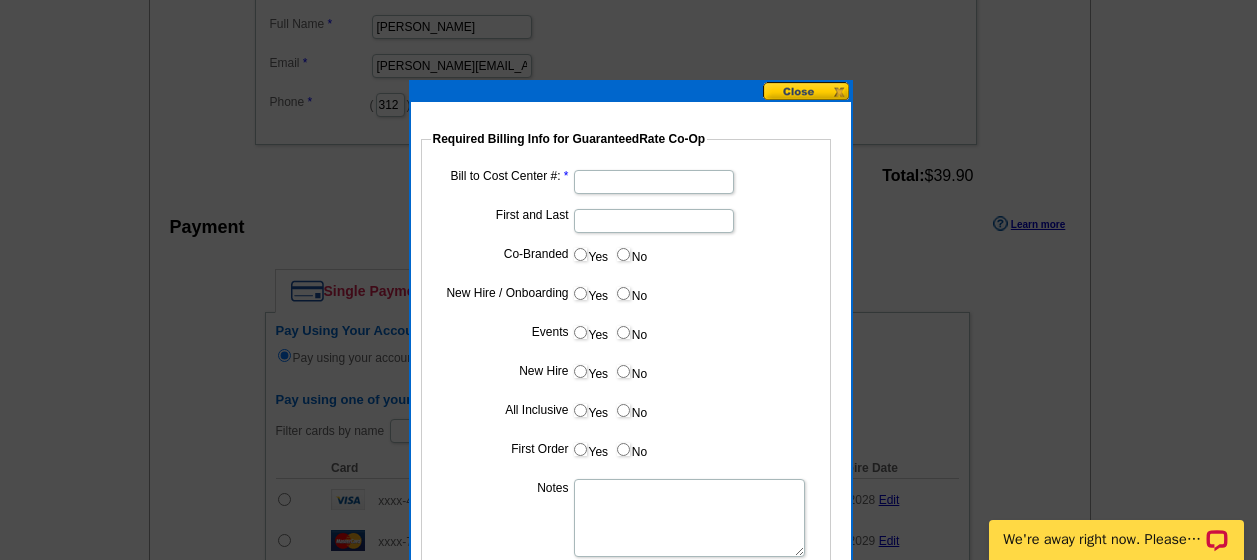 type on "07032025_248_AH" 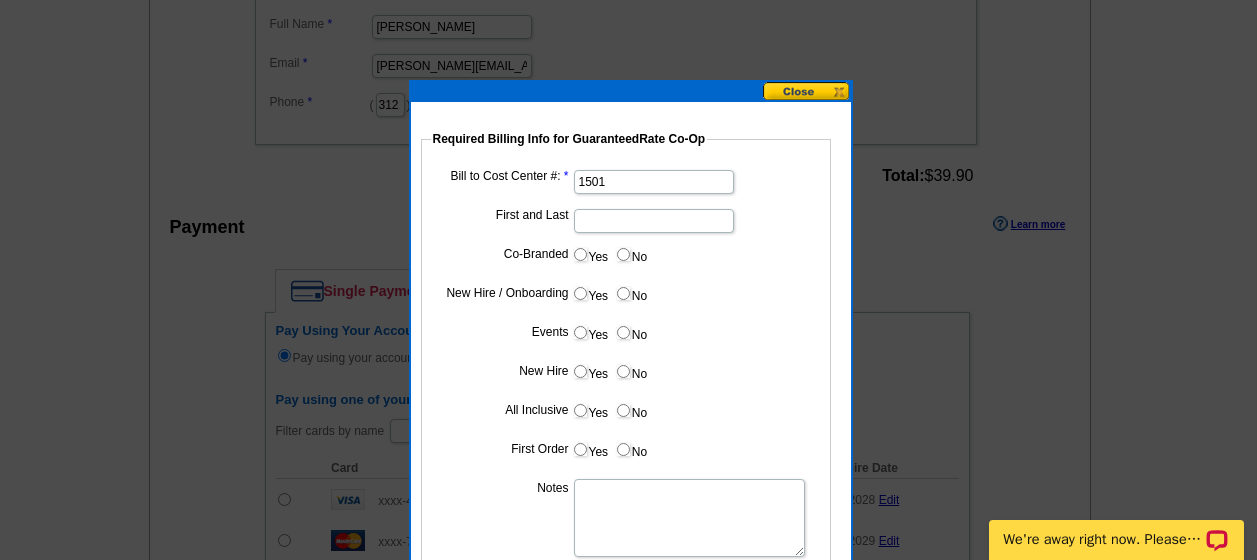 type on "Bob Haft" 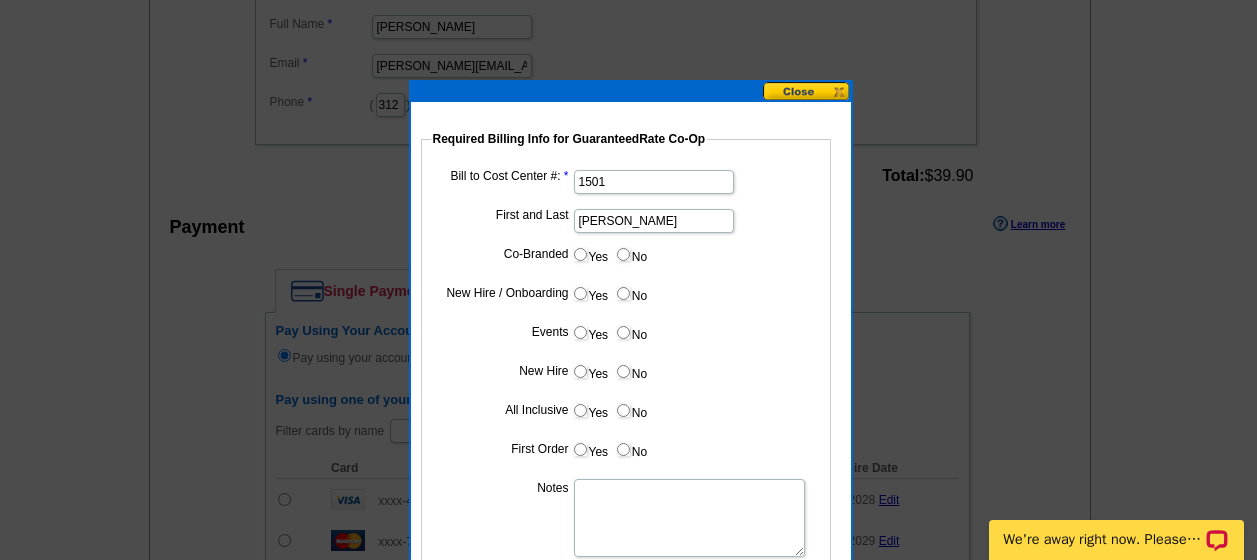 click on "No" at bounding box center [623, 254] 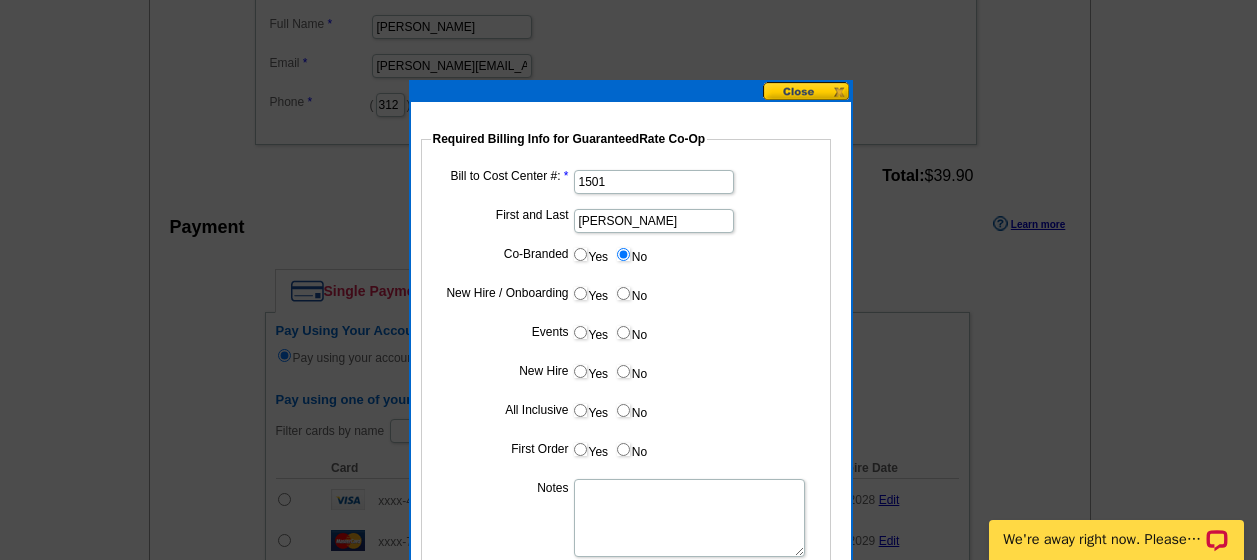 click on "Yes" at bounding box center [590, 293] 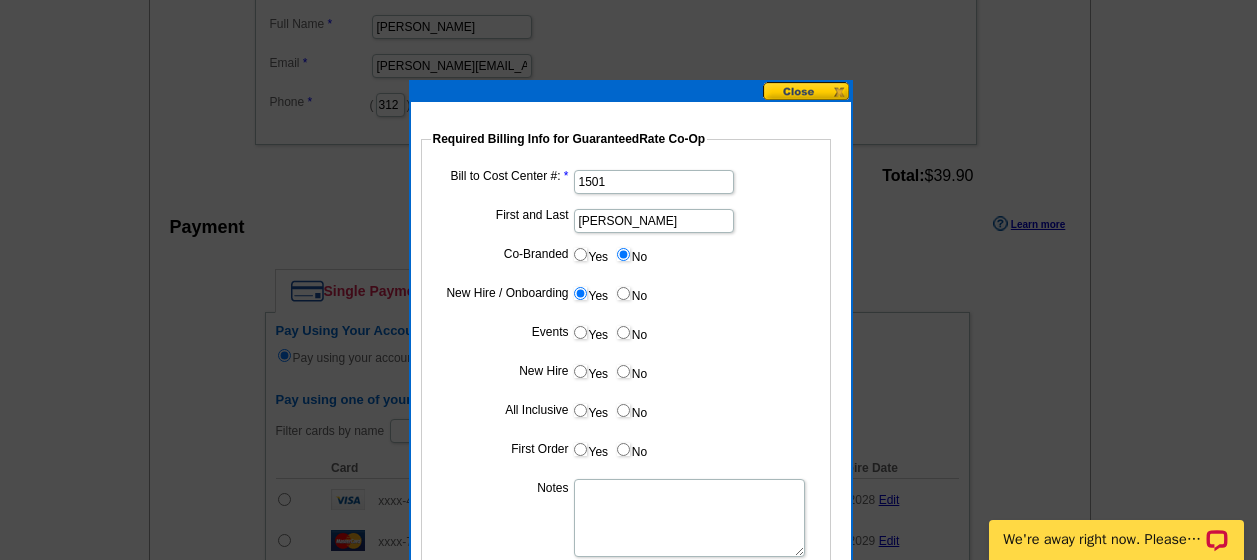 click on "Yes    No" at bounding box center [626, 336] 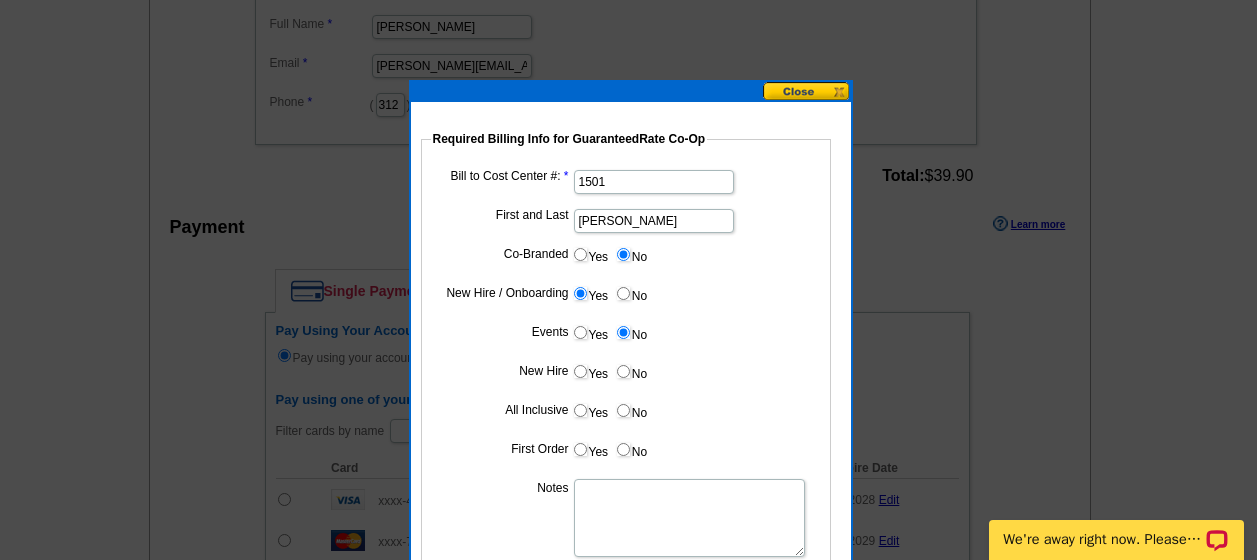 click on "Yes" at bounding box center [590, 371] 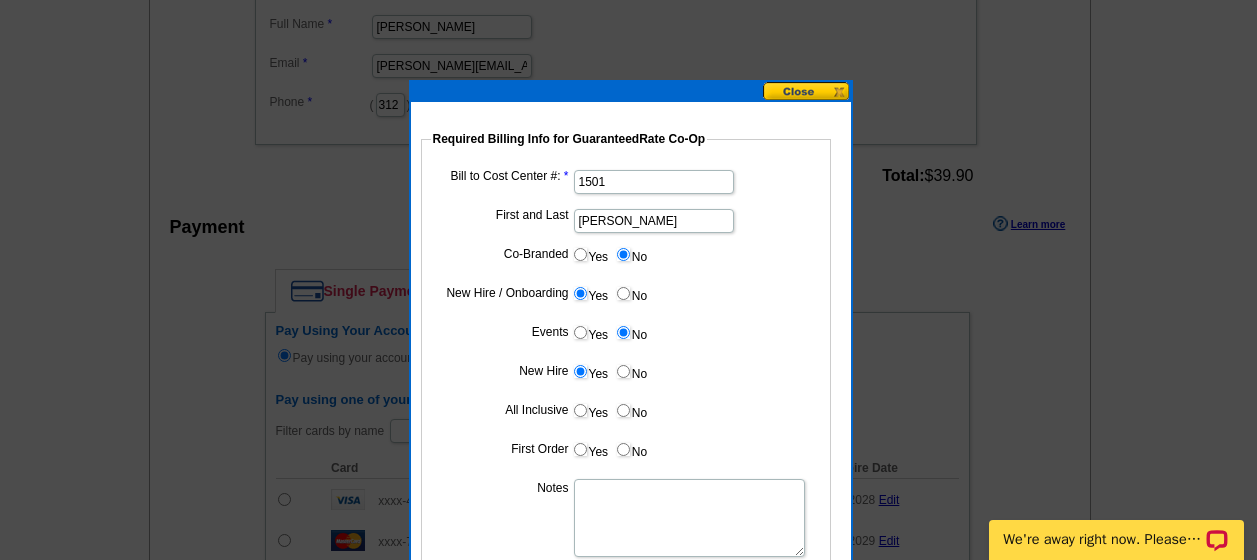 click on "No" at bounding box center [623, 410] 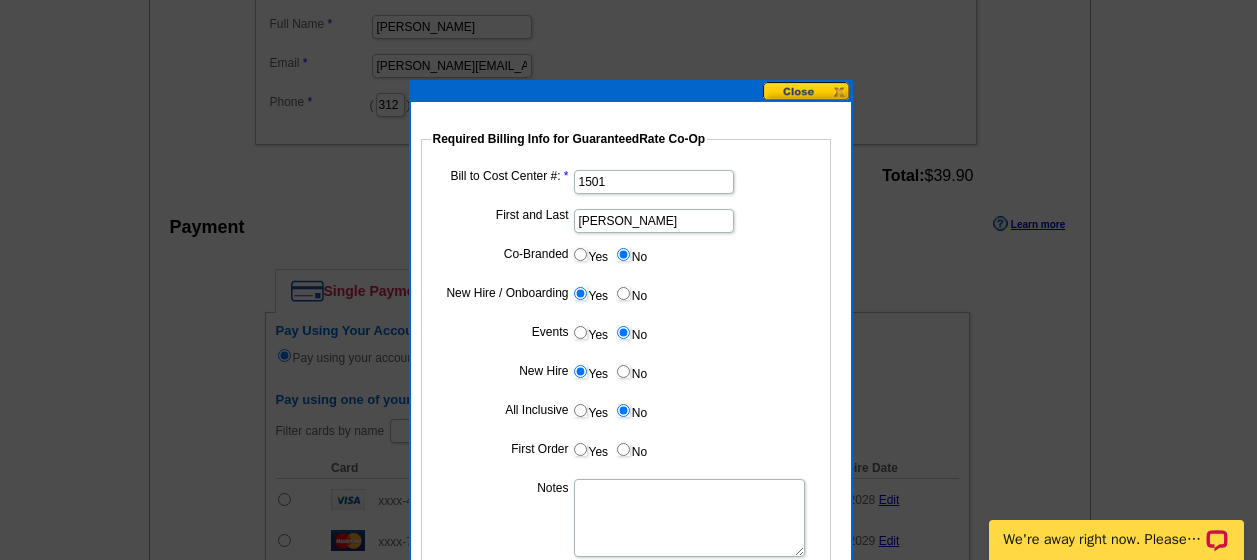 click on "No" at bounding box center [623, 449] 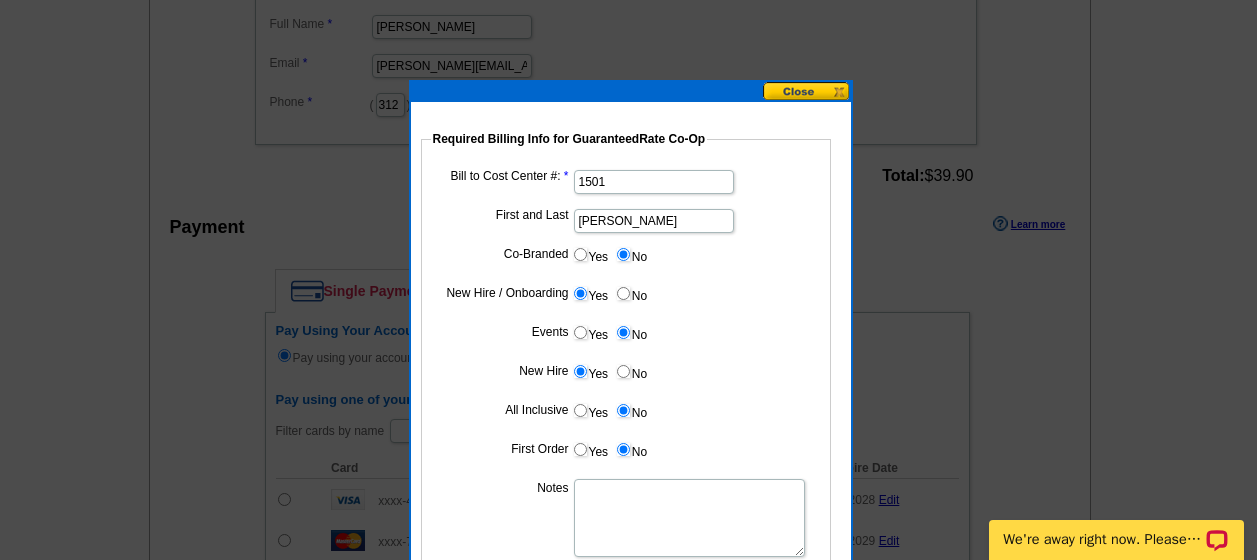 click on "Notes" at bounding box center (689, 518) 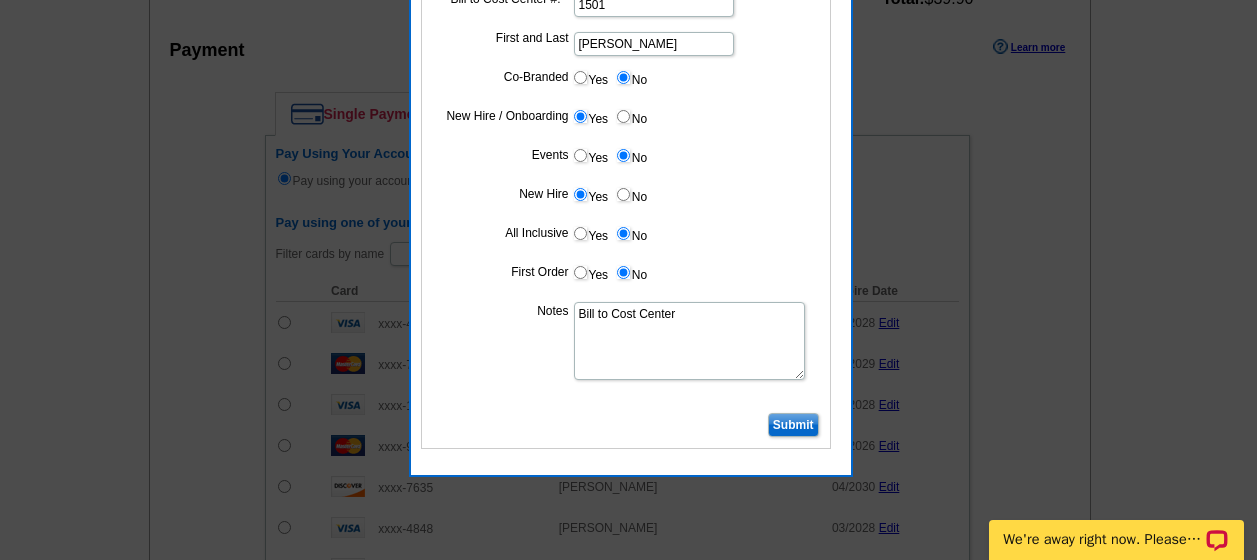 scroll, scrollTop: 859, scrollLeft: 0, axis: vertical 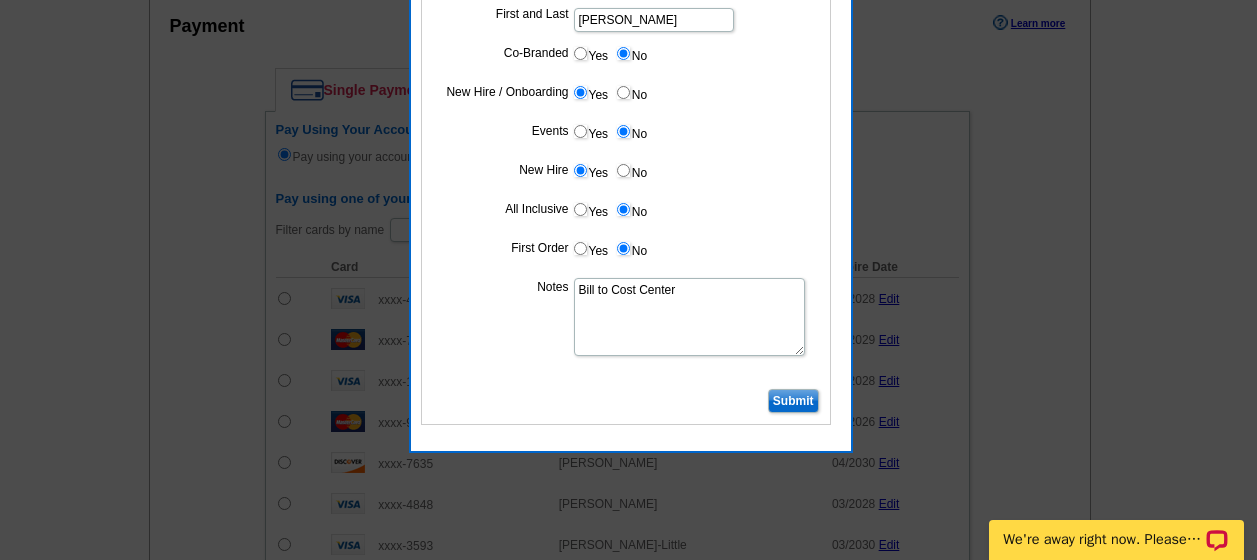 type on "Bill to Cost Center" 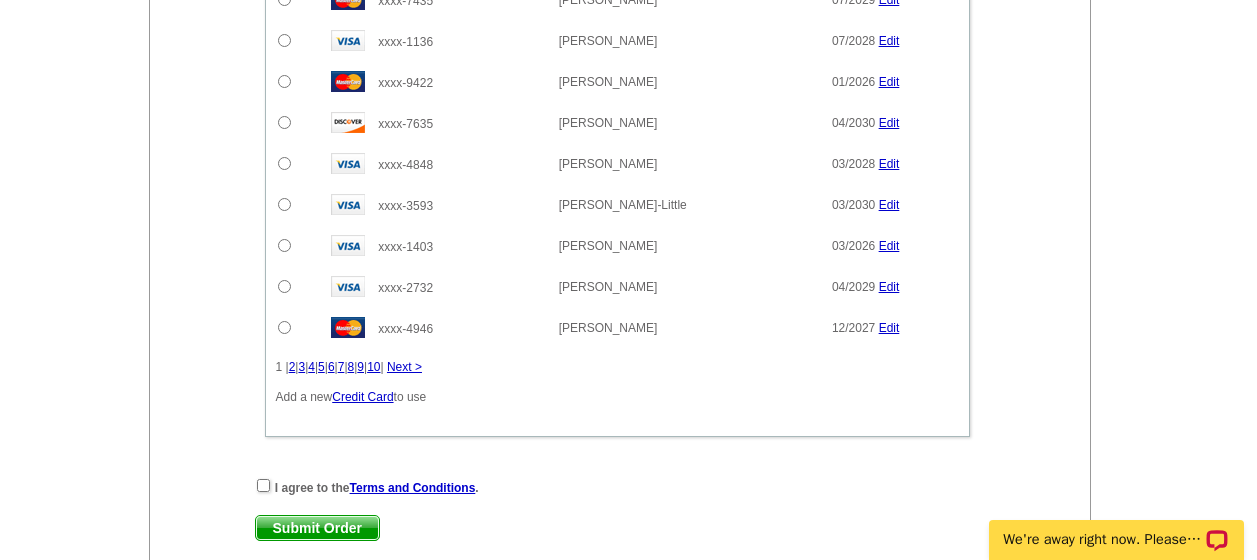 scroll, scrollTop: 1217, scrollLeft: 0, axis: vertical 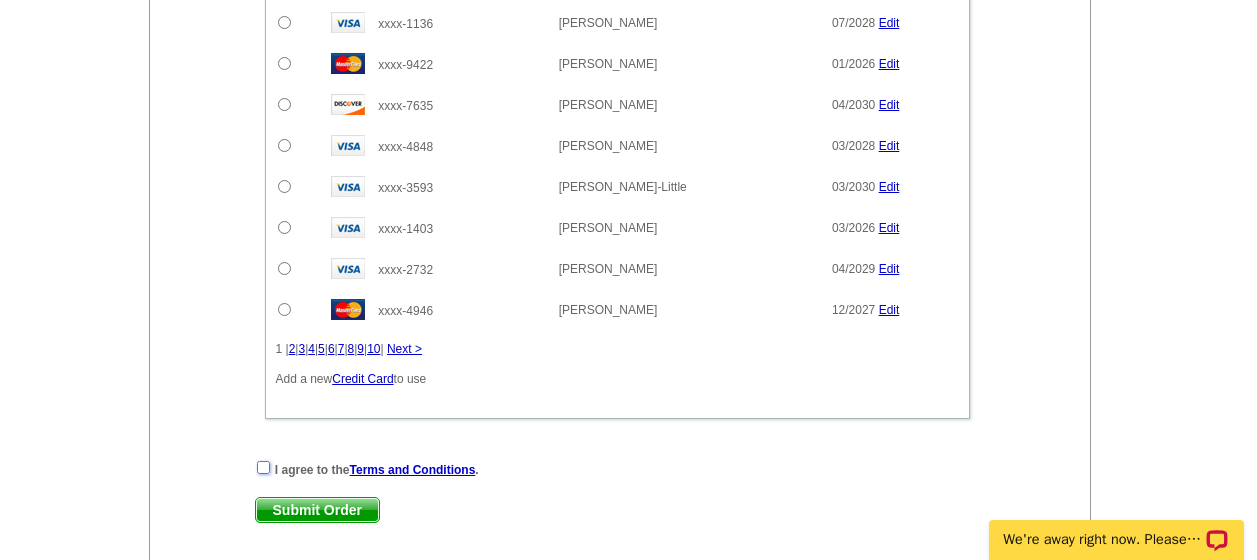 click at bounding box center [263, 467] 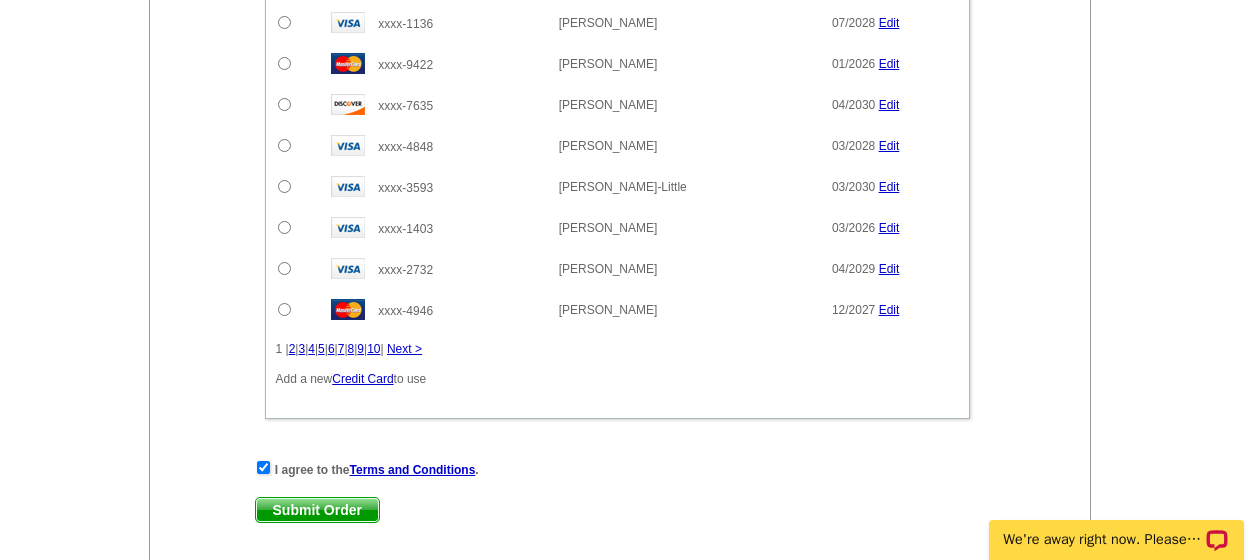 click on "Submit Order" at bounding box center [317, 510] 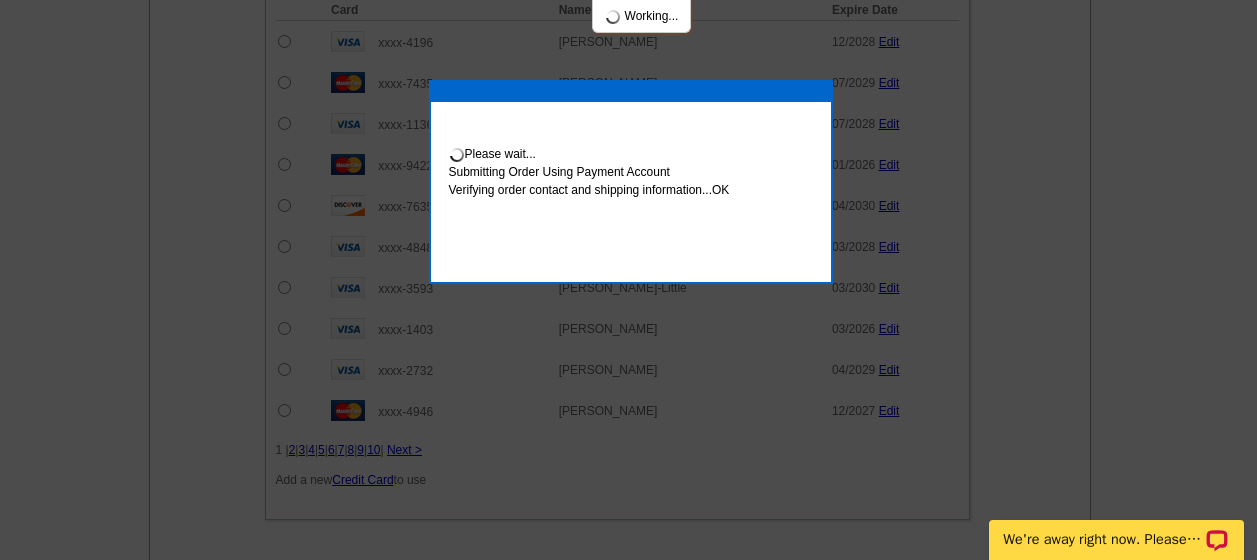 scroll, scrollTop: 1318, scrollLeft: 0, axis: vertical 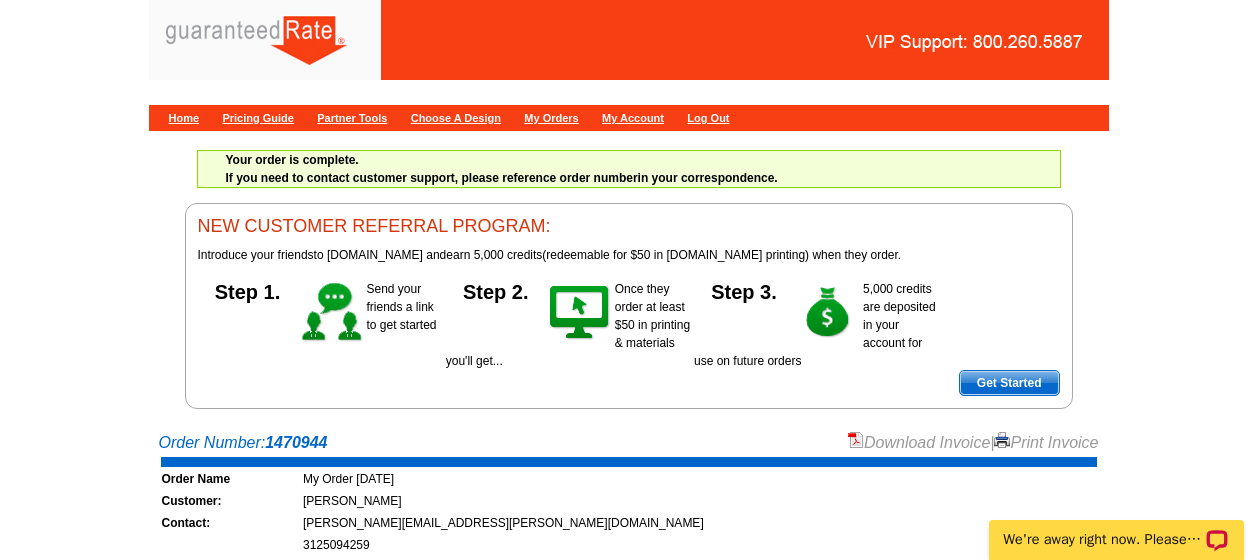 click on "Download Invoice" at bounding box center [919, 442] 